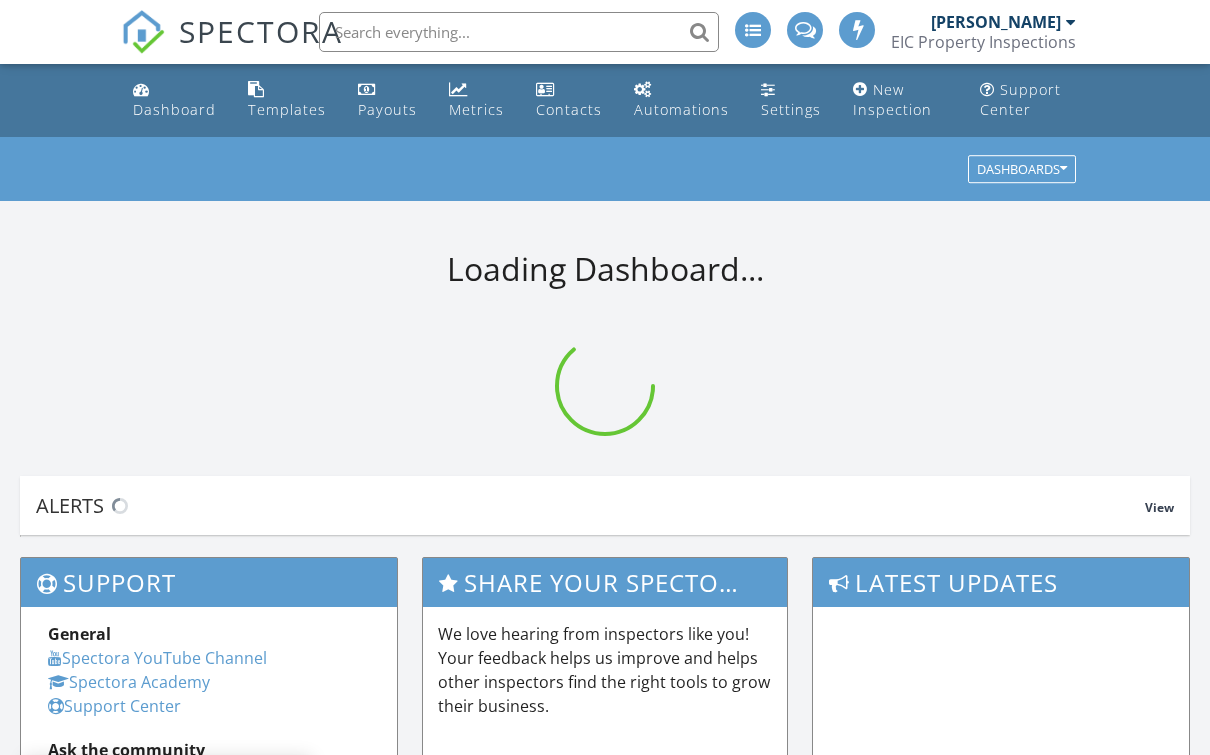 scroll, scrollTop: 0, scrollLeft: 0, axis: both 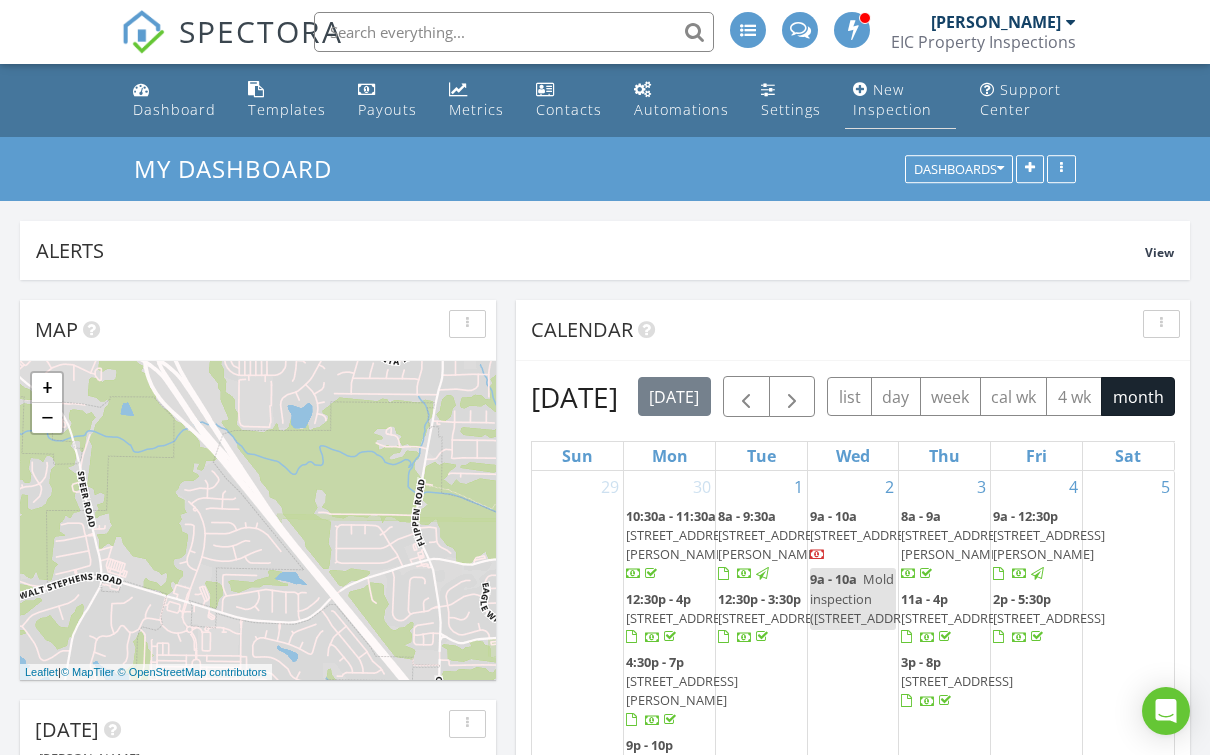 click on "New Inspection" at bounding box center (892, 99) 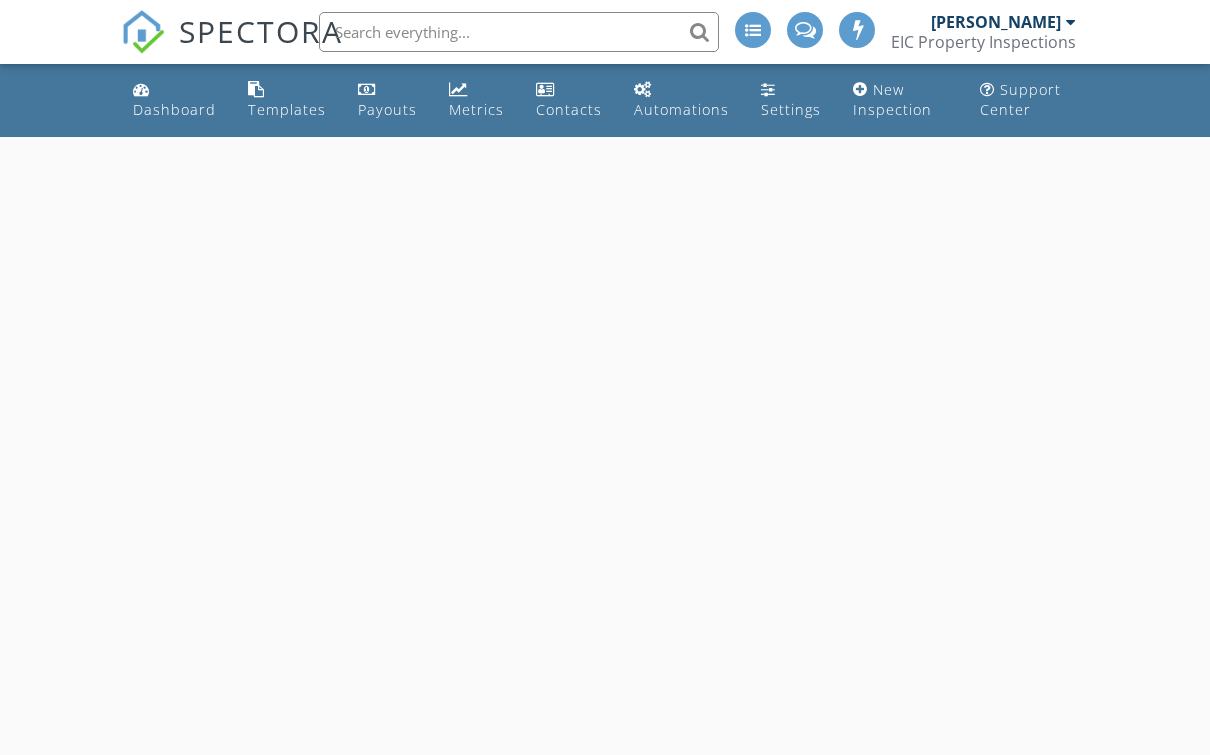 scroll, scrollTop: 0, scrollLeft: 0, axis: both 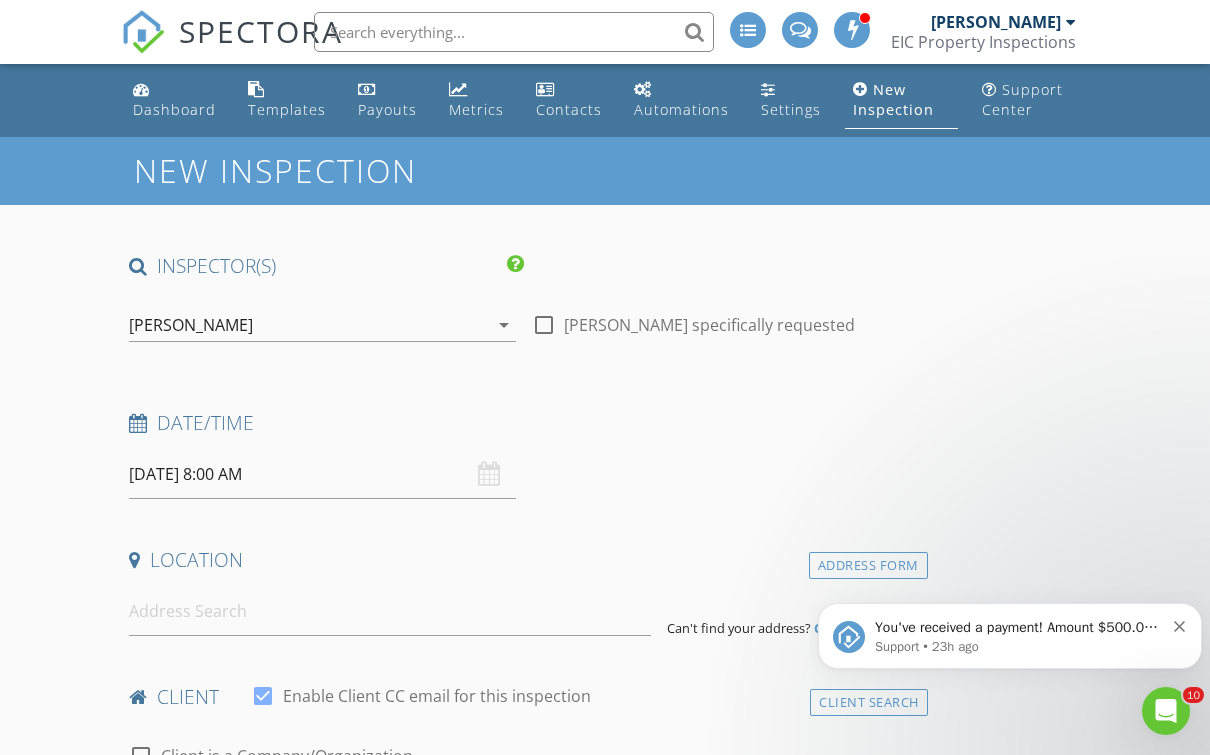 click on "You've received a payment!  Amount  $500.00  Fee  $0.00  Net  $500.00  Transaction #  pi_3Rj6vrK7snlDGpRF0VYFzkZp  Inspection  950 Besse Way, Locust Grove, GA 30248 Payouts to your bank or debit card occur on a daily basis. Each payment usually takes two business days to process. You can view your pending payout amount here. If you have any questions reach out on our chat bubble at app.spectora.com." at bounding box center [1019, 628] 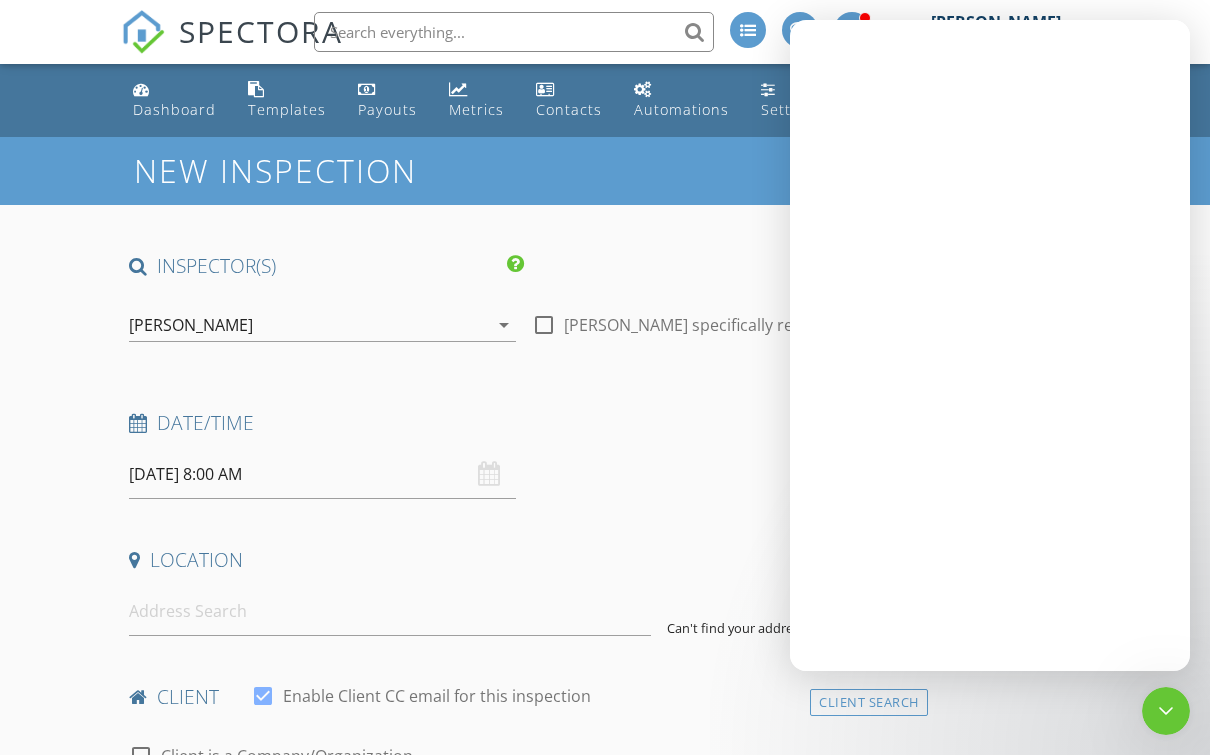 scroll, scrollTop: 0, scrollLeft: 0, axis: both 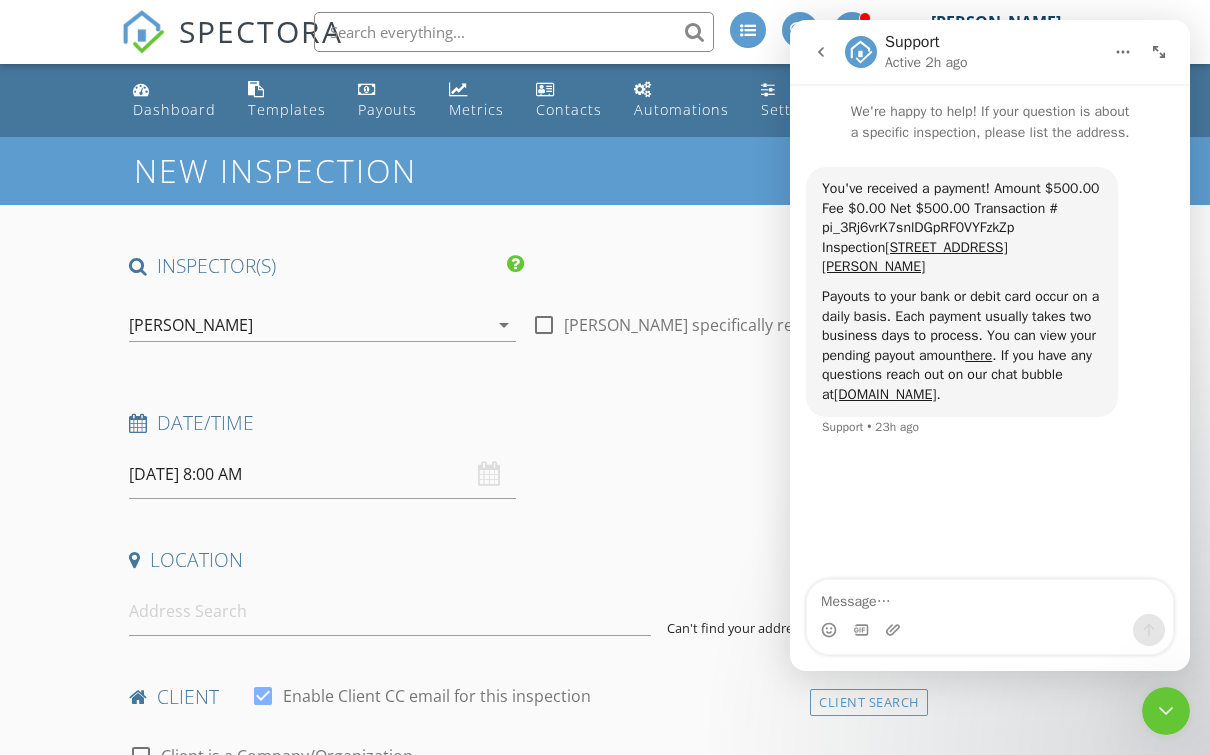 click 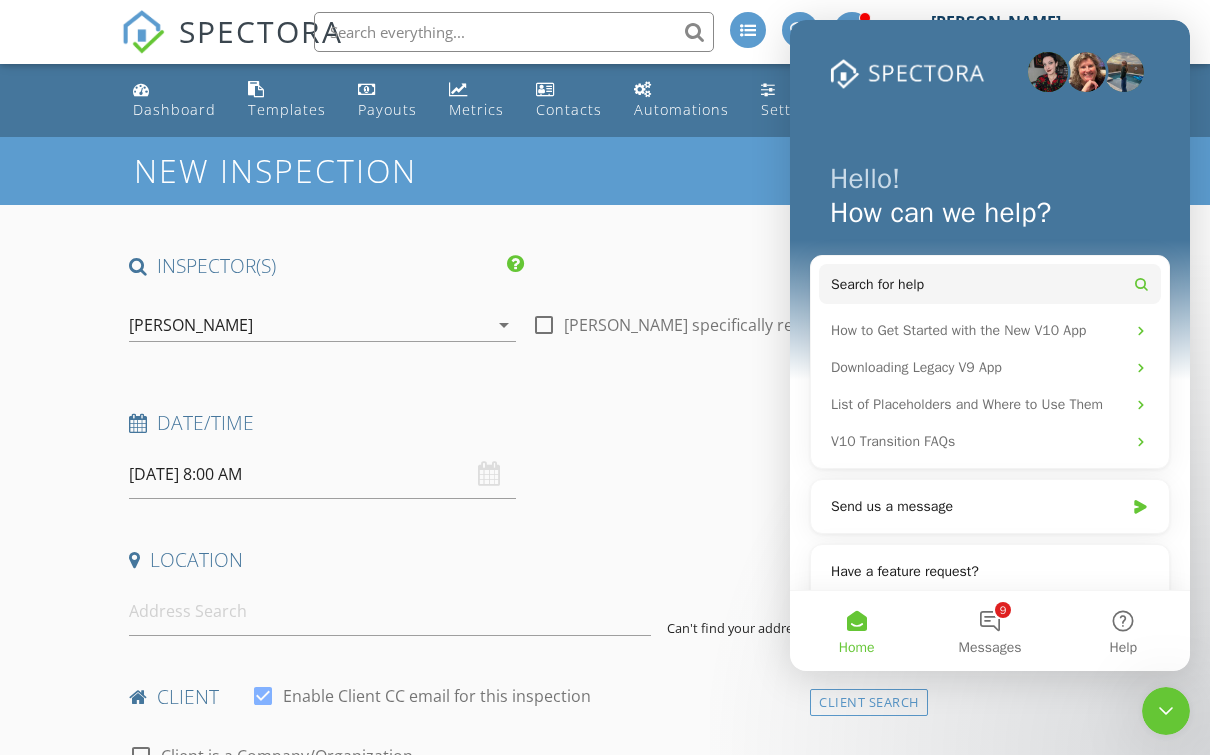 click on "Edgar Castillo specifically requested" at bounding box center [709, 325] 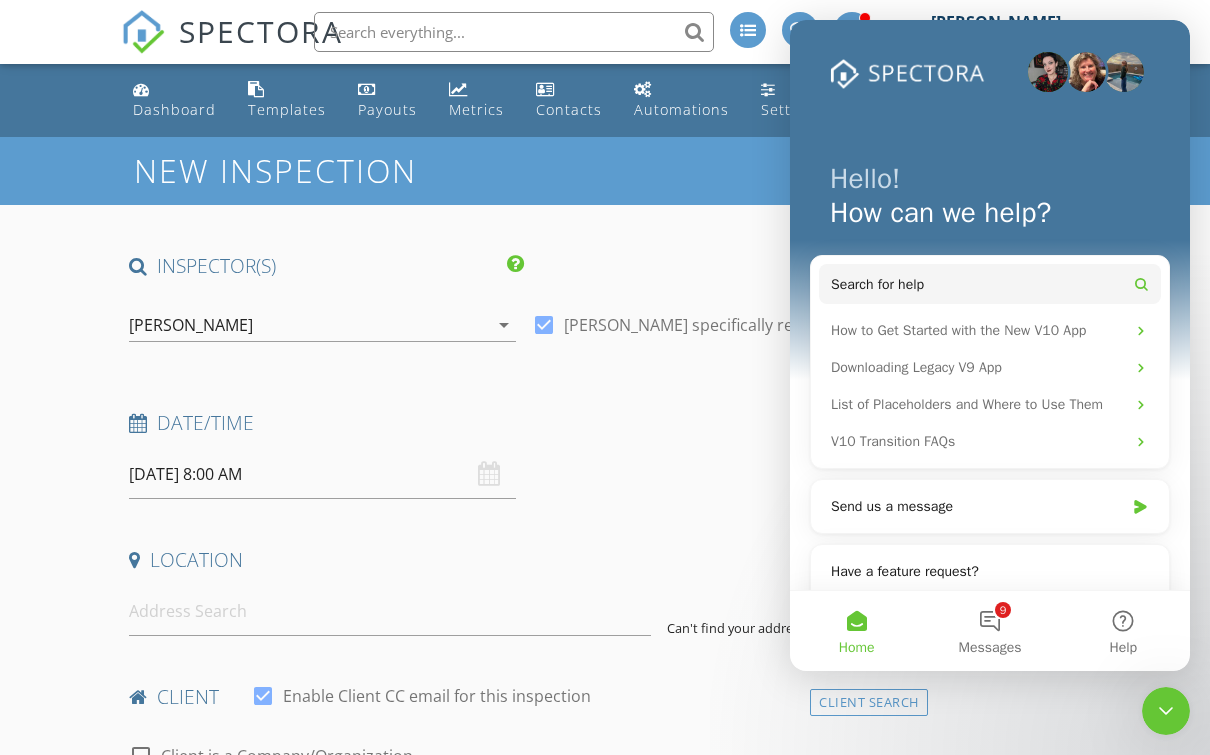 click on "Edgar Castillo specifically requested" at bounding box center (709, 325) 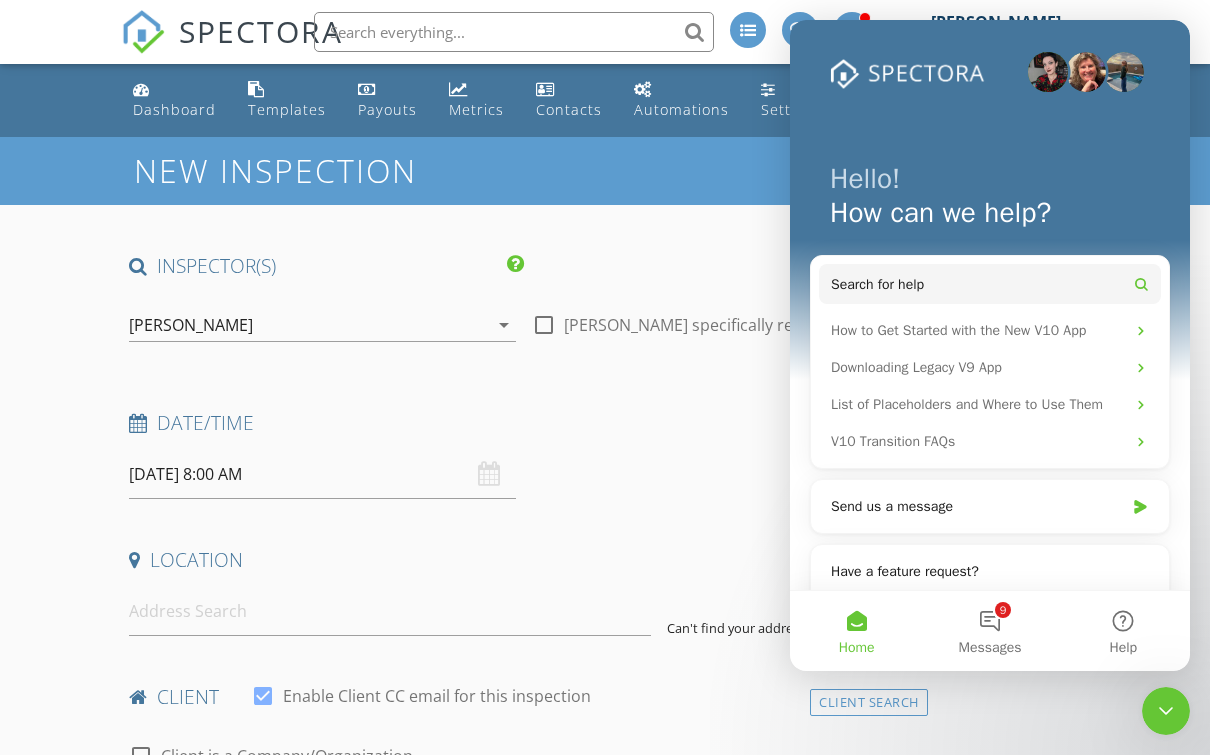 click at bounding box center (1166, 711) 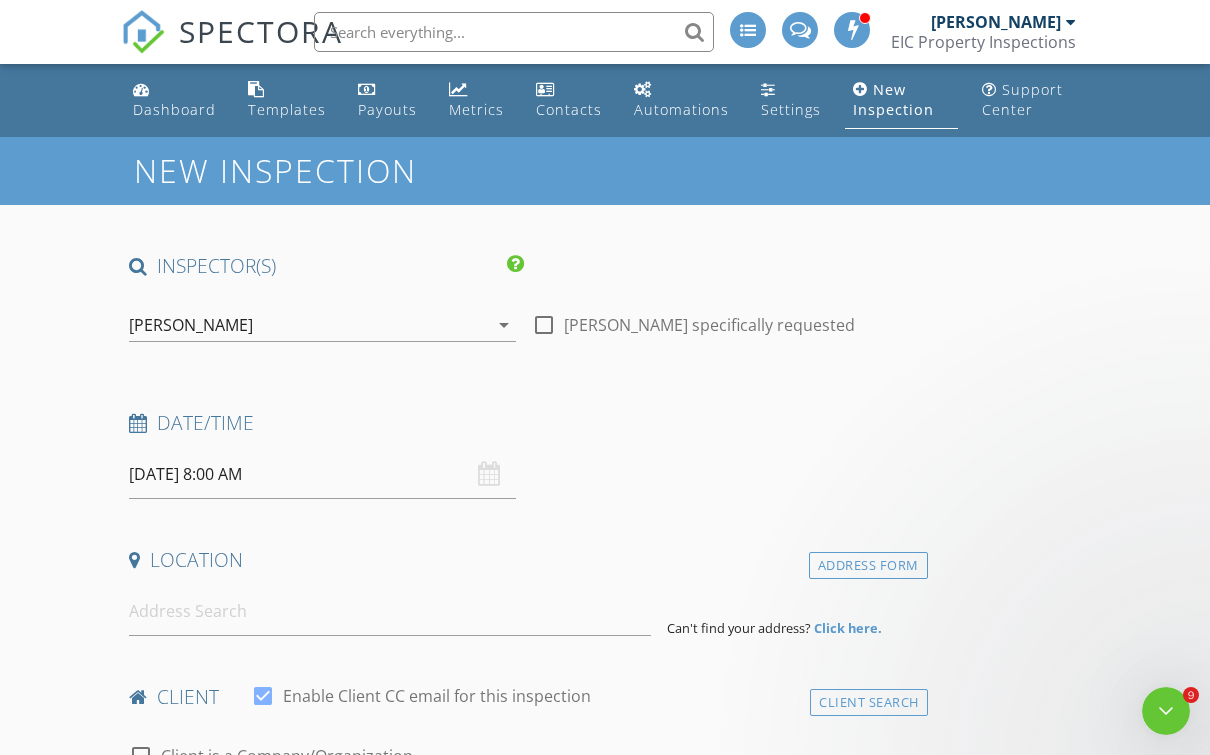 scroll, scrollTop: 0, scrollLeft: 0, axis: both 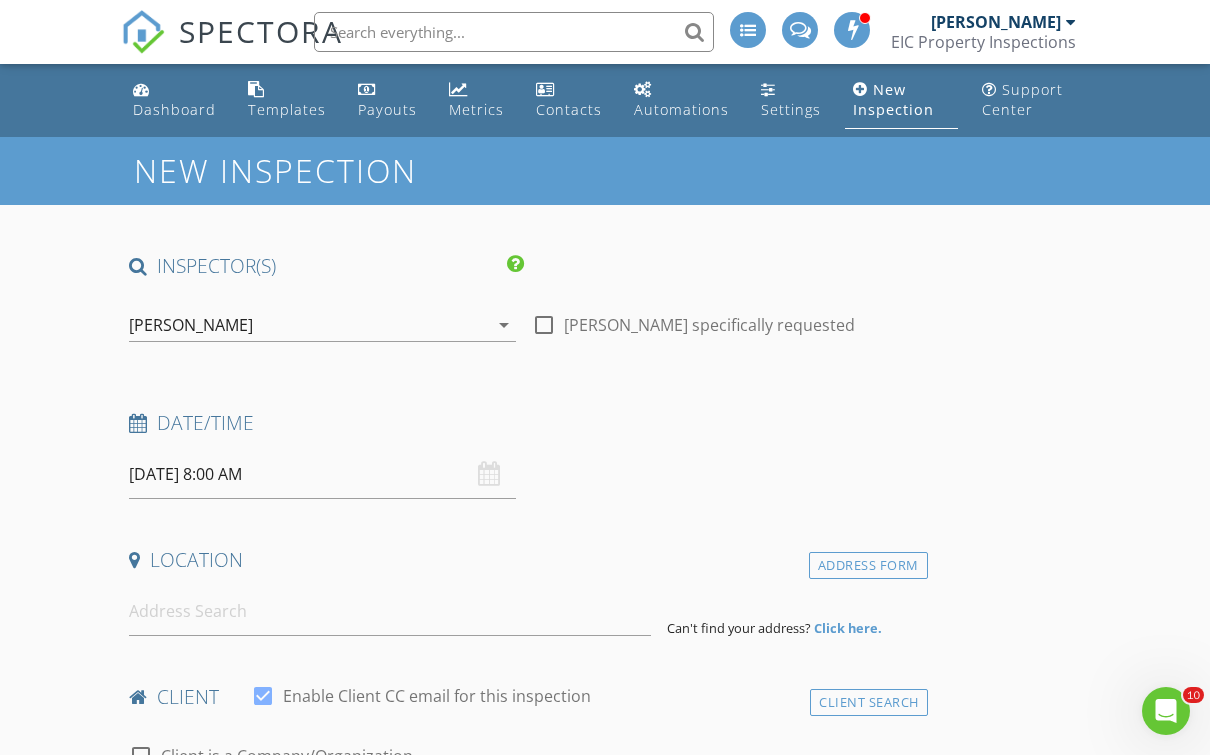 click on "07/11/2025 8:00 AM" at bounding box center [322, 474] 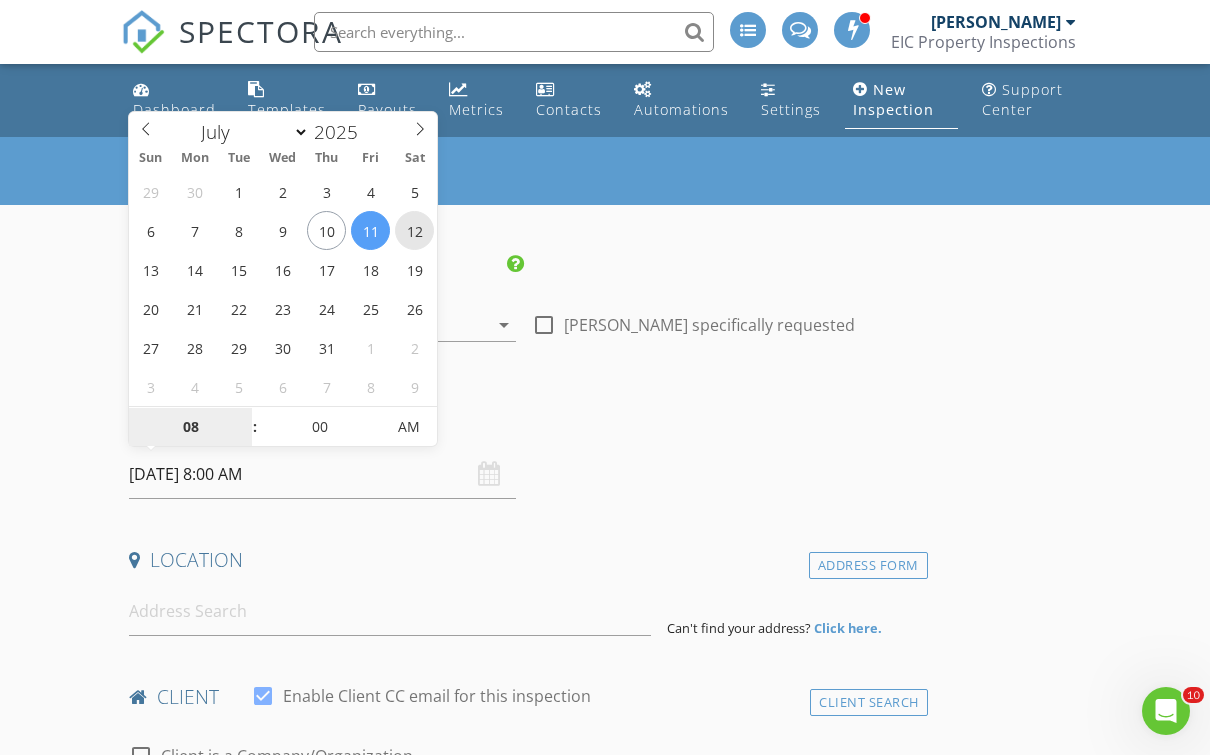 type on "07/12/2025 8:00 AM" 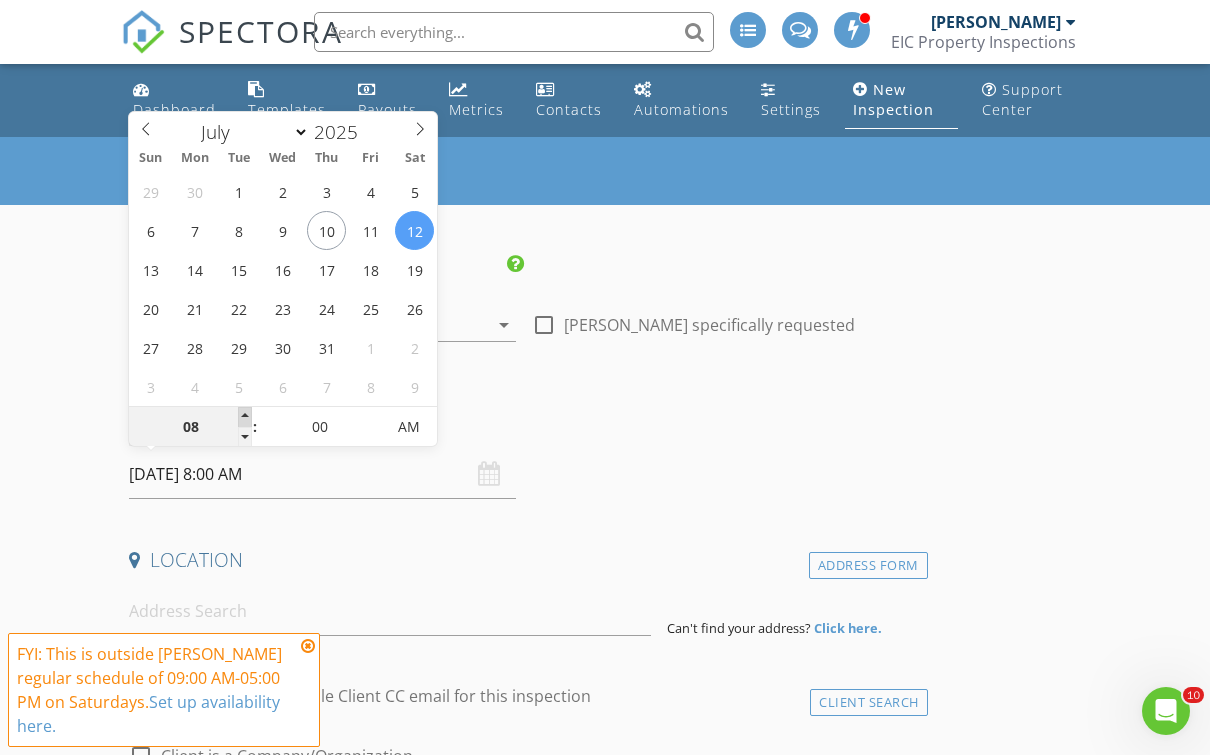type on "09" 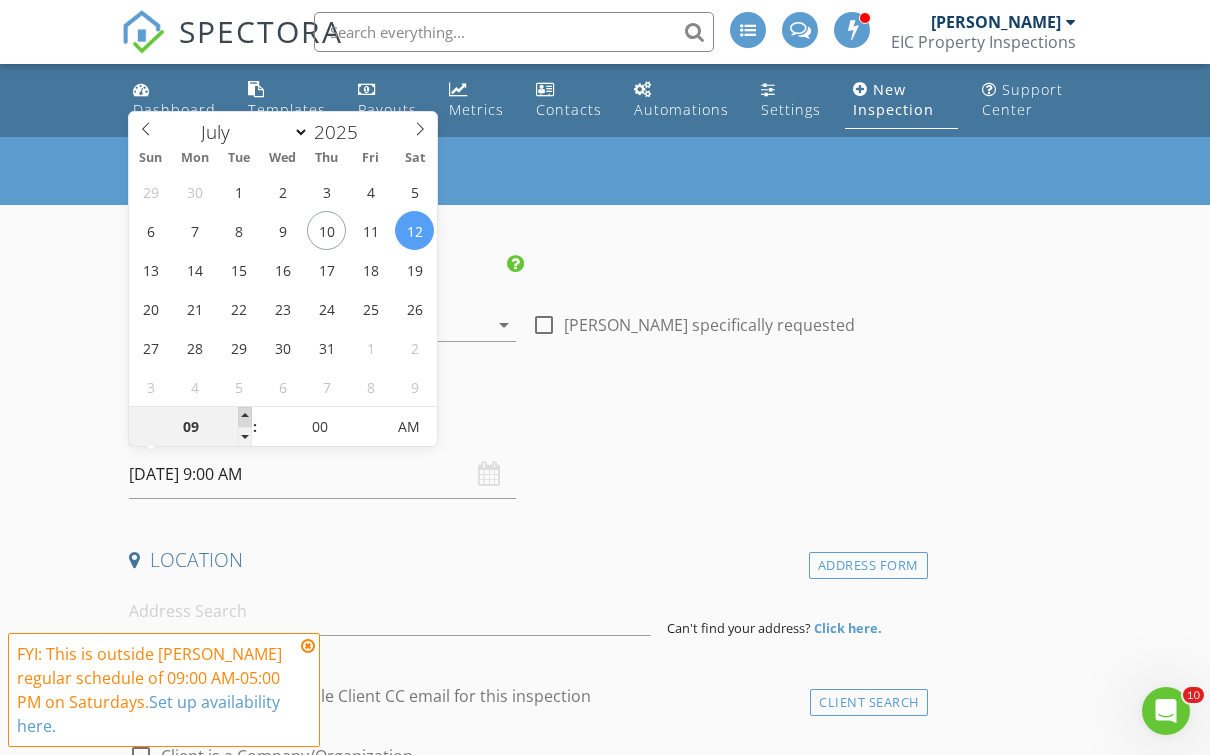 click at bounding box center (245, 417) 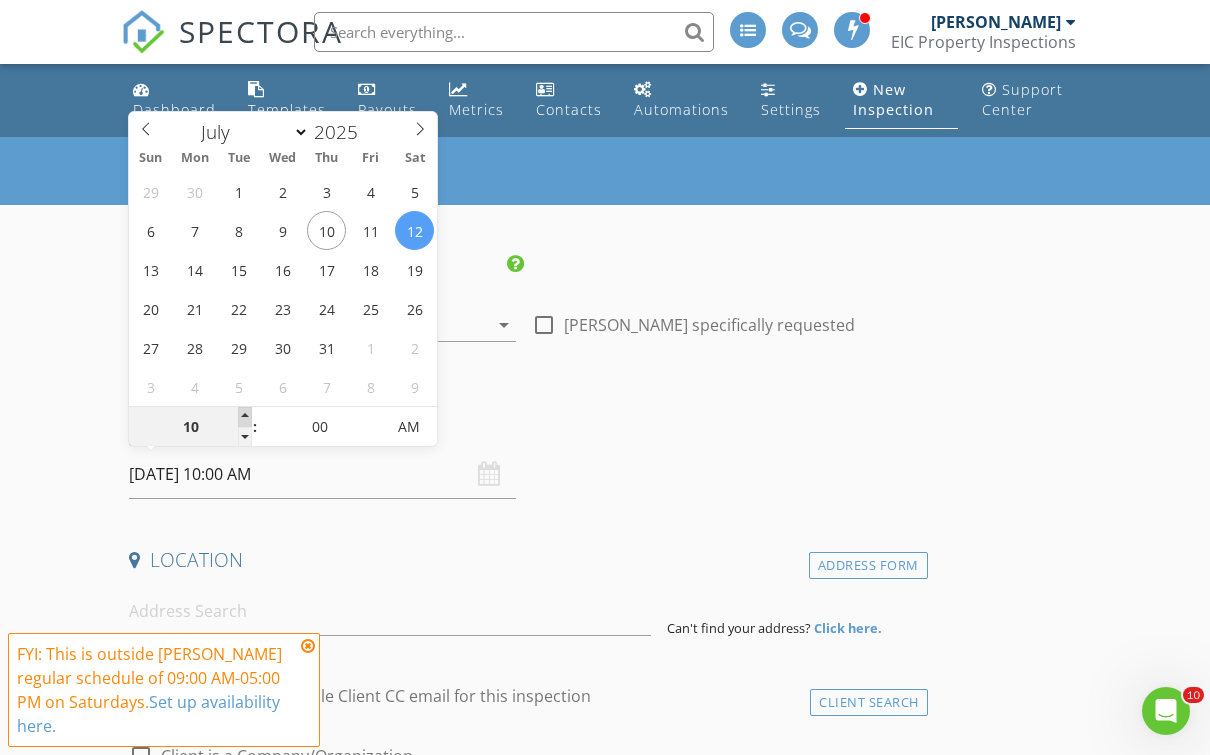 click at bounding box center (245, 417) 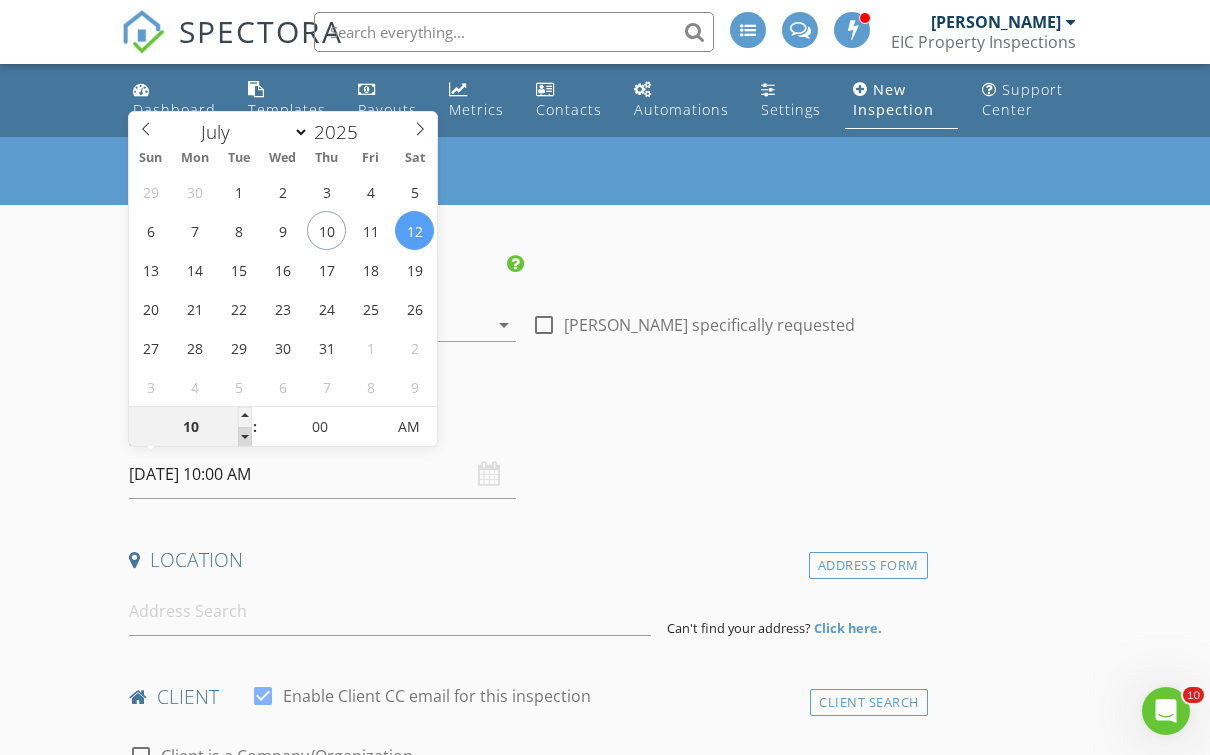 type on "09" 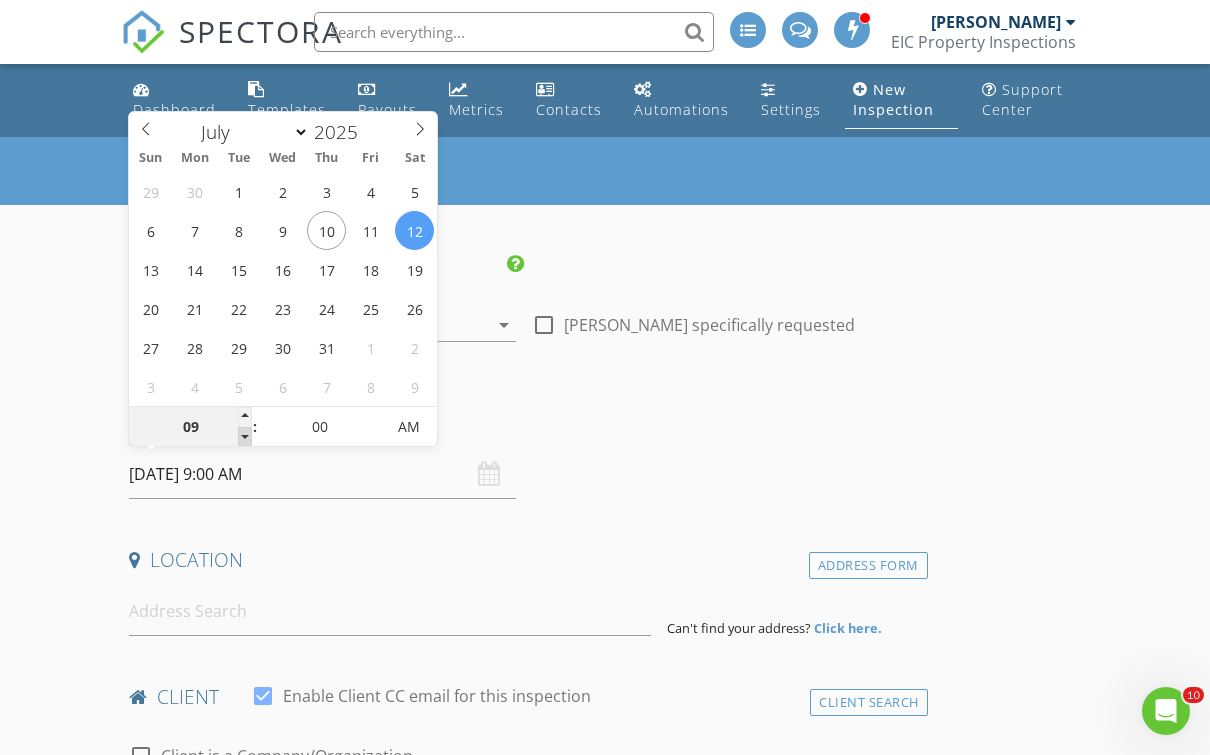 click at bounding box center (245, 437) 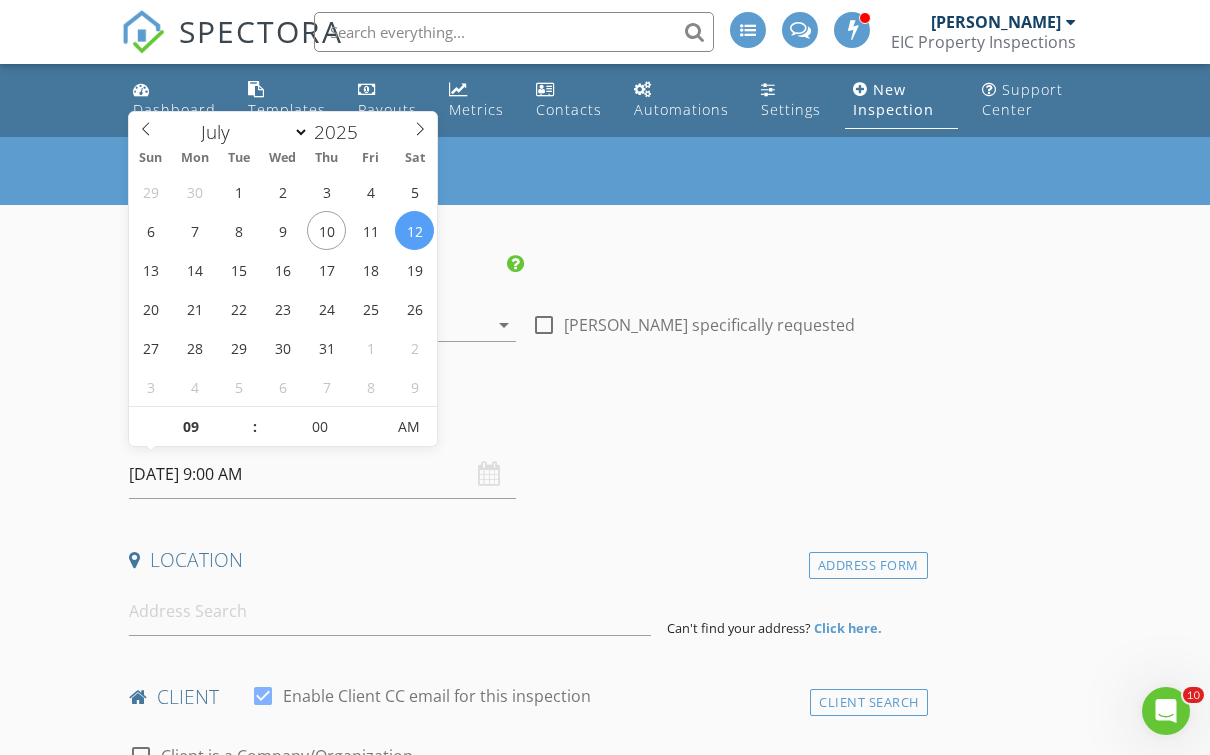 click on "Date/Time
07/12/2025 9:00 AM" at bounding box center (524, 454) 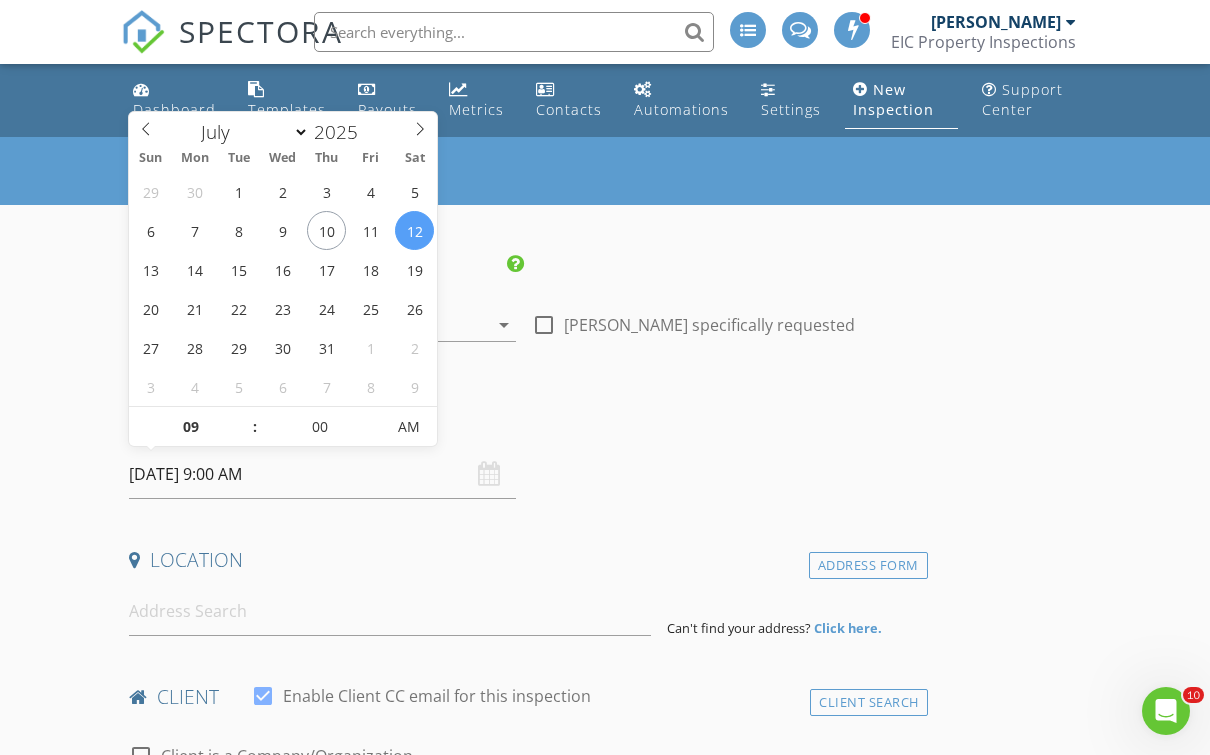click on "Date/Time
07/12/2025 9:00 AM" at bounding box center [524, 454] 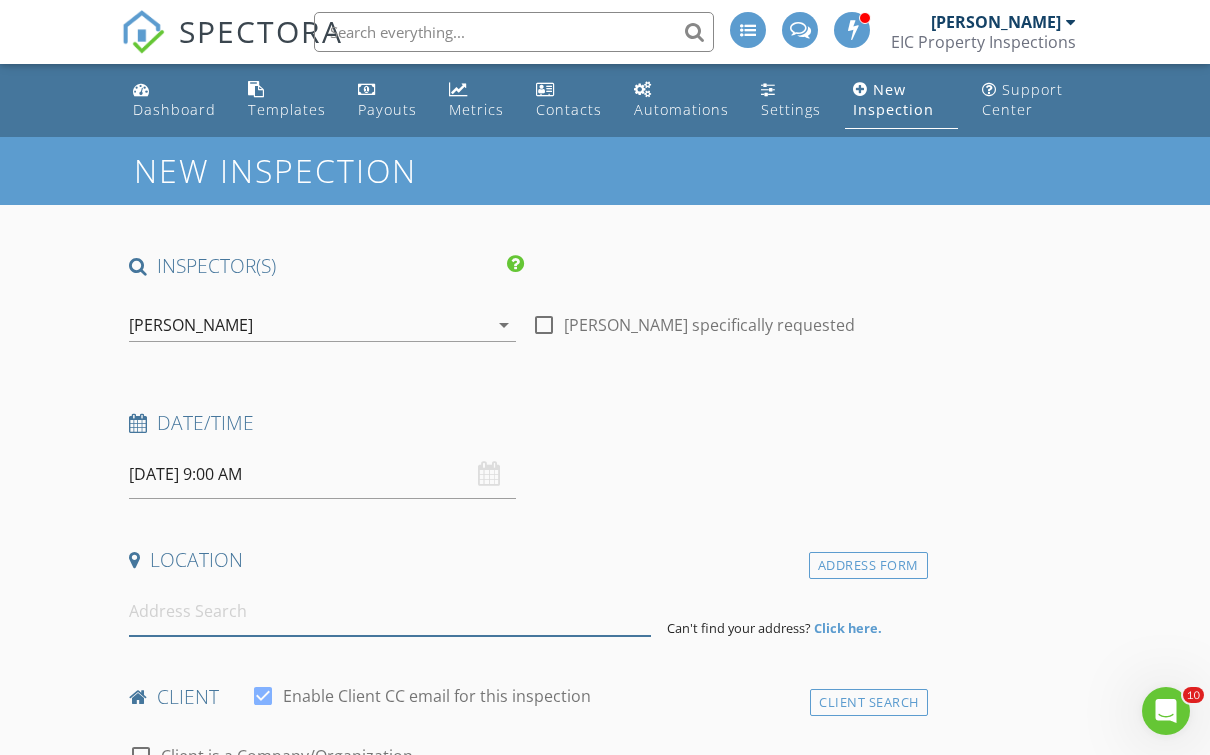 click at bounding box center [390, 611] 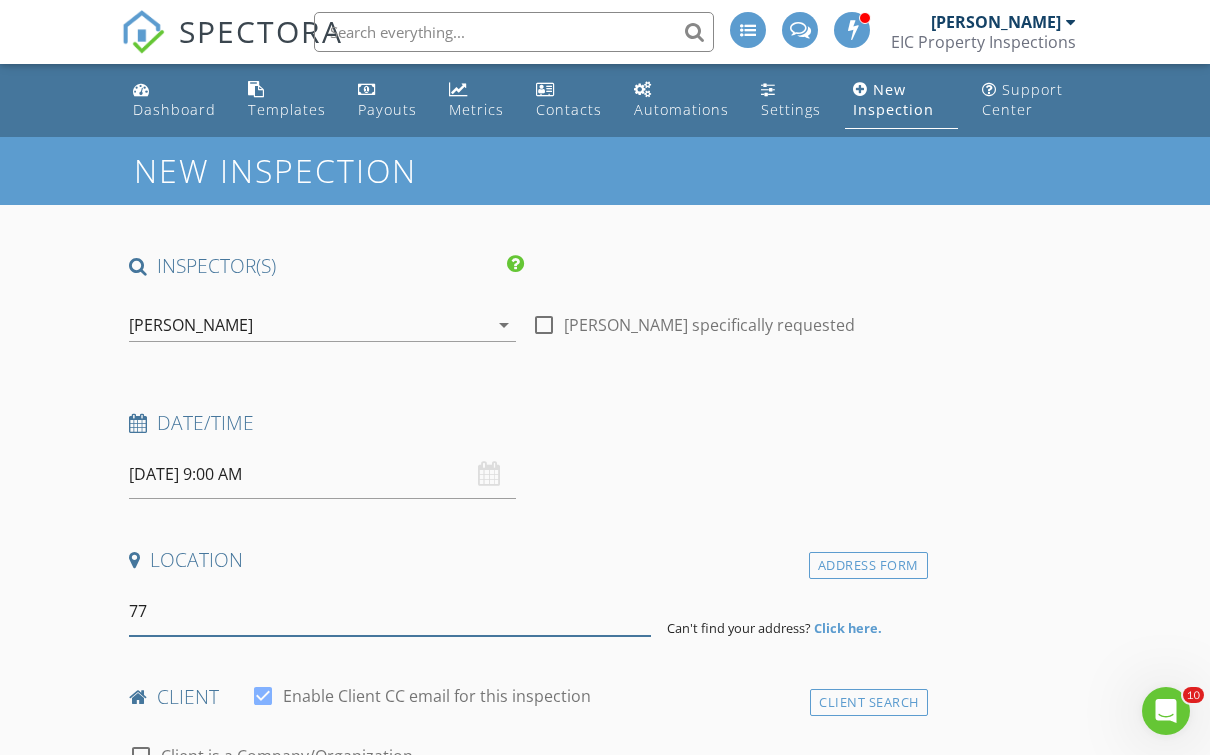 type on "7" 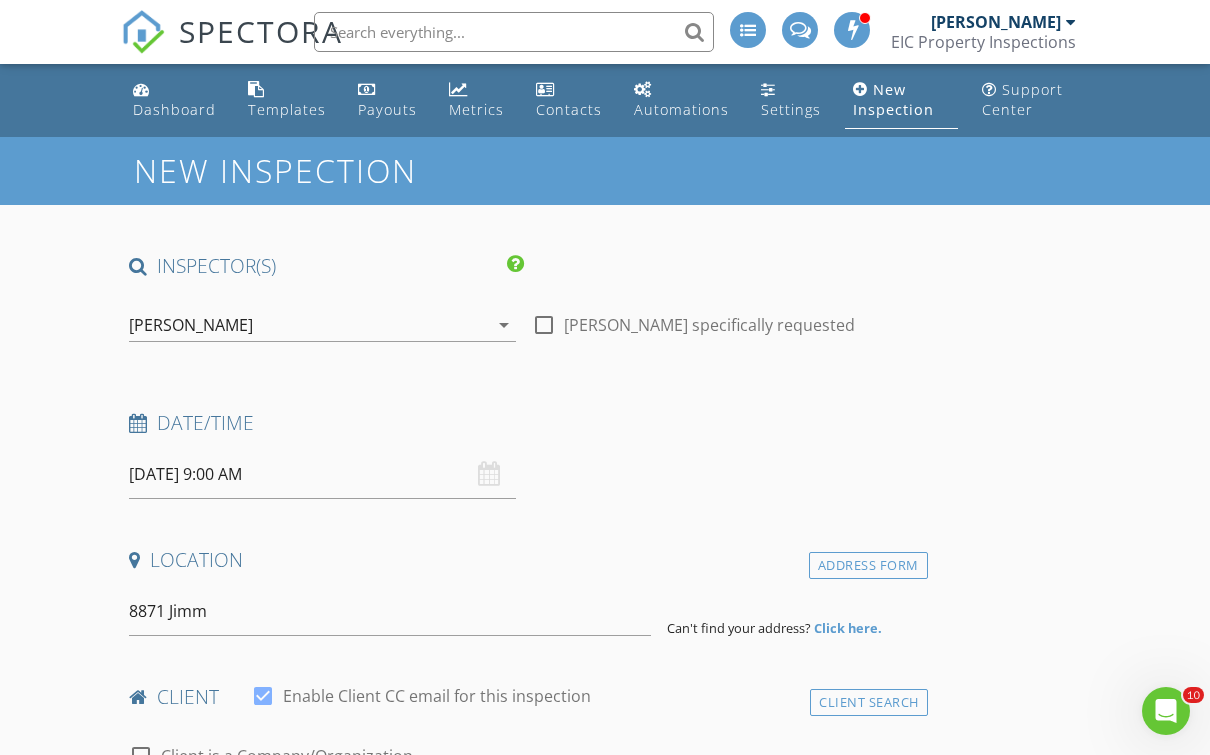 drag, startPoint x: 191, startPoint y: 608, endPoint x: 234, endPoint y: 651, distance: 60.811184 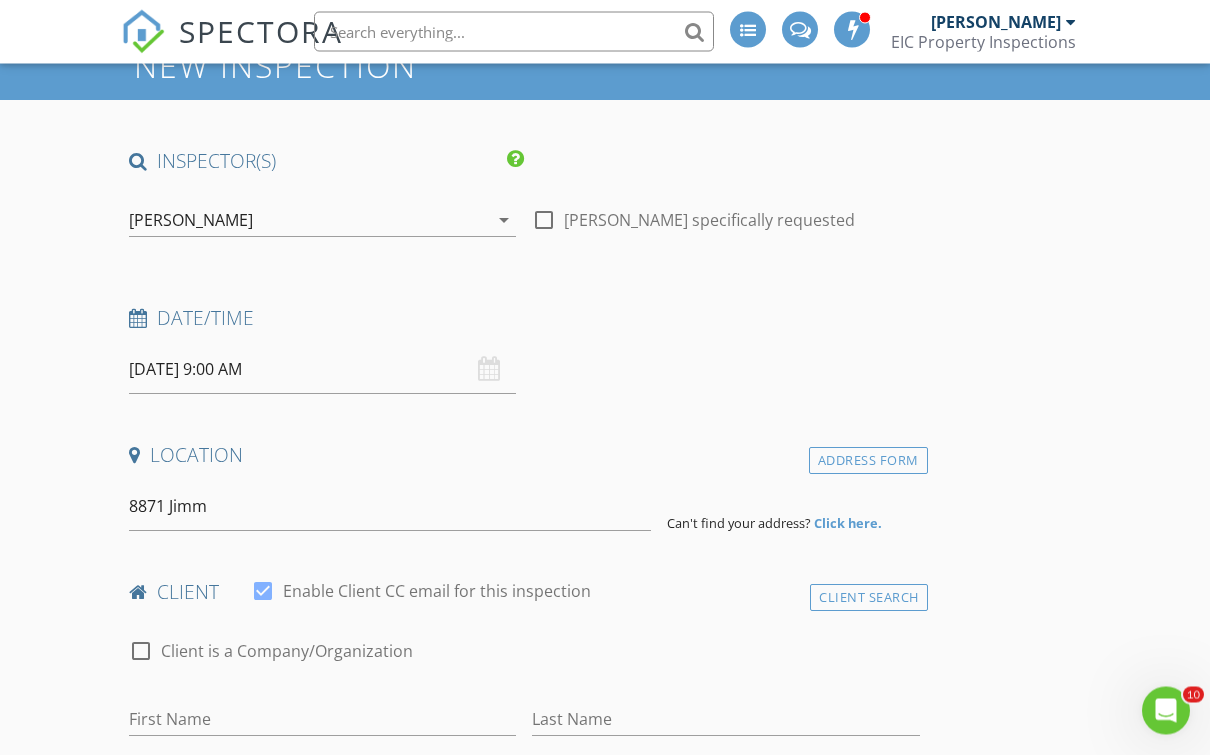 scroll, scrollTop: 106, scrollLeft: 0, axis: vertical 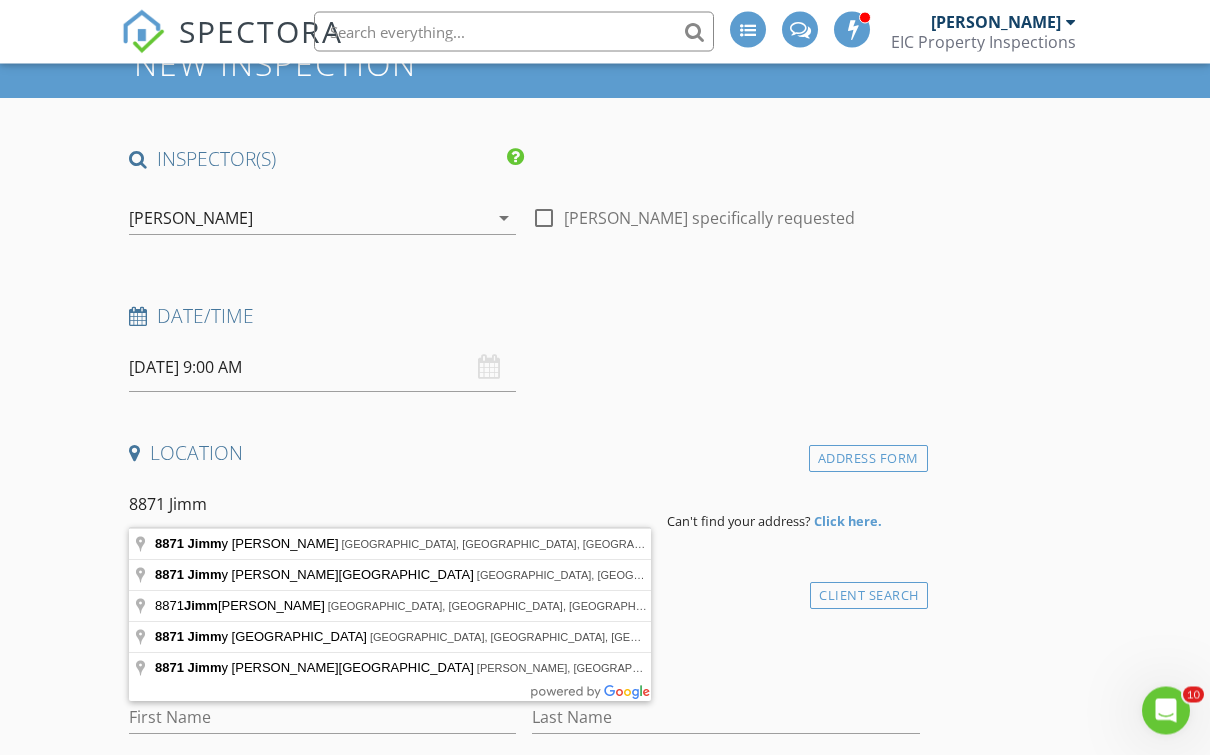 click on "8871 Jimm" at bounding box center [390, 505] 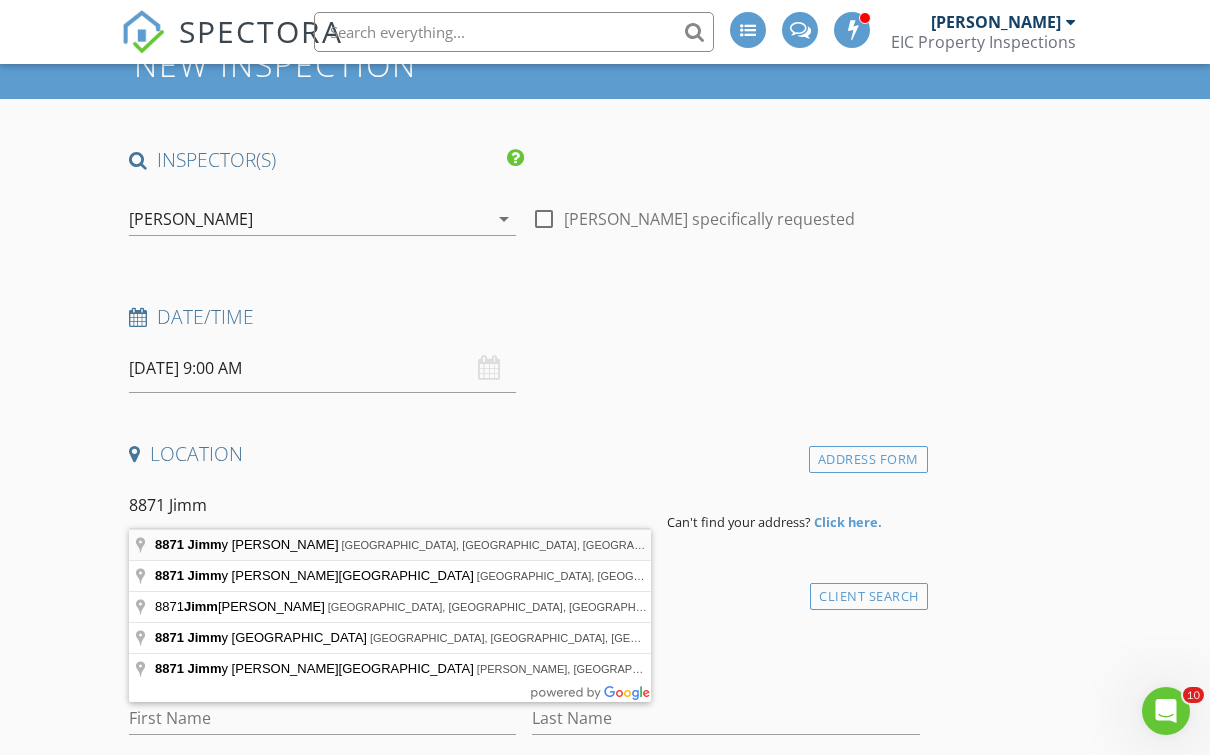 type on "8871 Jimmy Lee Cir, Jonesboro, GA, USA" 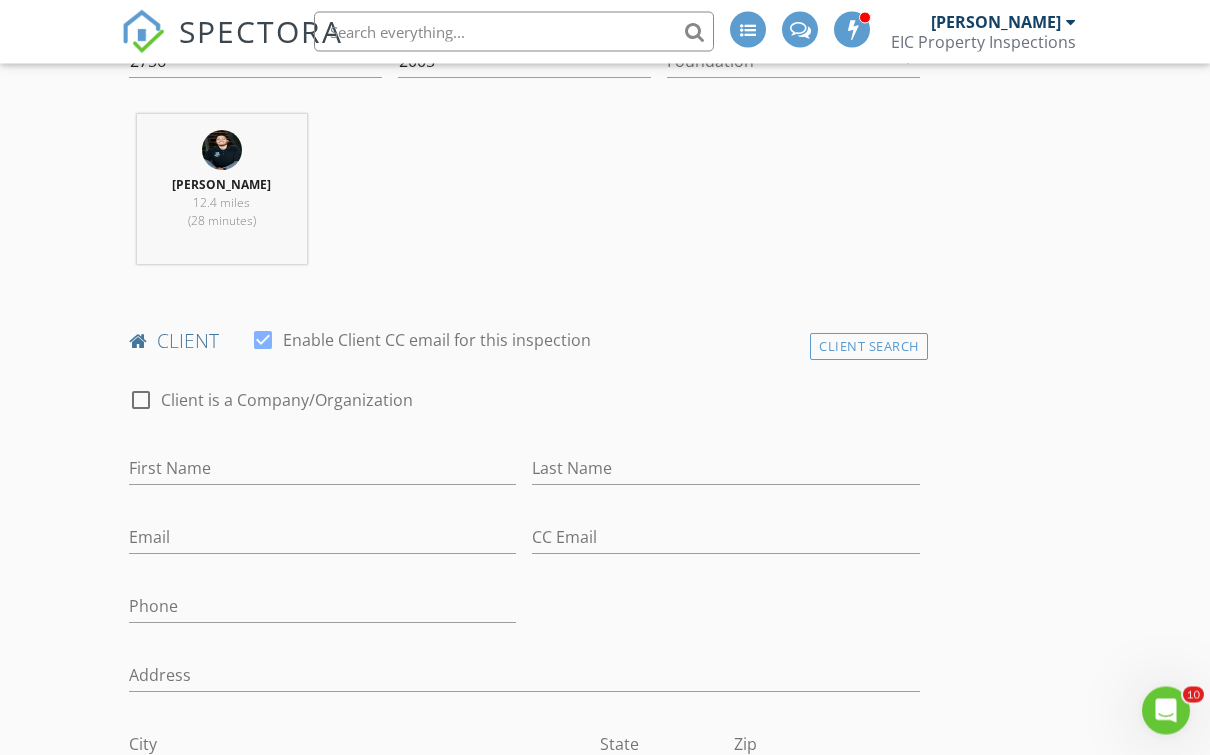 scroll, scrollTop: 747, scrollLeft: 0, axis: vertical 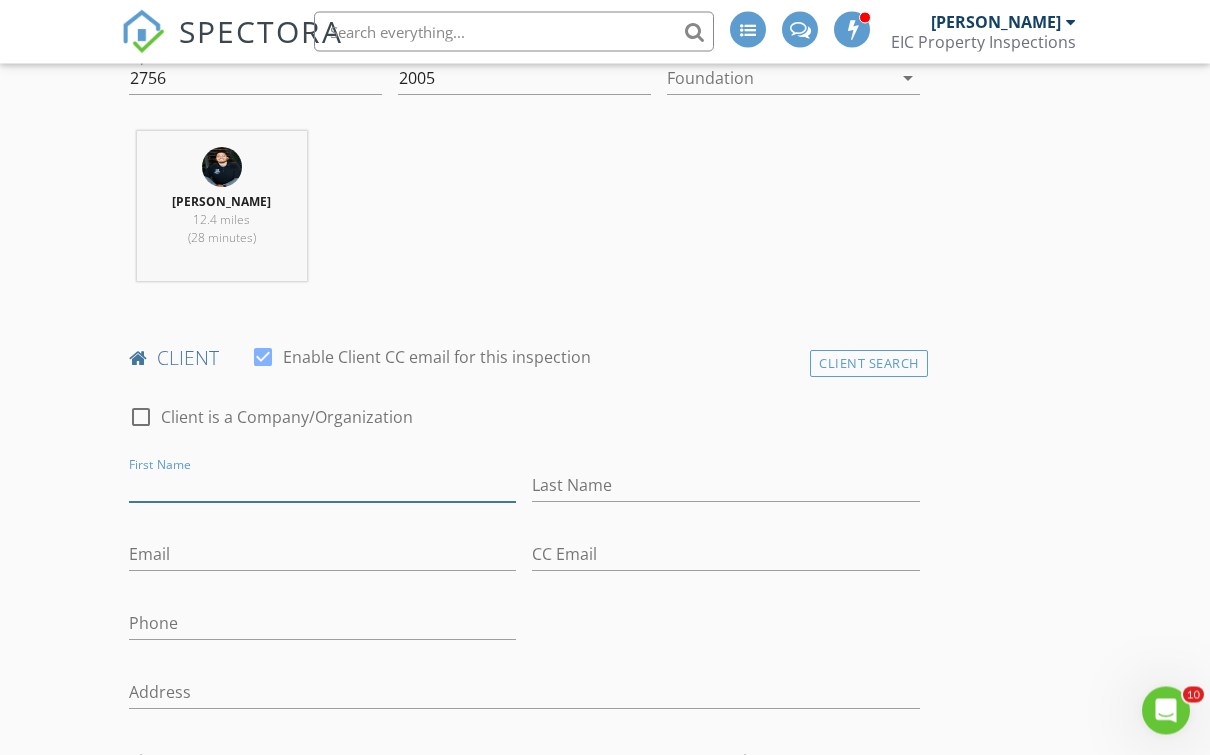 click on "First Name" at bounding box center [322, 486] 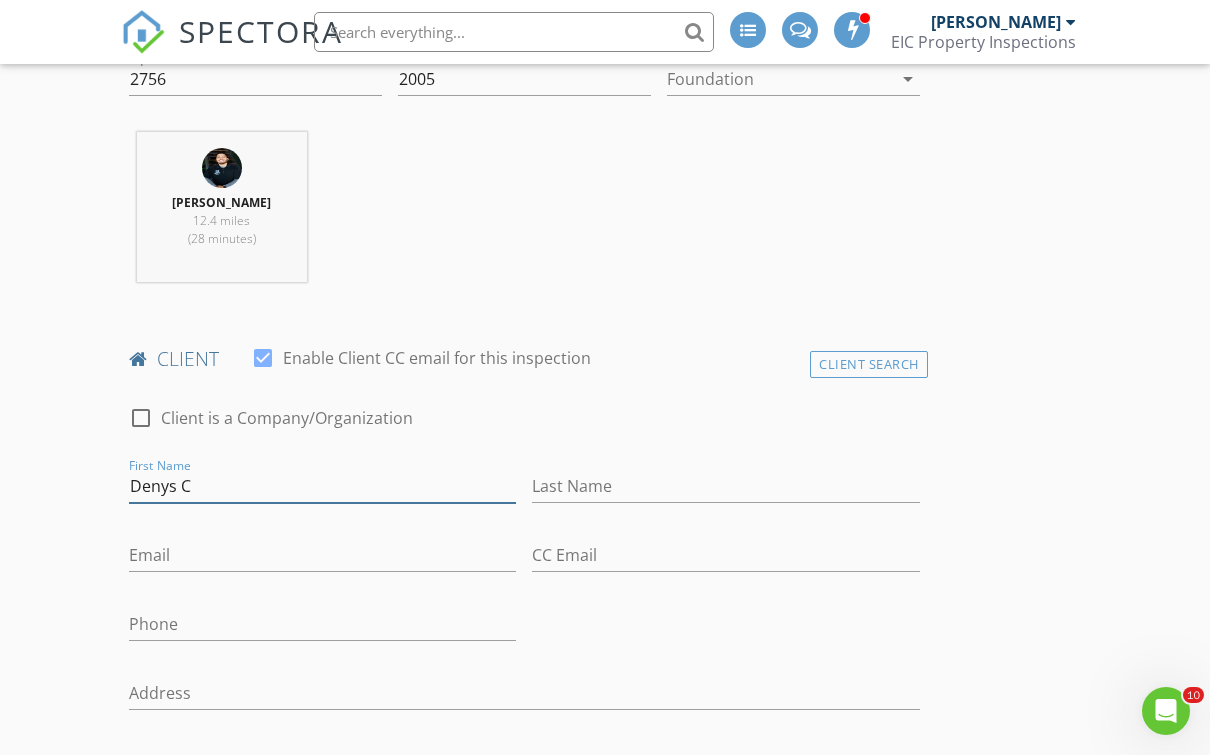 type on "Denys" 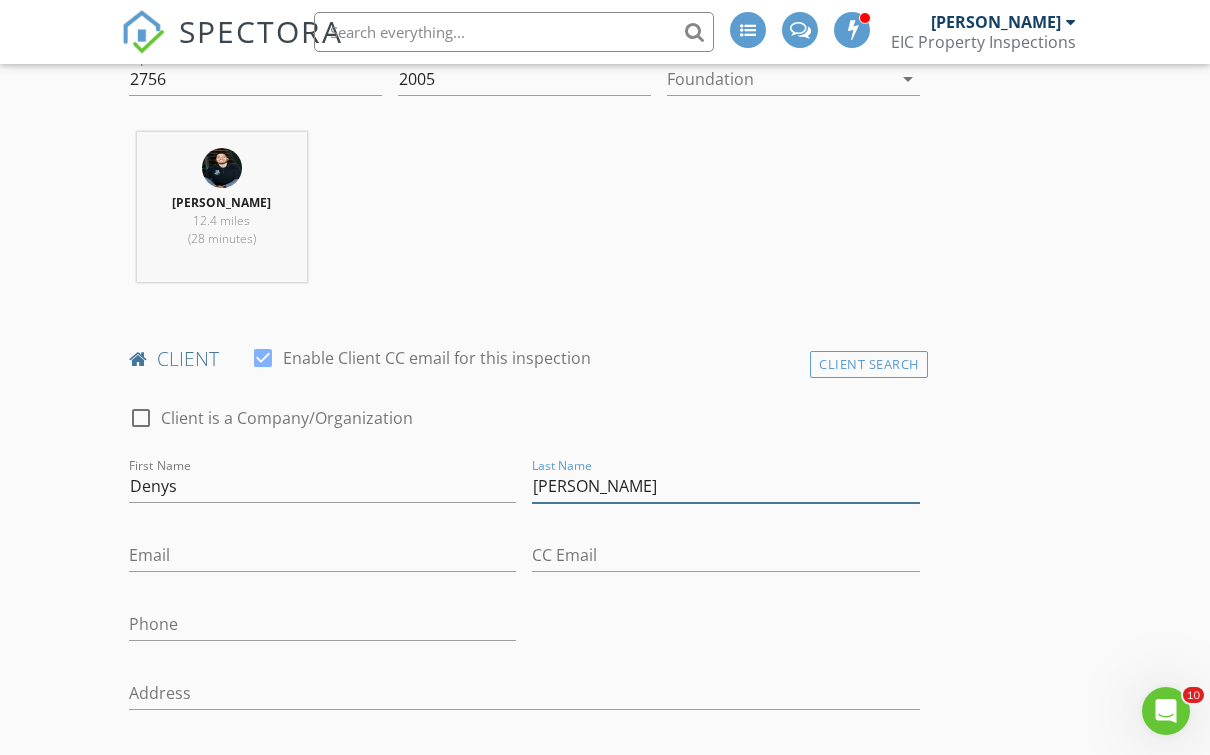 type on "Cruz Hernandez" 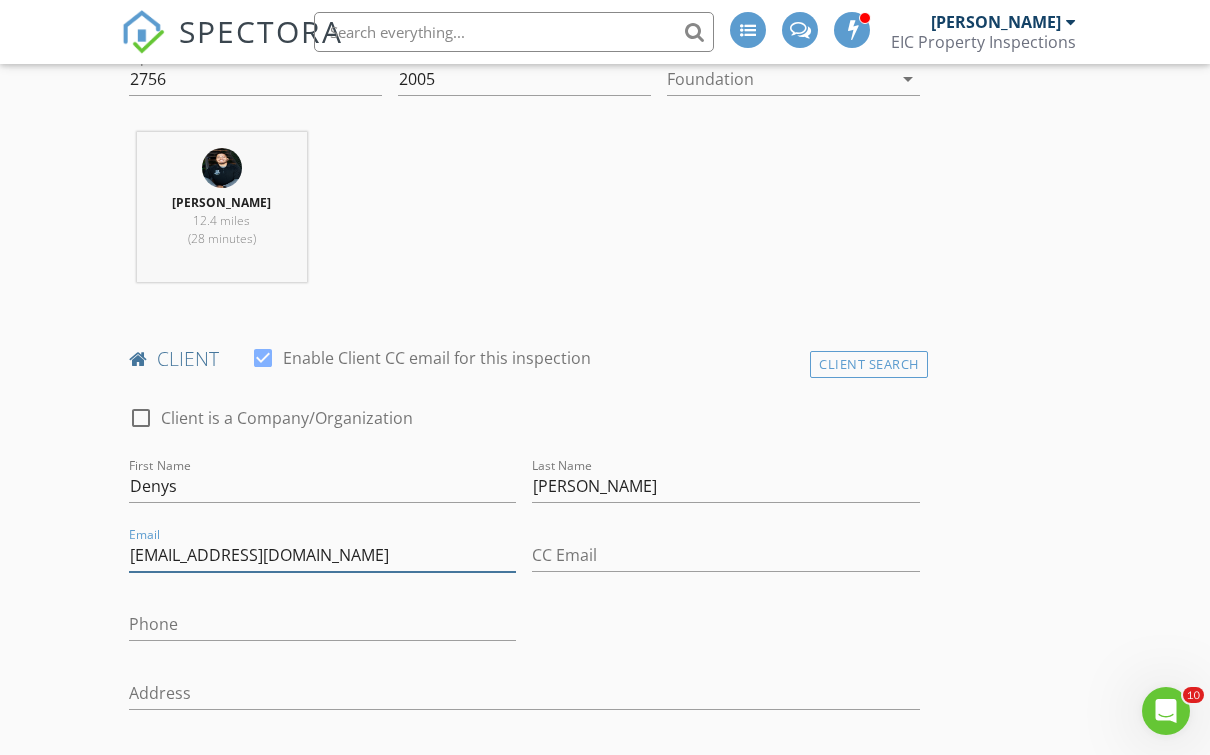 type on "zorroone254@gmail.com" 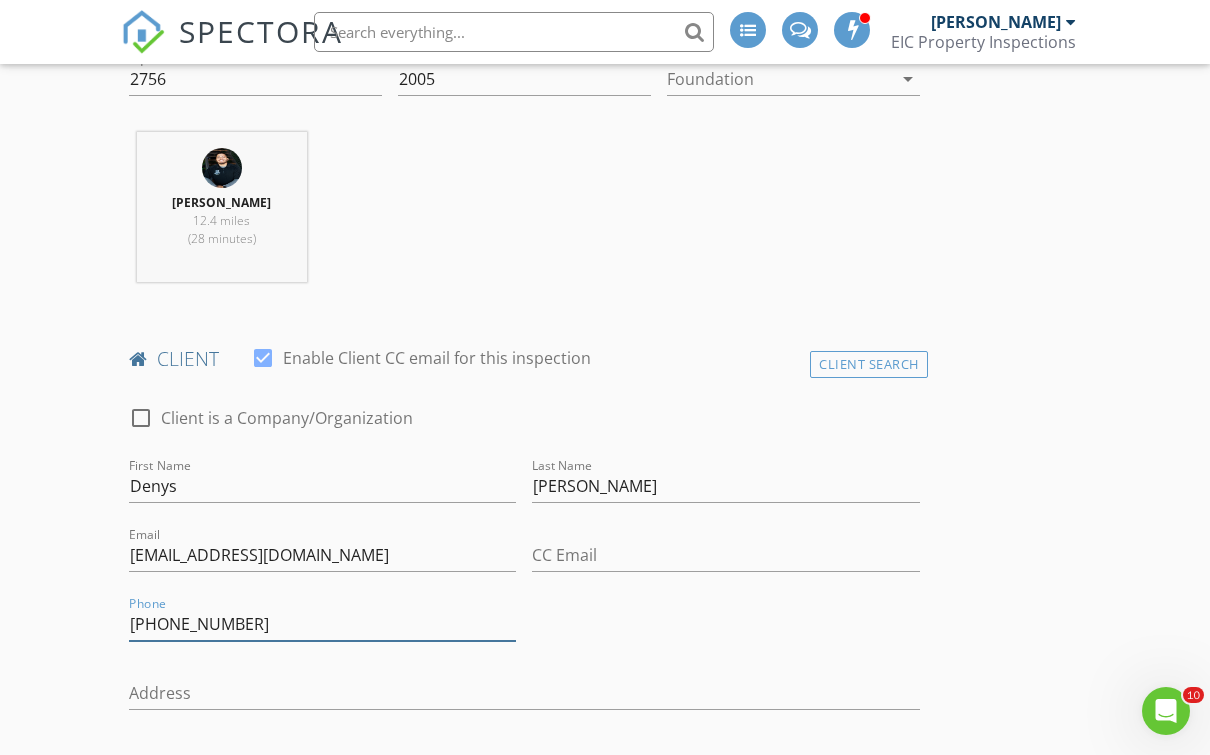 type on "678-707-0937" 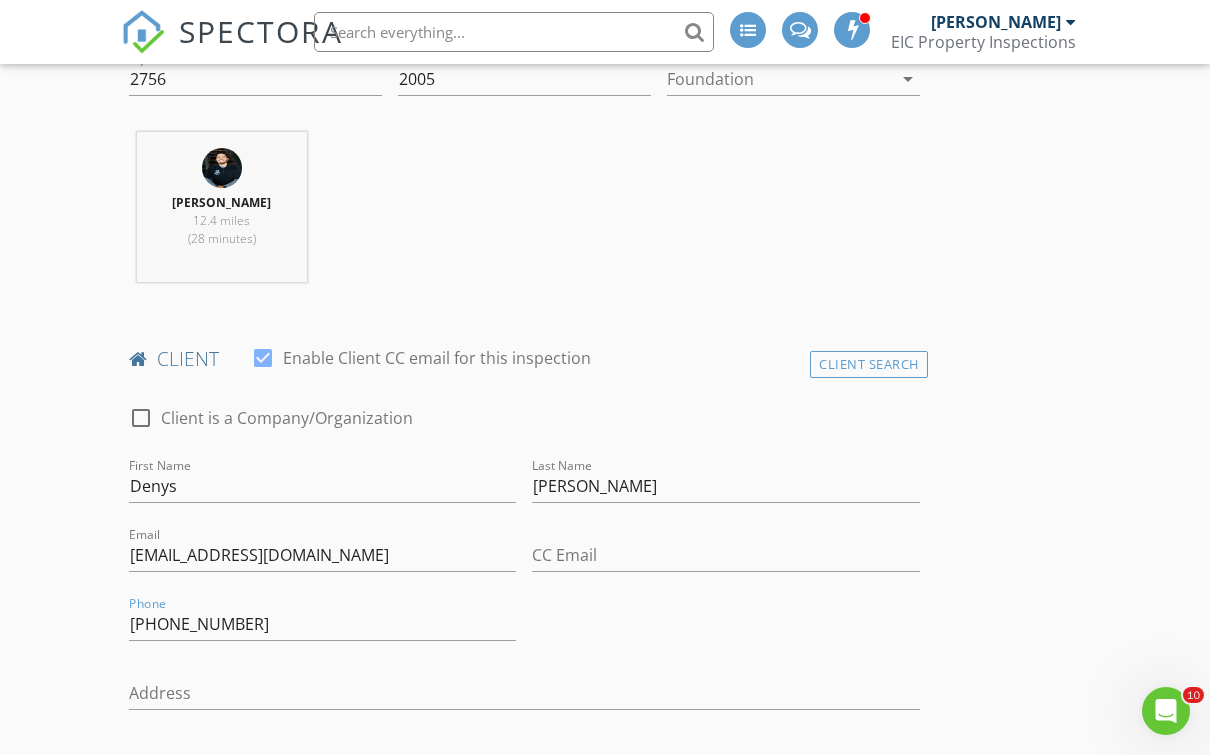 click on "check_box_outline_blank Client is a Company/Organization" at bounding box center (524, 428) 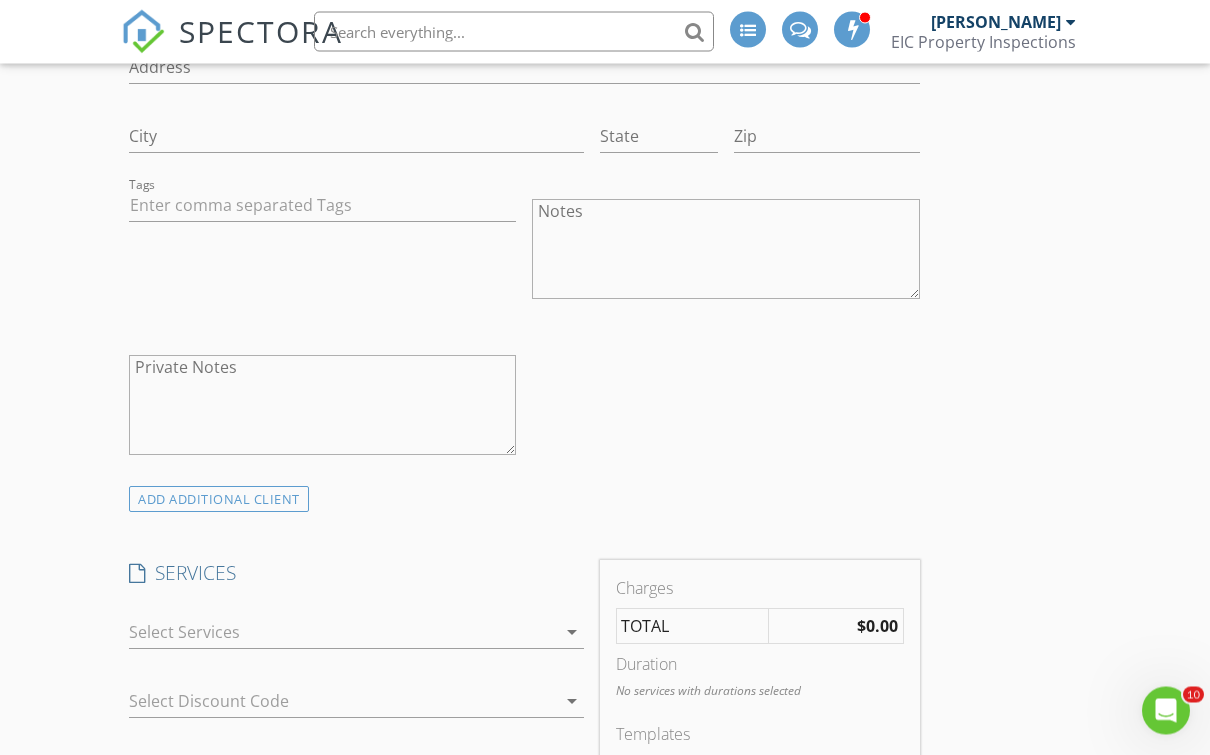 scroll, scrollTop: 1409, scrollLeft: 0, axis: vertical 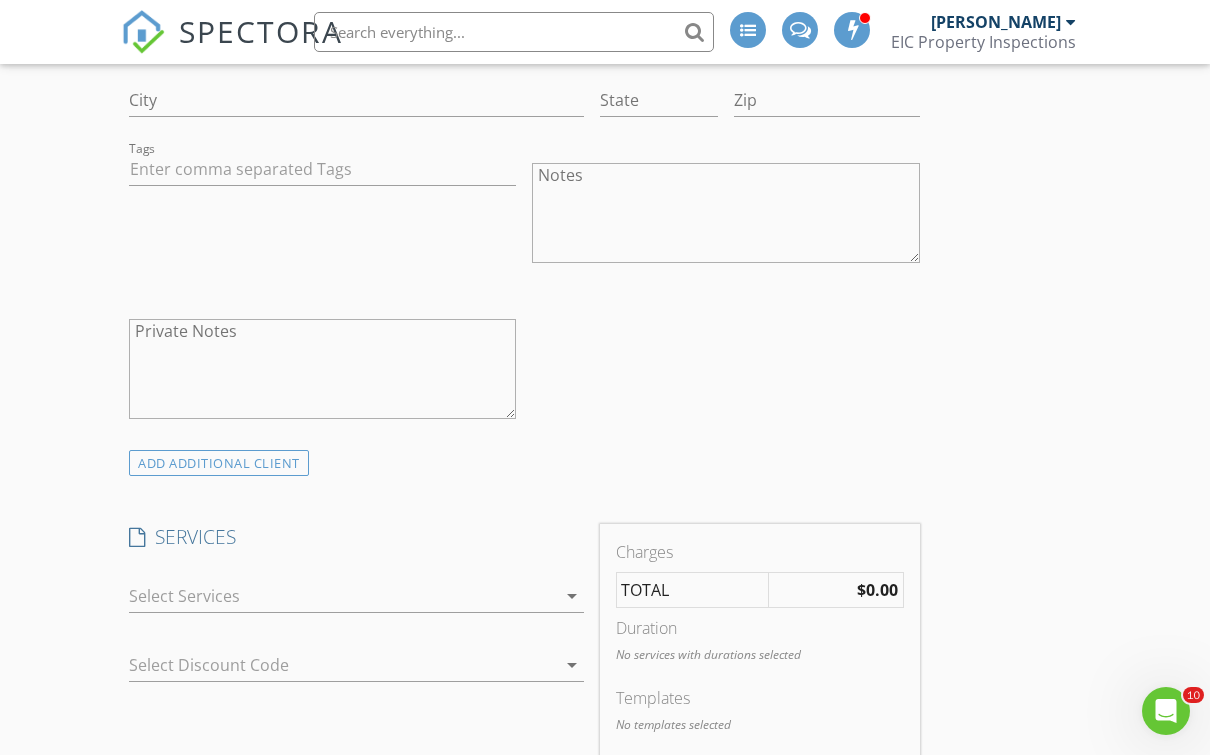 click on "ADD ADDITIONAL client" at bounding box center [219, 463] 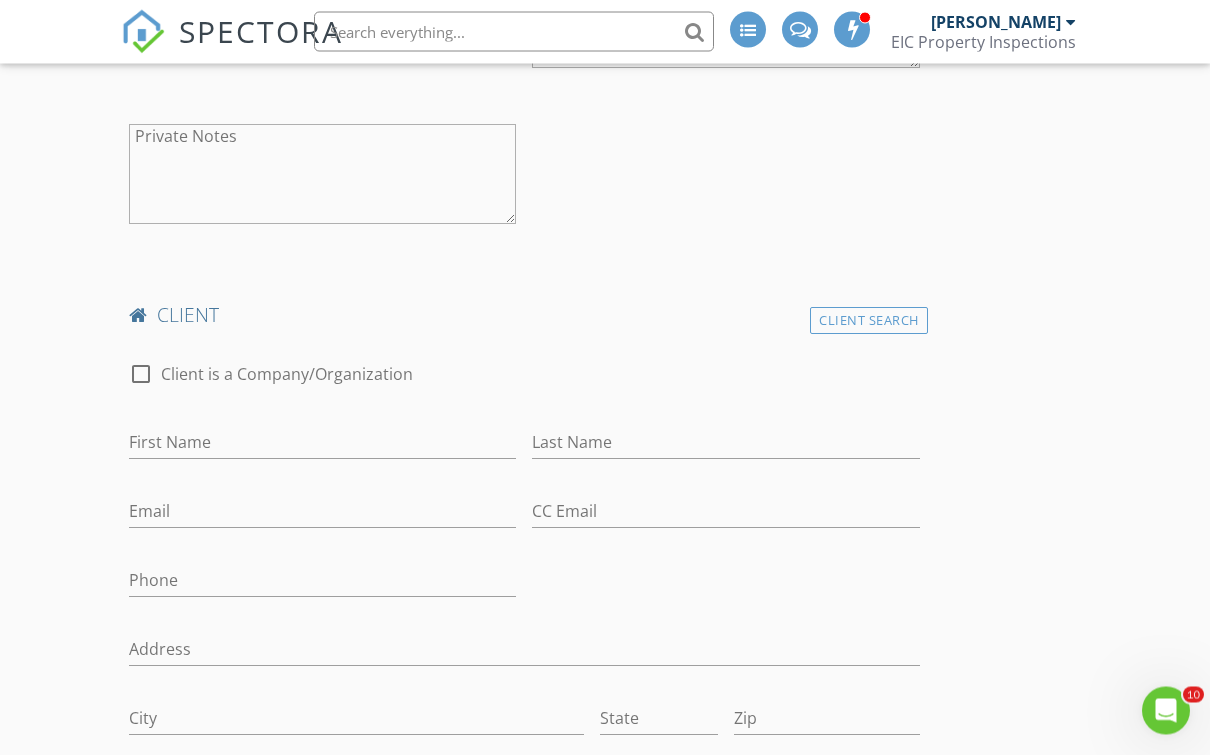 scroll, scrollTop: 1655, scrollLeft: 0, axis: vertical 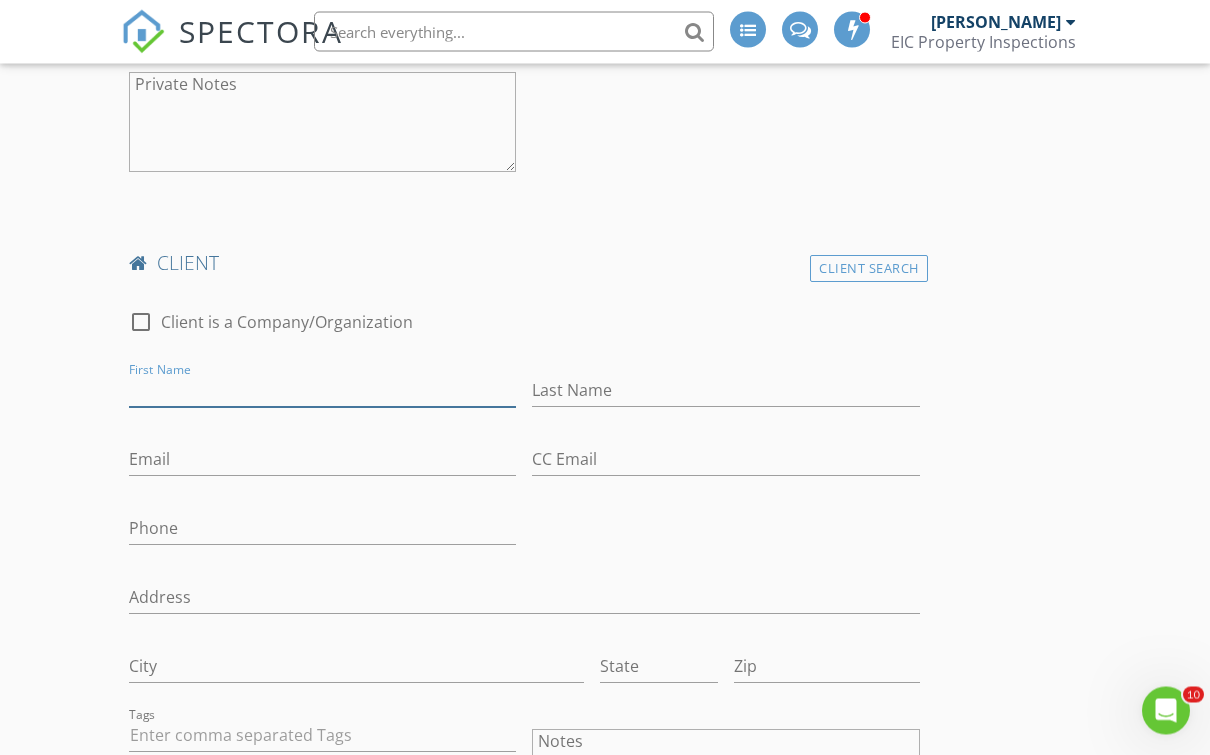 click on "First Name" at bounding box center (322, 391) 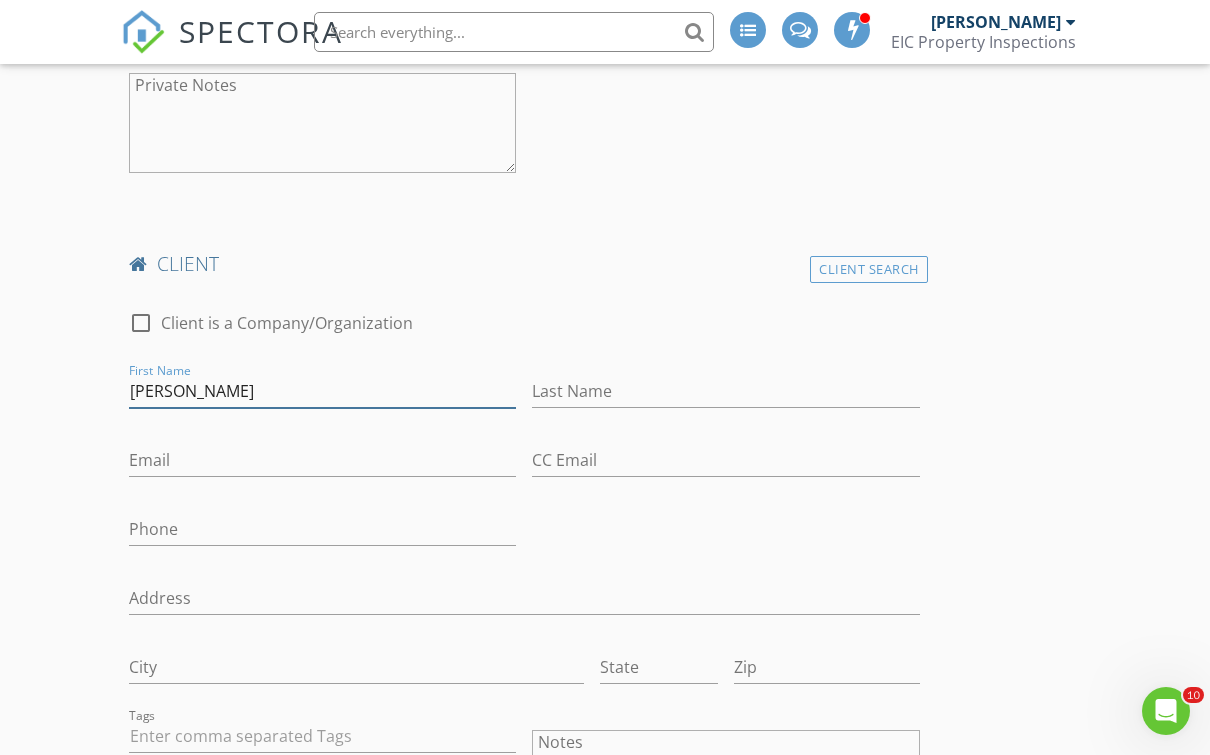 type on "Luis" 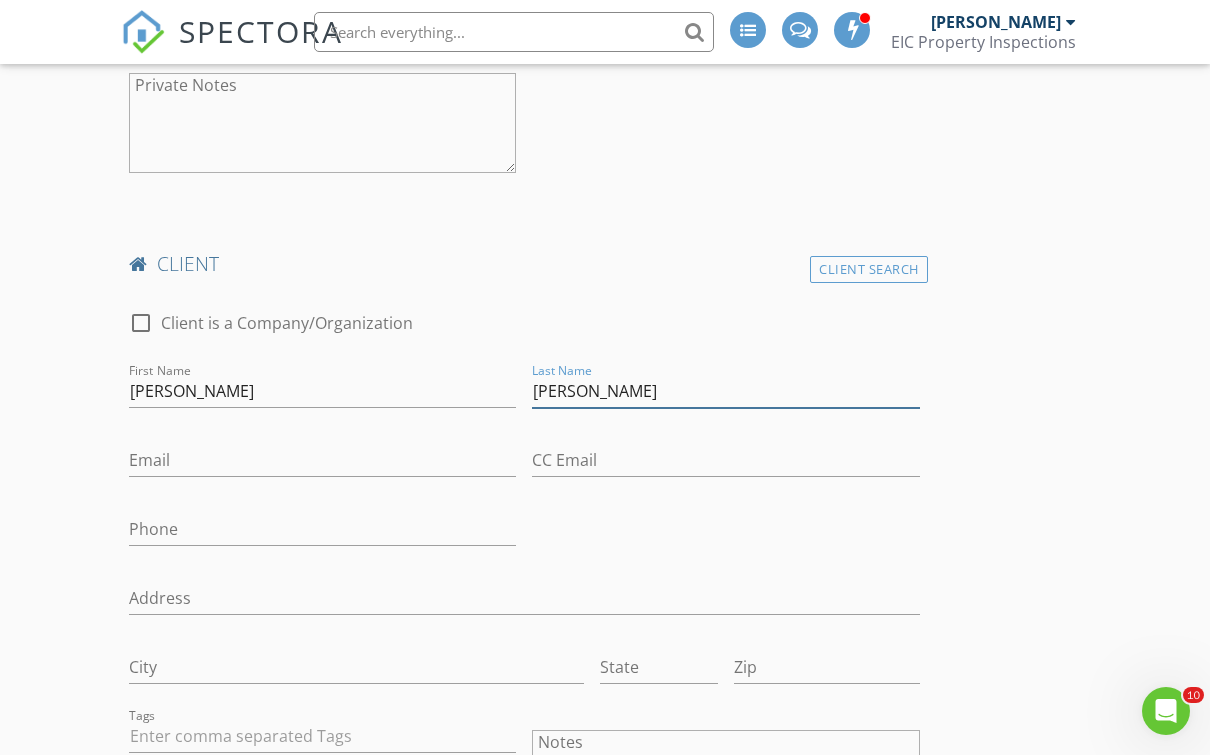 type on "Sanchez" 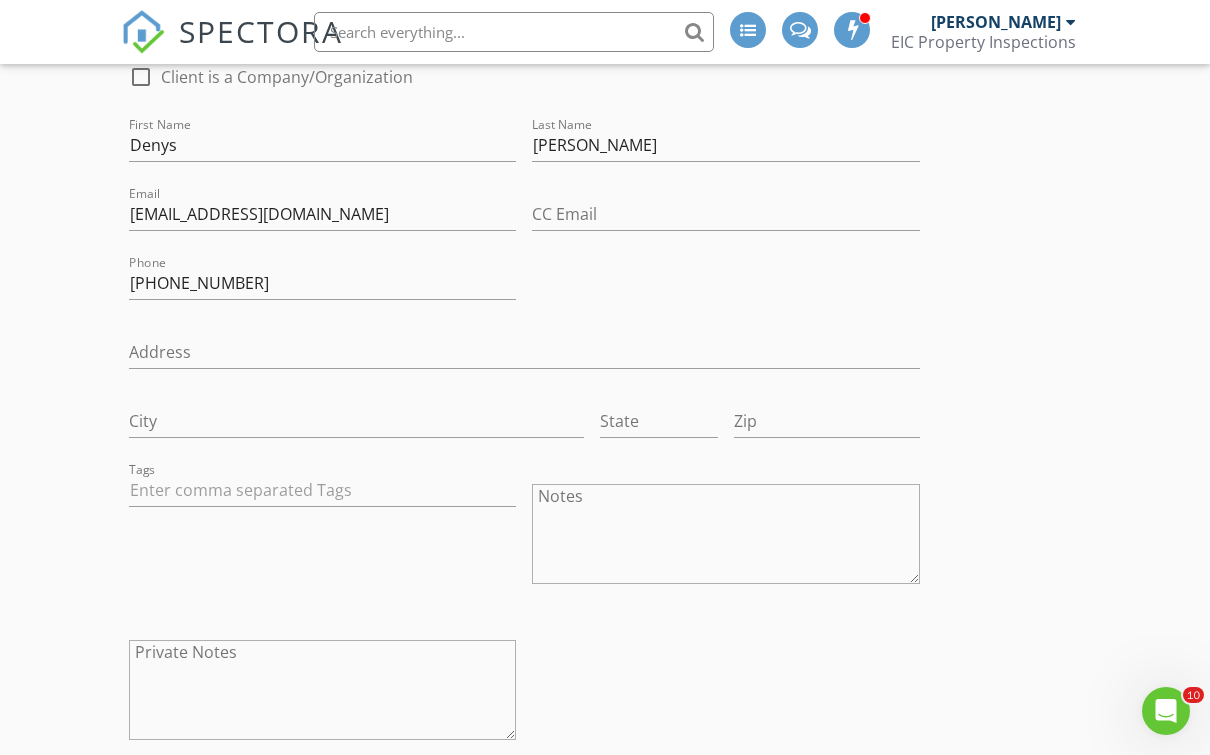scroll, scrollTop: 1073, scrollLeft: 0, axis: vertical 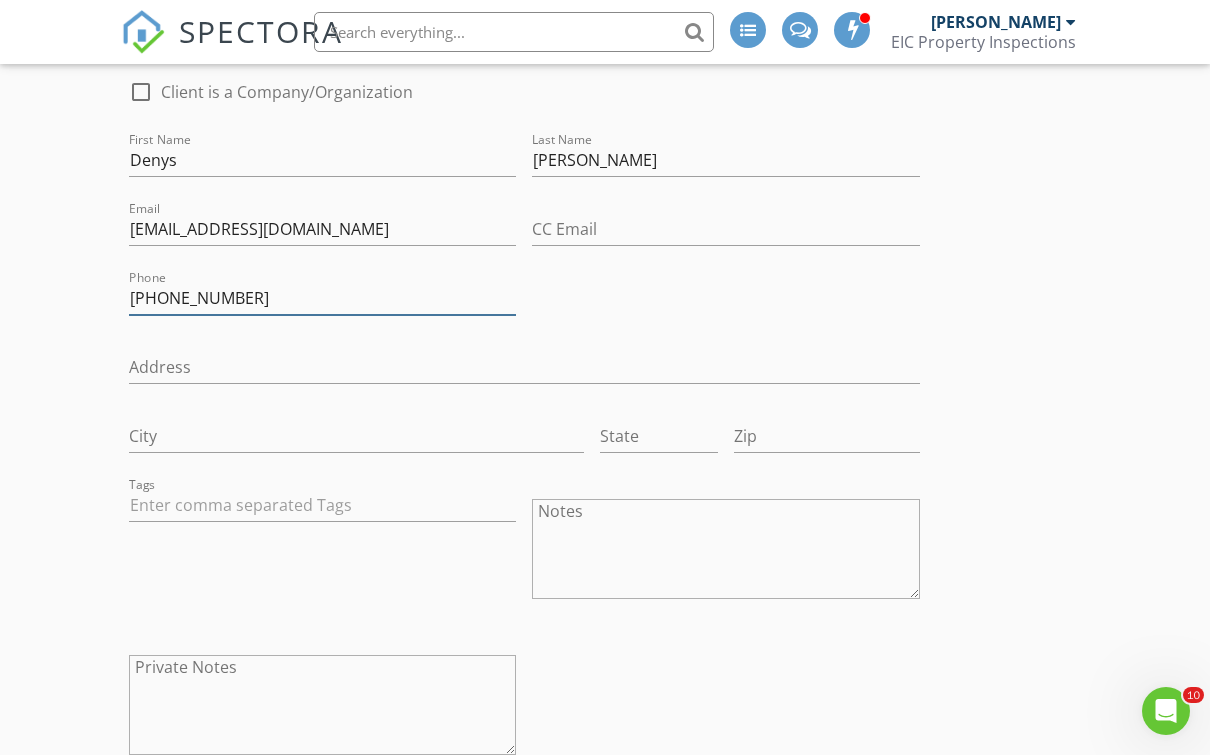 click on "678-707-0937" at bounding box center (322, 298) 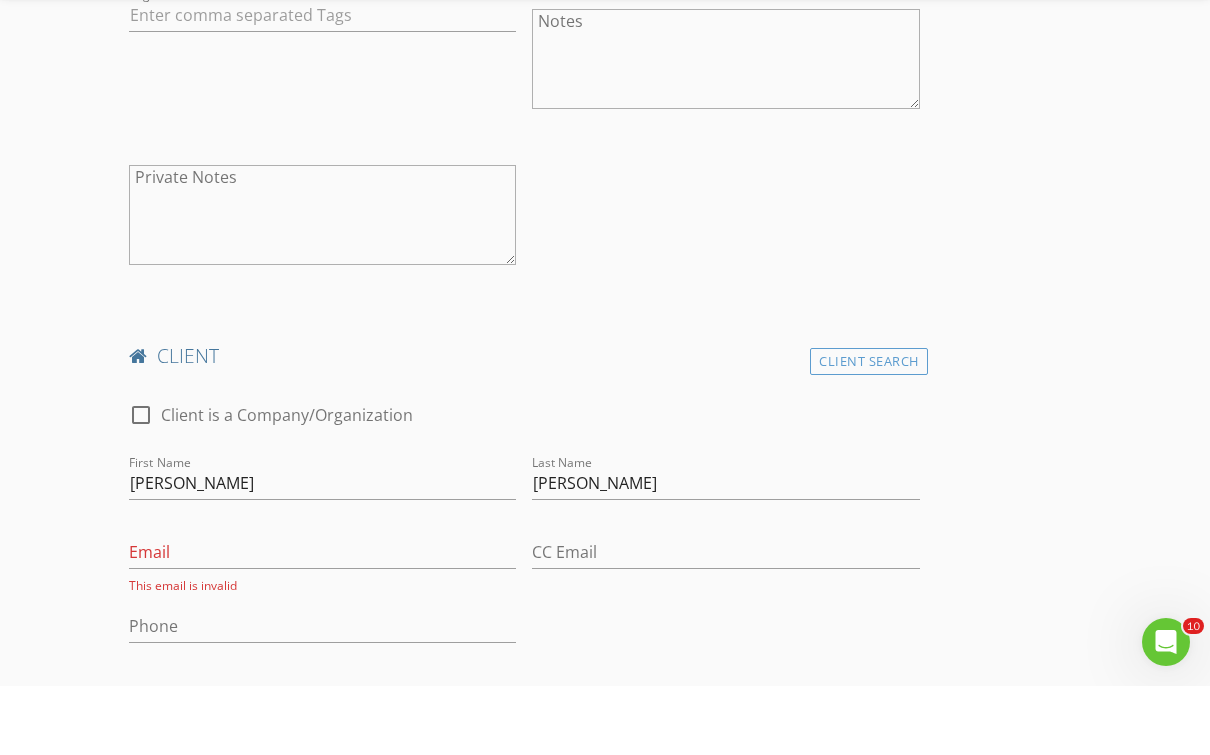 scroll, scrollTop: 1525, scrollLeft: 0, axis: vertical 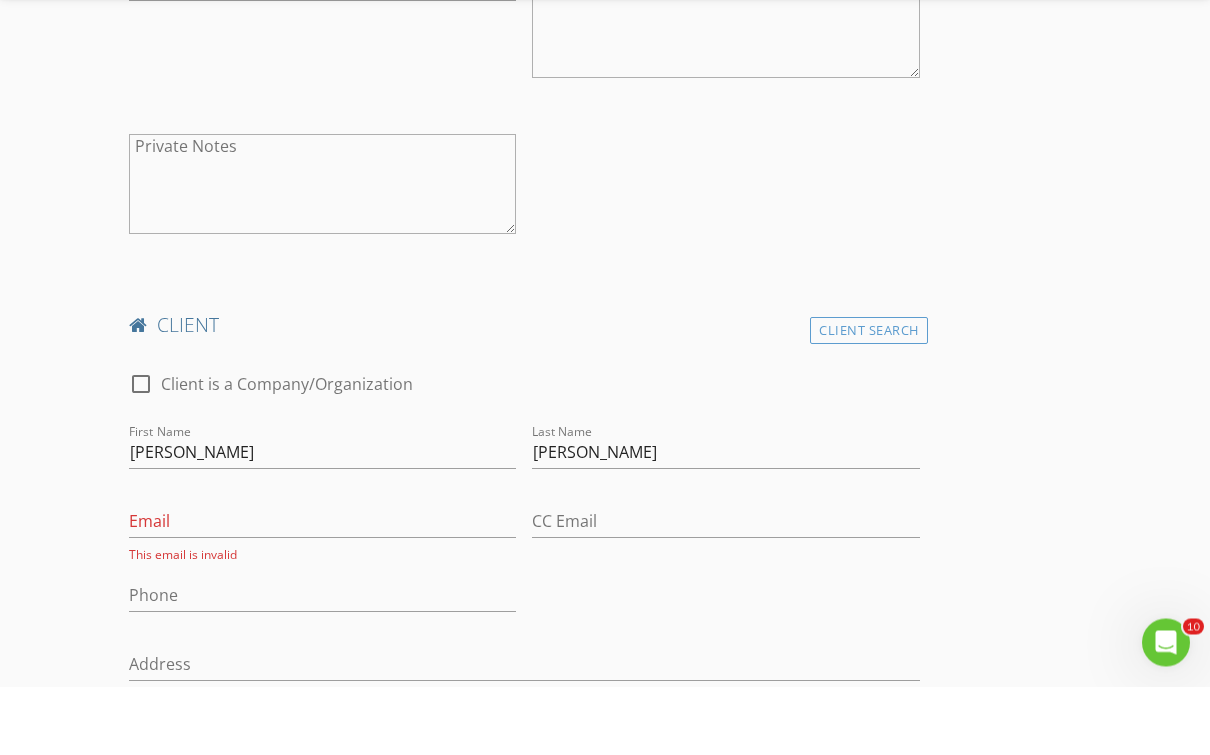 type on "678-760-8104" 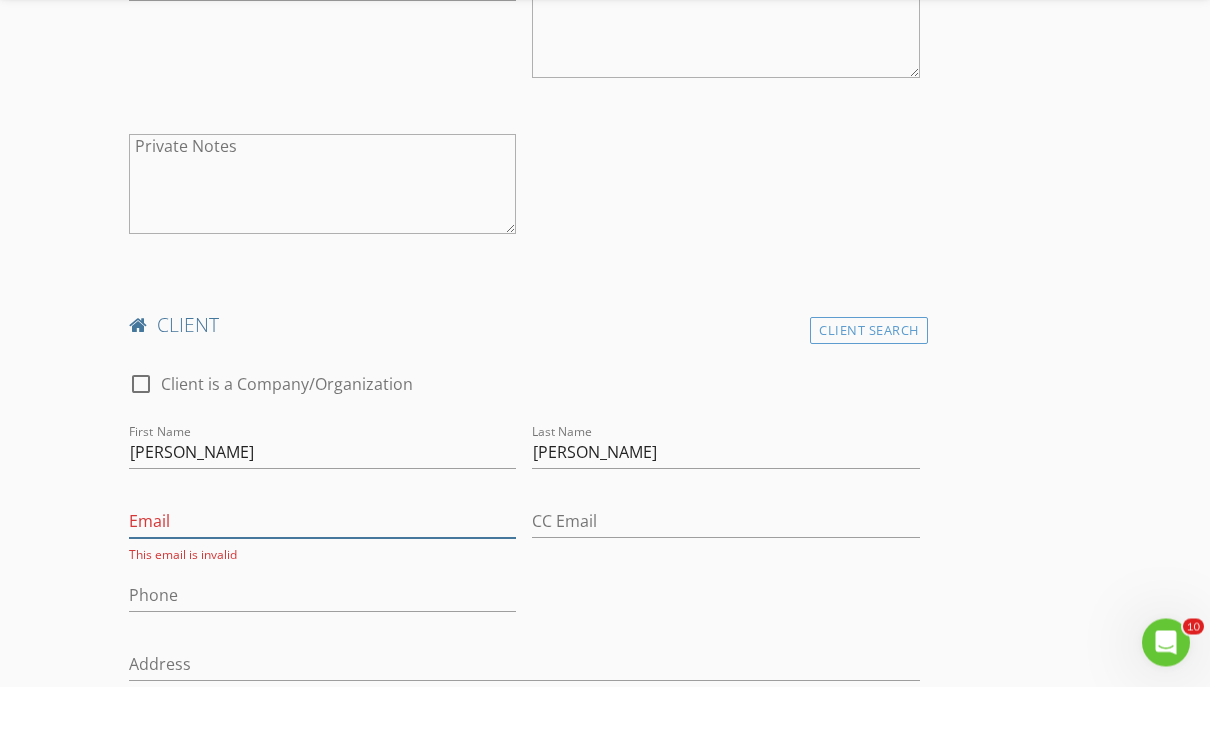 click on "Email" at bounding box center (322, 590) 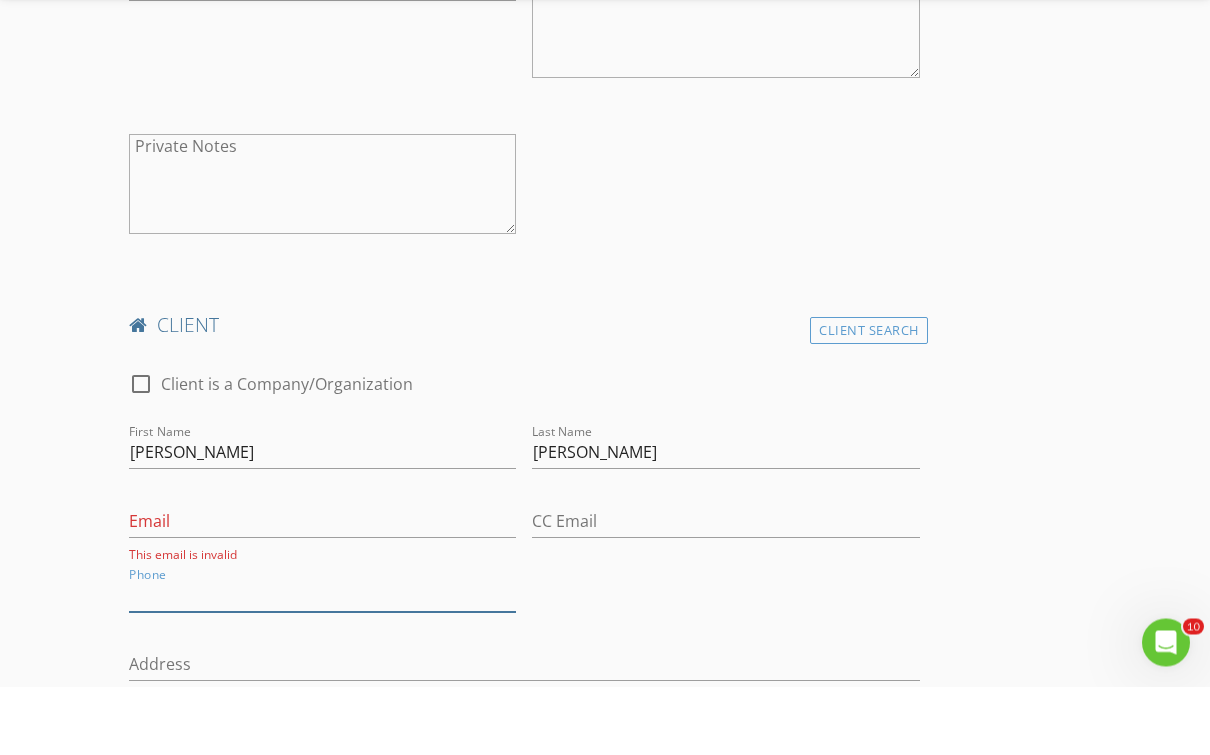 click on "Phone" at bounding box center [322, 664] 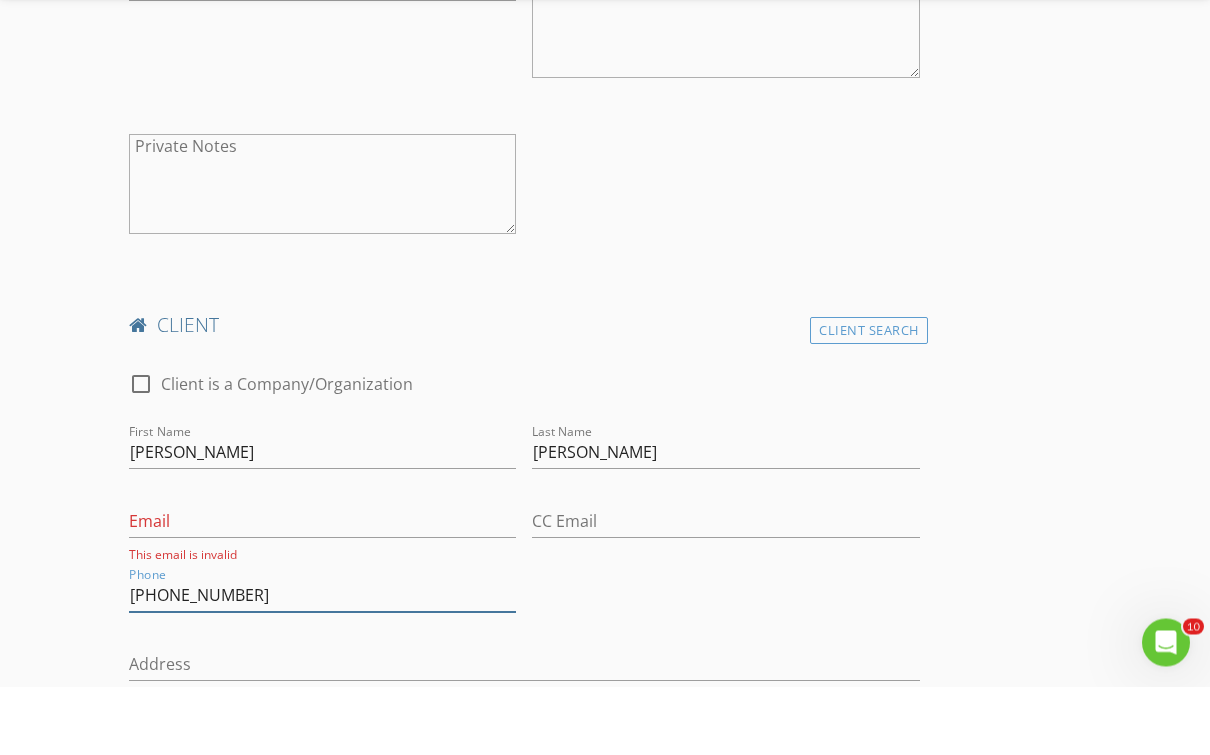 type on "678-707-0937" 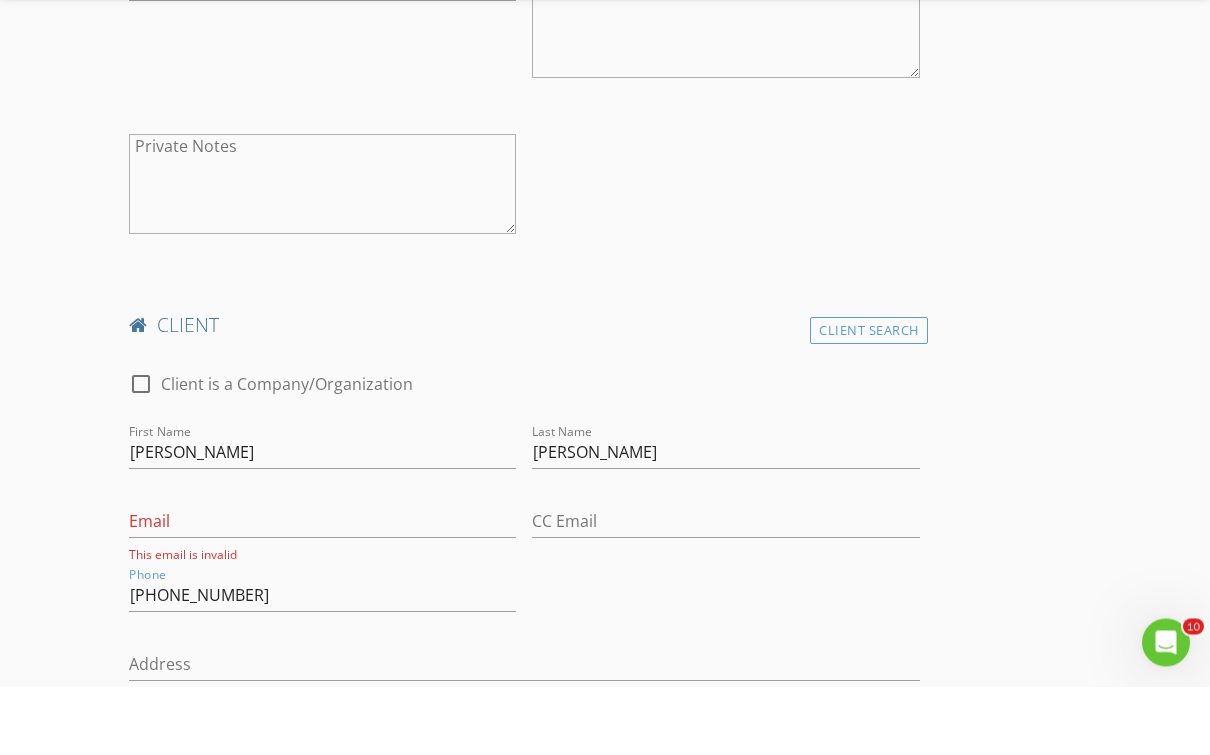 click on "check_box_outline_blank Client is a Company/Organization     First Name Luis   Last Name Sanchez   Email This email is invalid   CC Email   Phone 678-707-0937   Address   City   State   Zip     Tags         Notes   Private Notes" at bounding box center [524, 786] 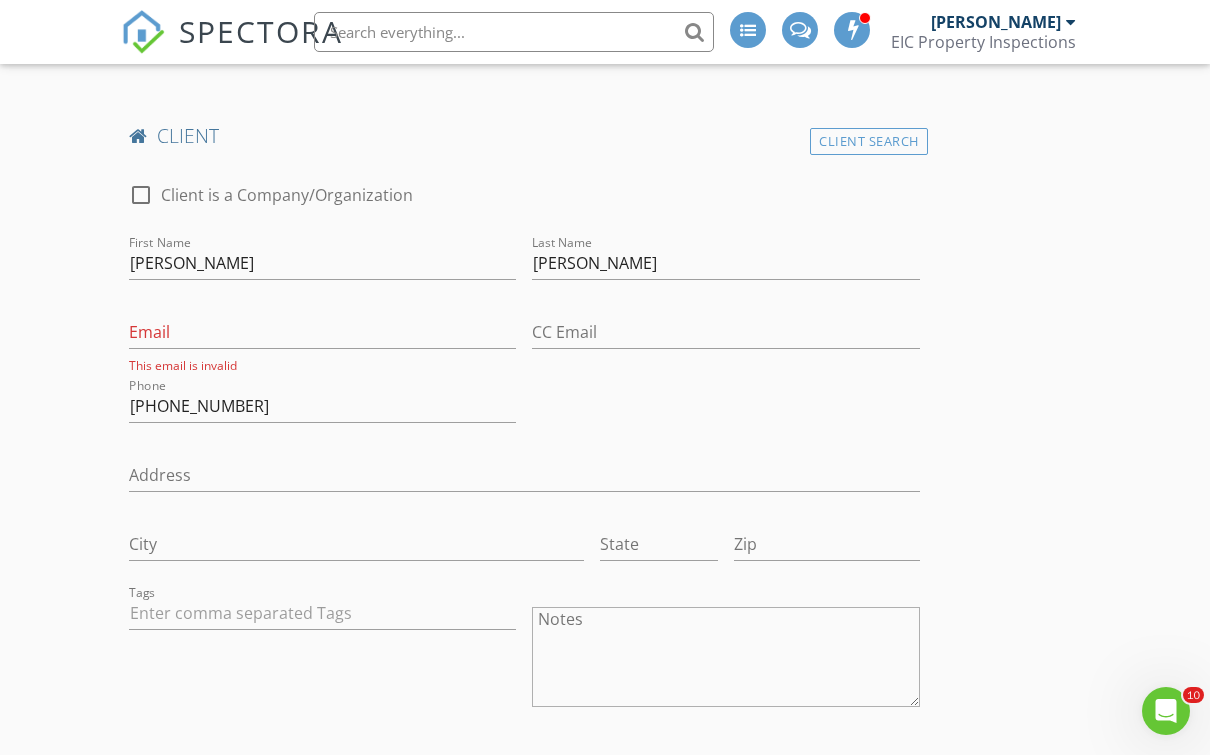 scroll, scrollTop: 1791, scrollLeft: 0, axis: vertical 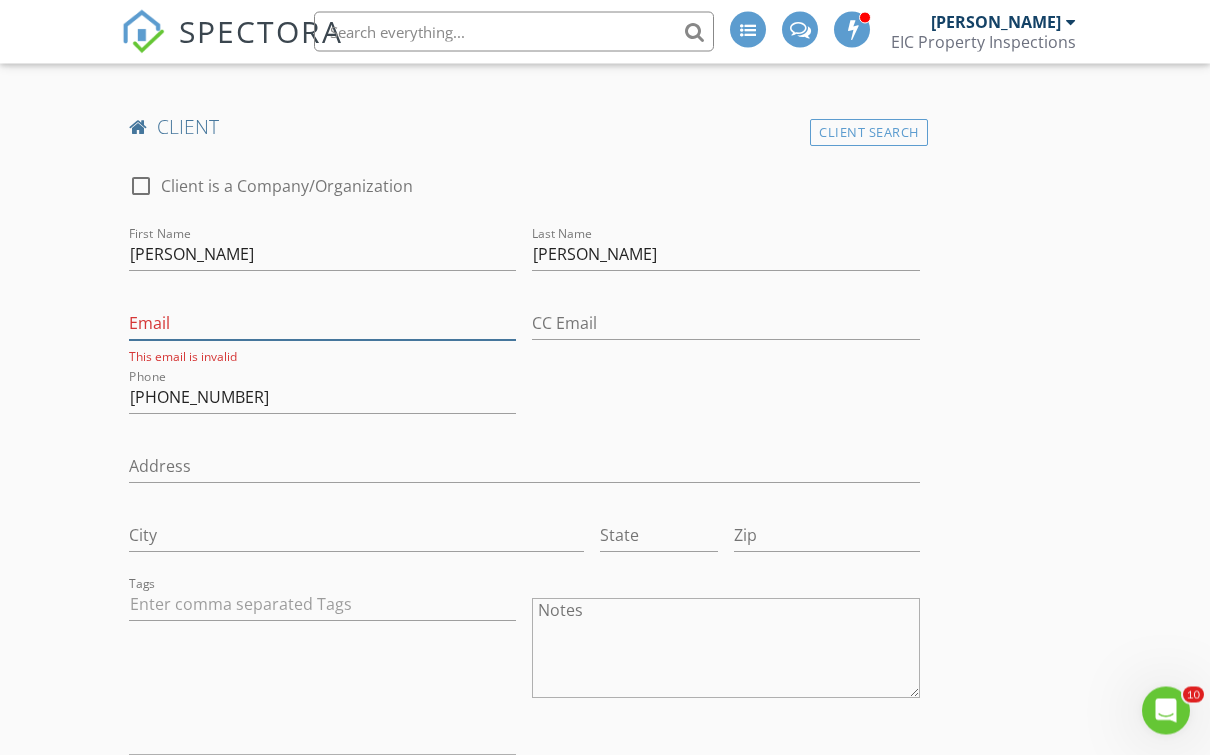 click on "Email" at bounding box center (322, 324) 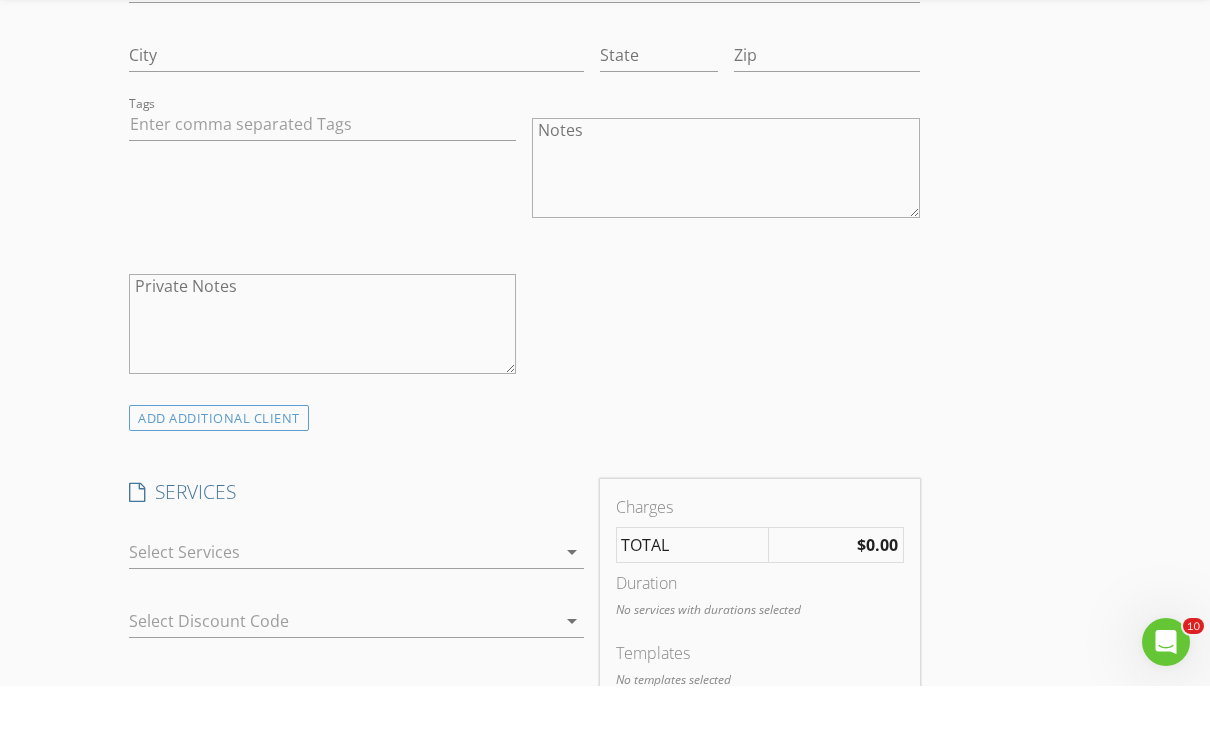 scroll, scrollTop: 2243, scrollLeft: 0, axis: vertical 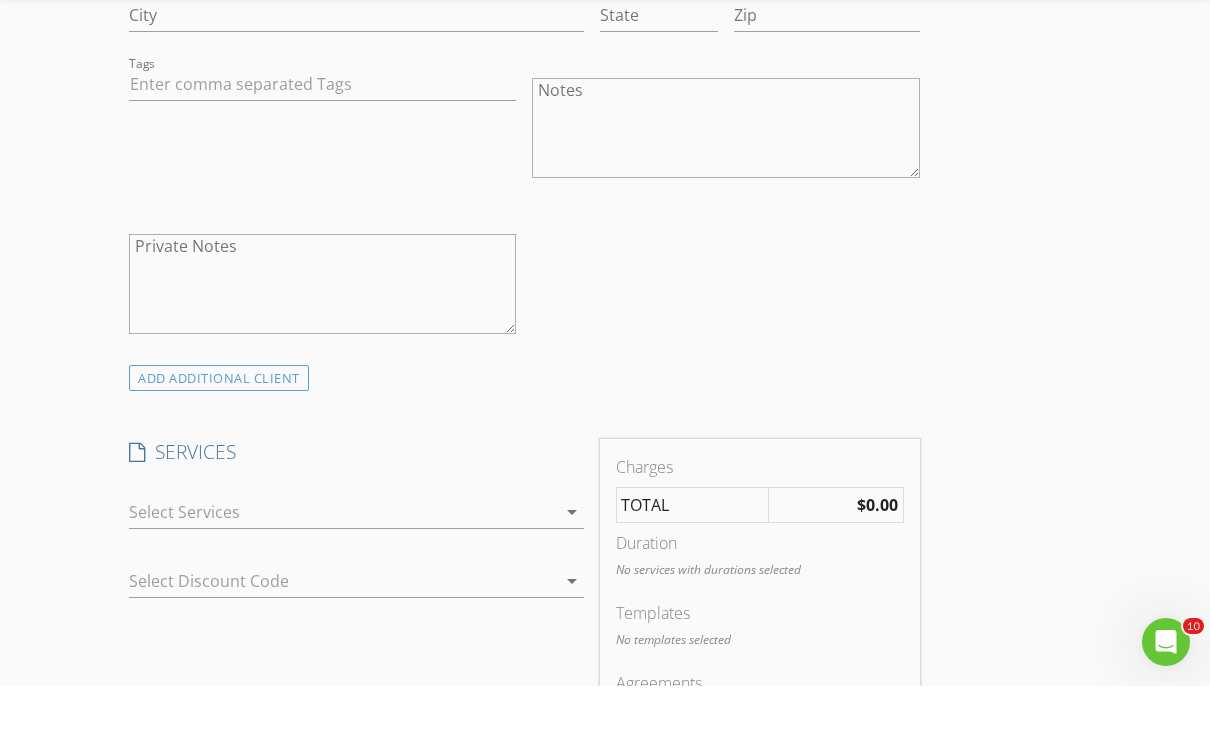 click at bounding box center [342, 581] 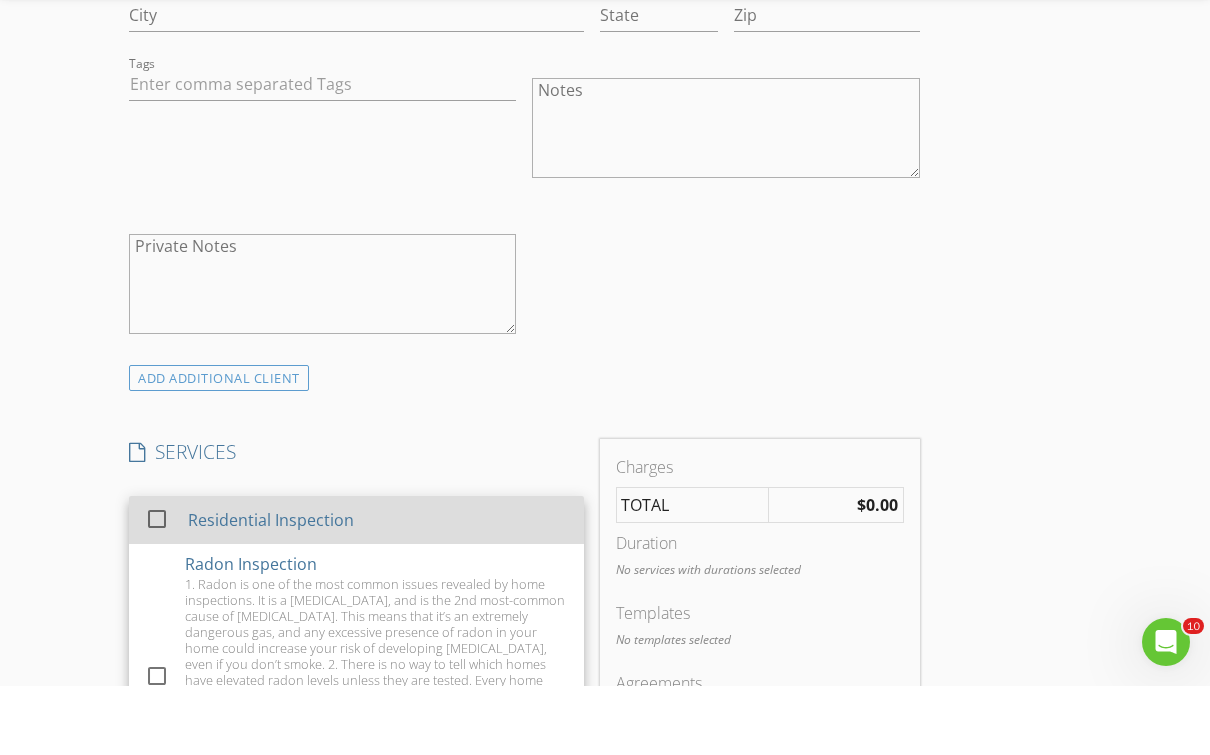 scroll, scrollTop: 2312, scrollLeft: 0, axis: vertical 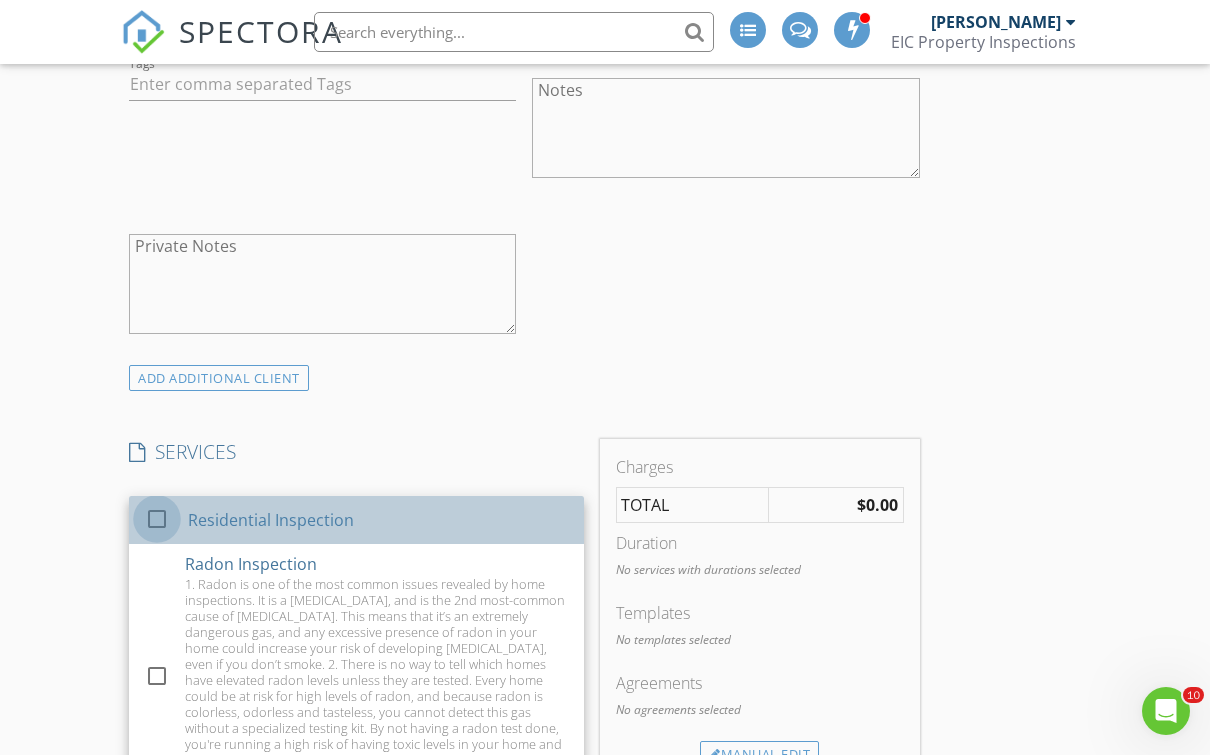 click at bounding box center (157, 518) 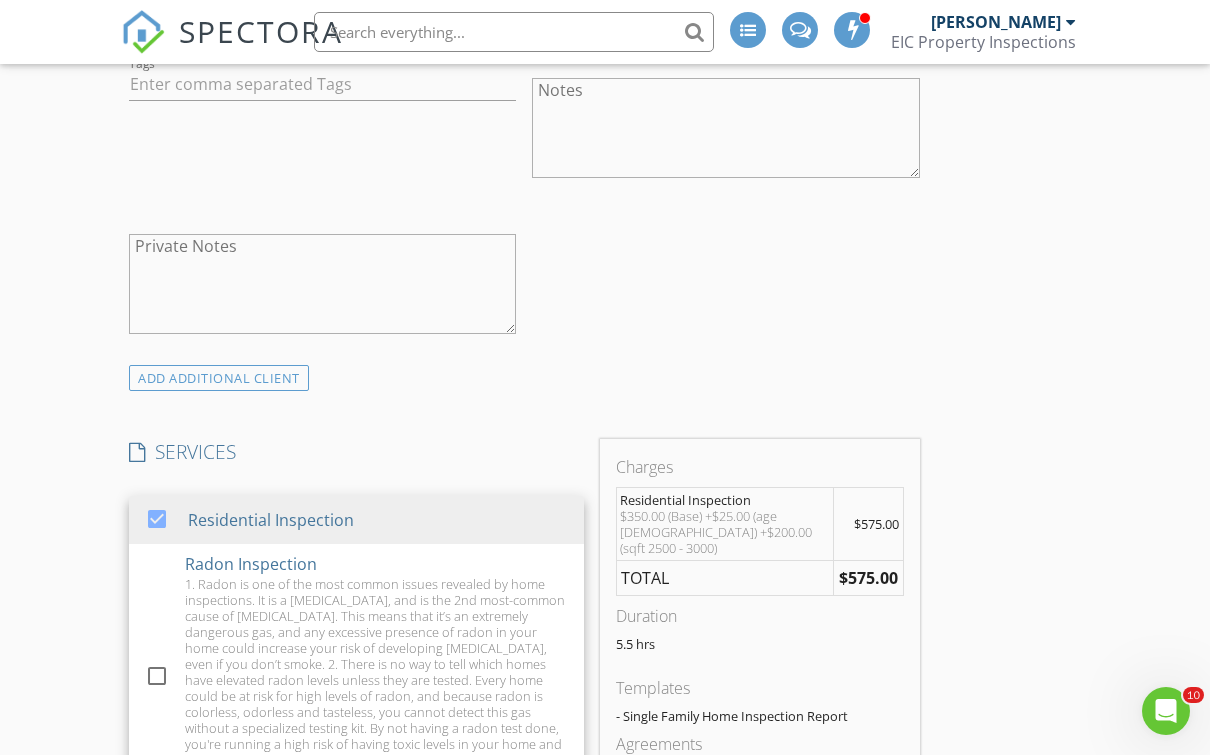 click on "check_box_outline_blank Client is a Company/Organization     First Name Luis   Last Name Sanchez   Email This email is invalid   CC Email   Phone 678-707-0937   Address   City   State   Zip     Tags         Notes   Private Notes" at bounding box center [524, -1] 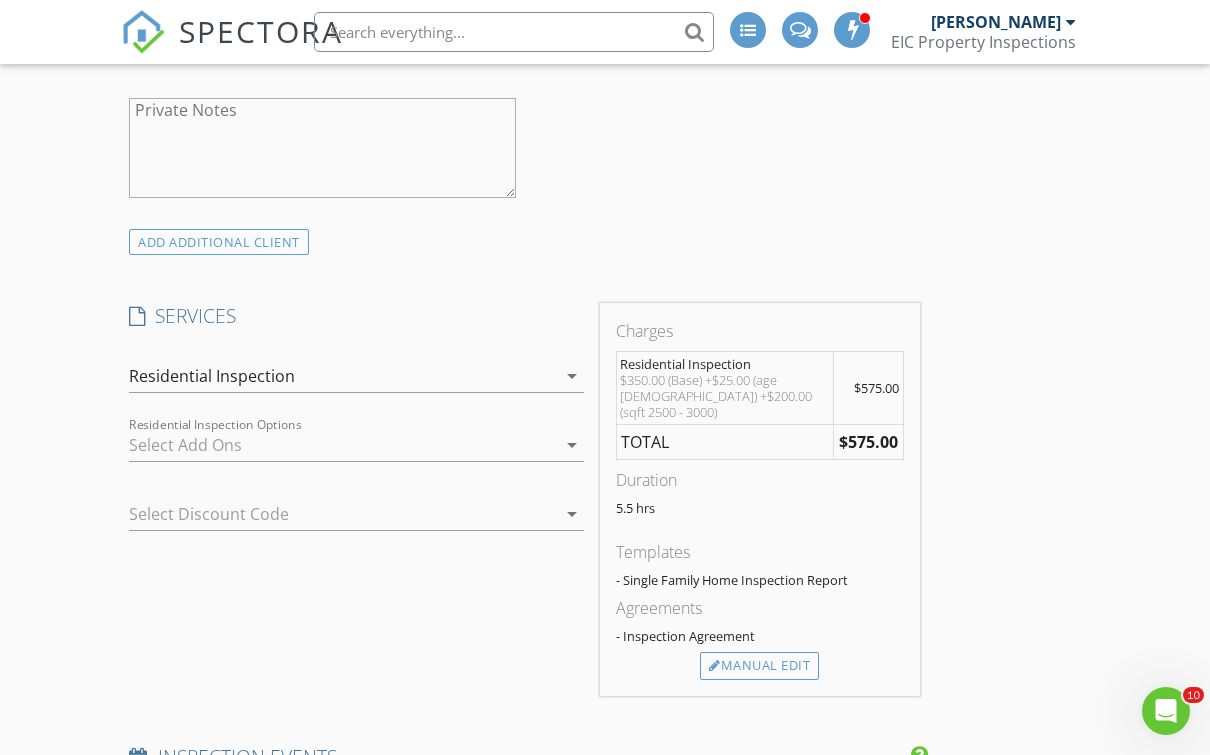 scroll, scrollTop: 2664, scrollLeft: 0, axis: vertical 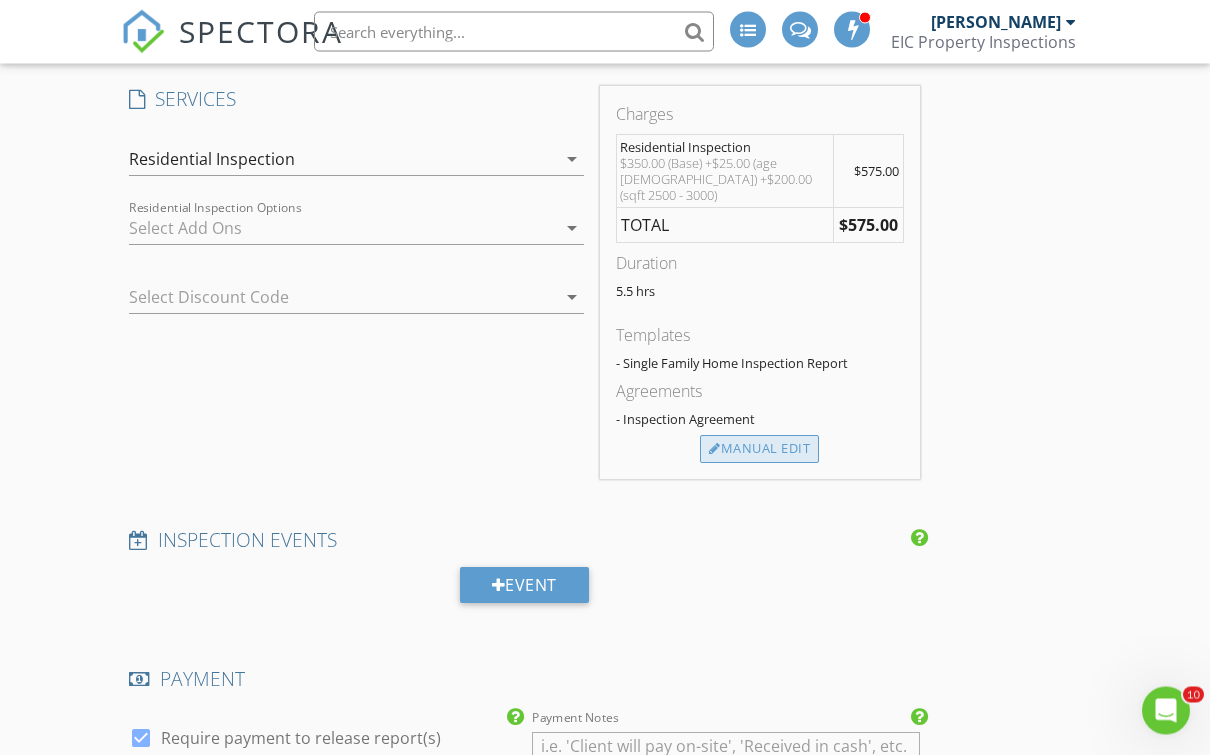 click on "Manual Edit" at bounding box center [759, 450] 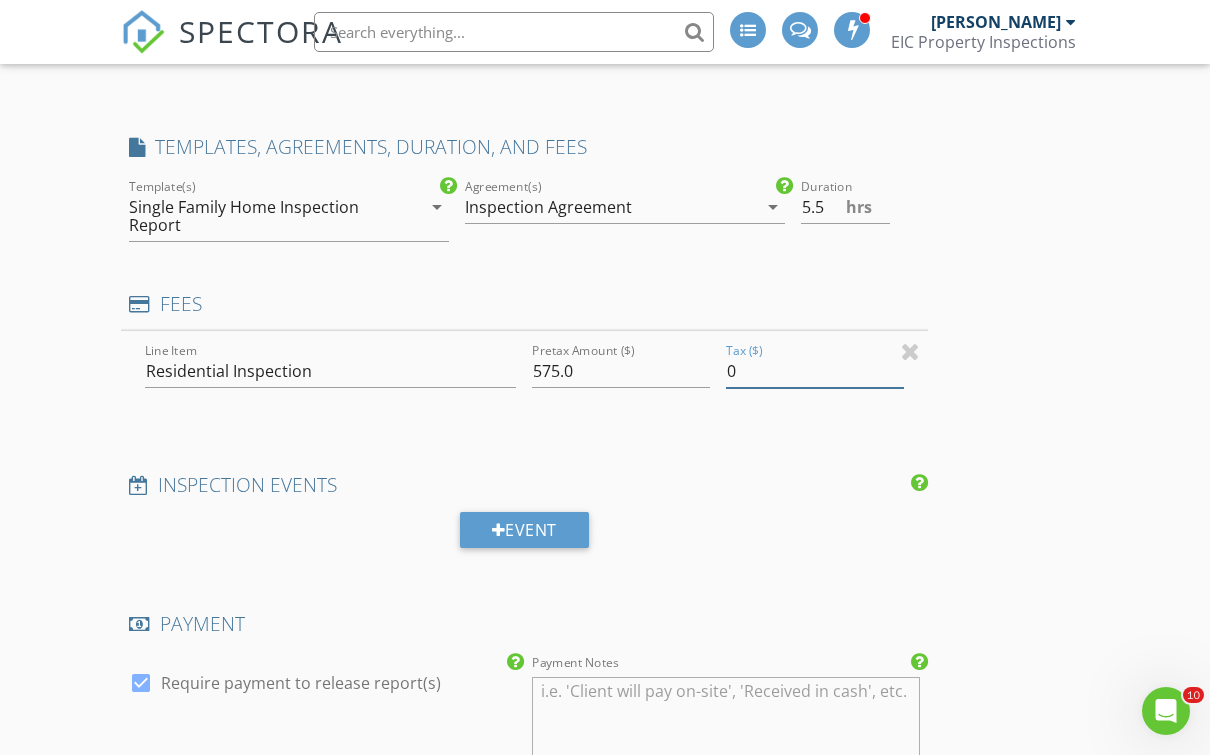 scroll, scrollTop: 2664, scrollLeft: 0, axis: vertical 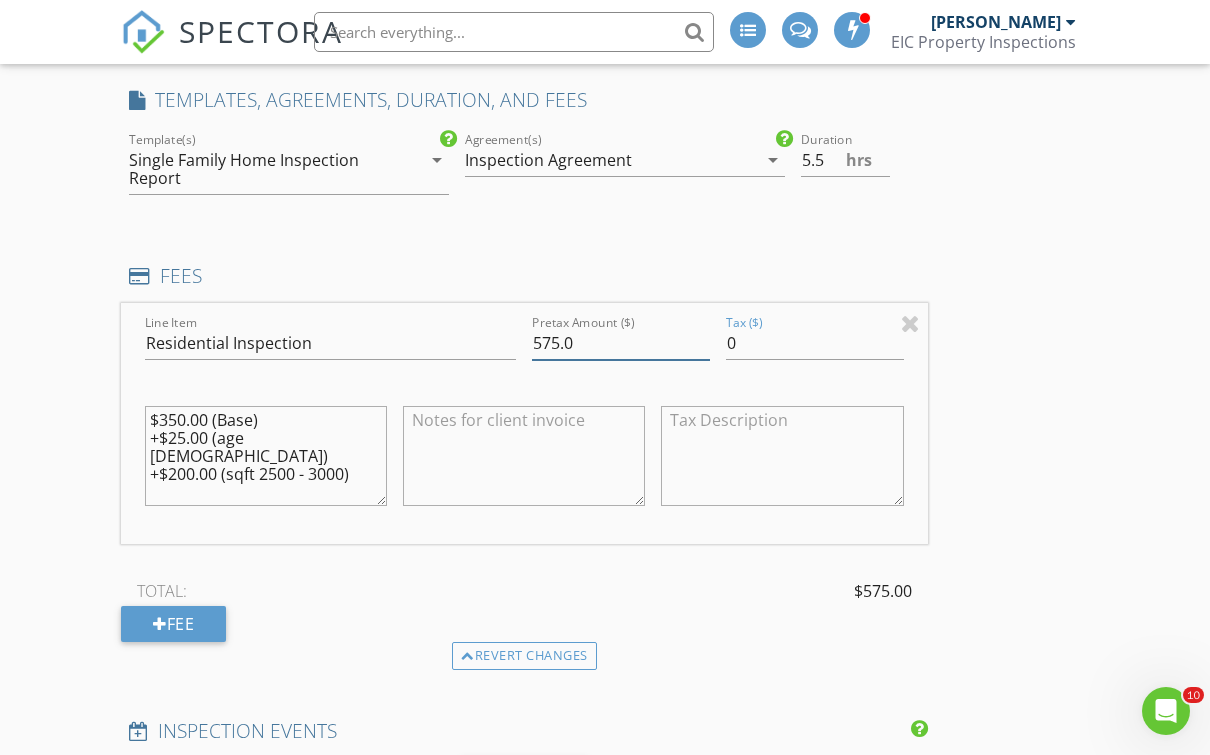 click on "575.0" at bounding box center [621, 343] 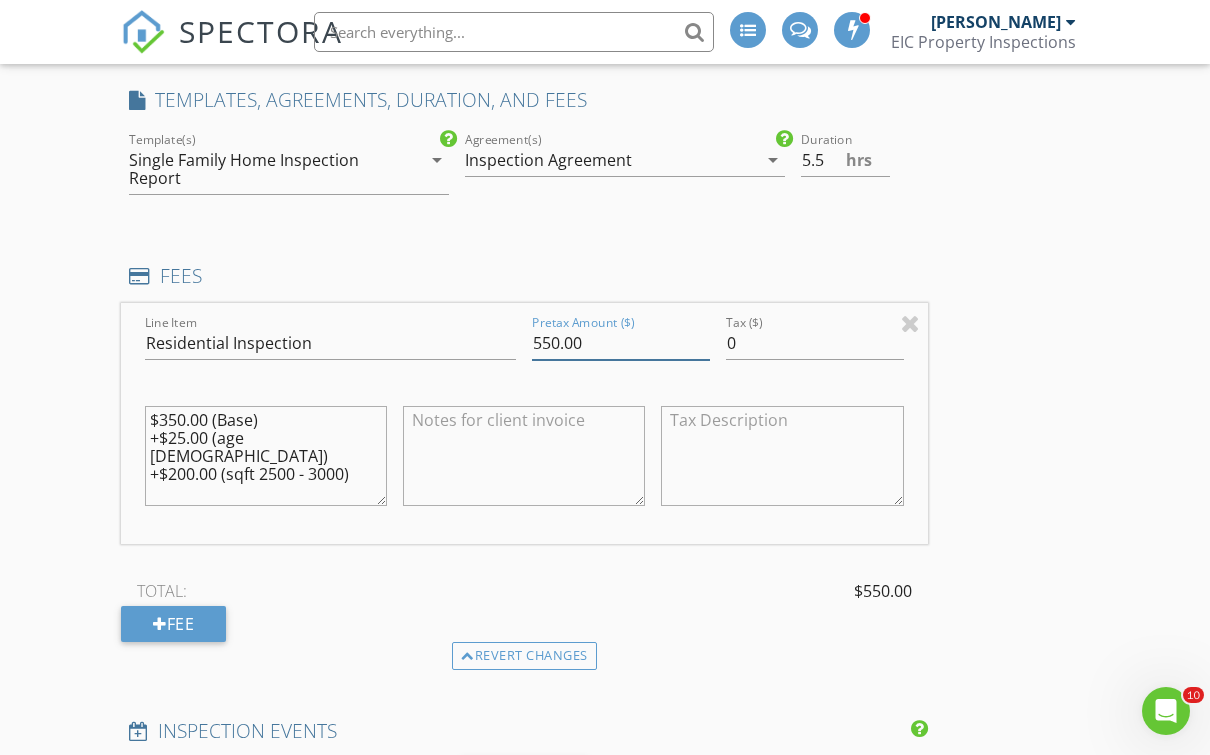 type on "550.00" 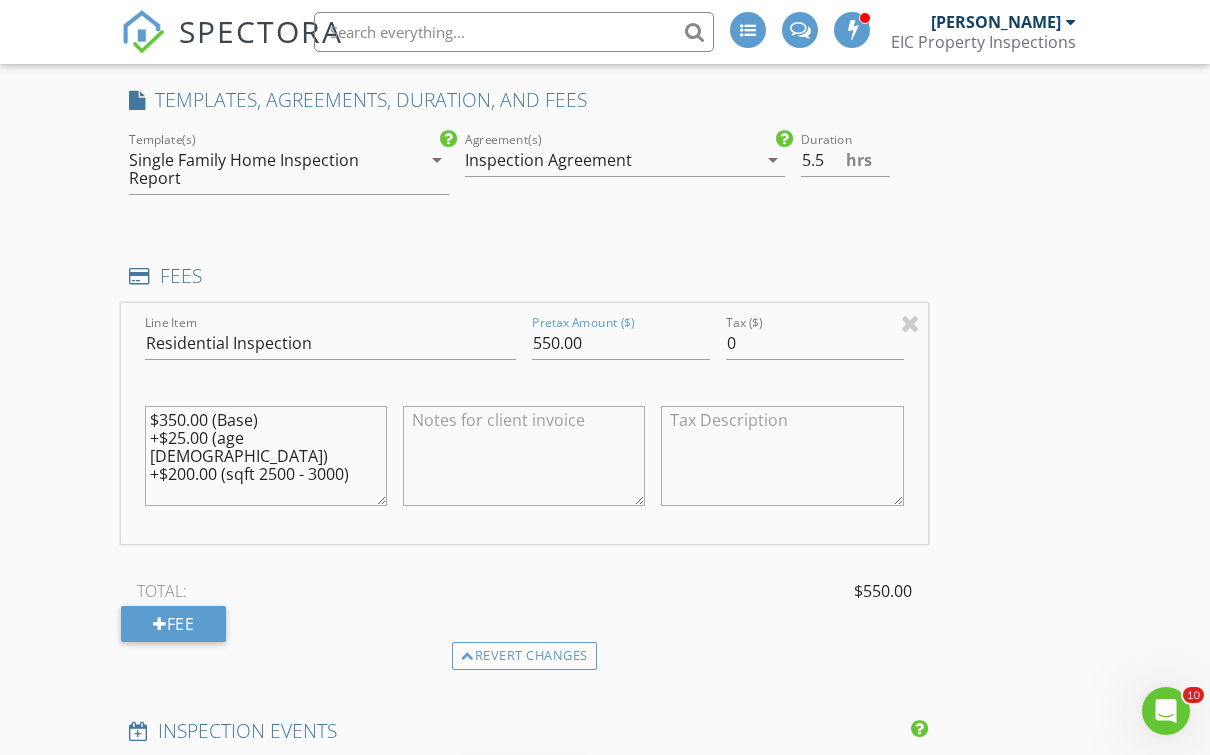 click on "$350.00 (Base)
+$25.00 (age 1 - 25)
+$200.00 (sqft 2500 - 3000)" at bounding box center [266, 456] 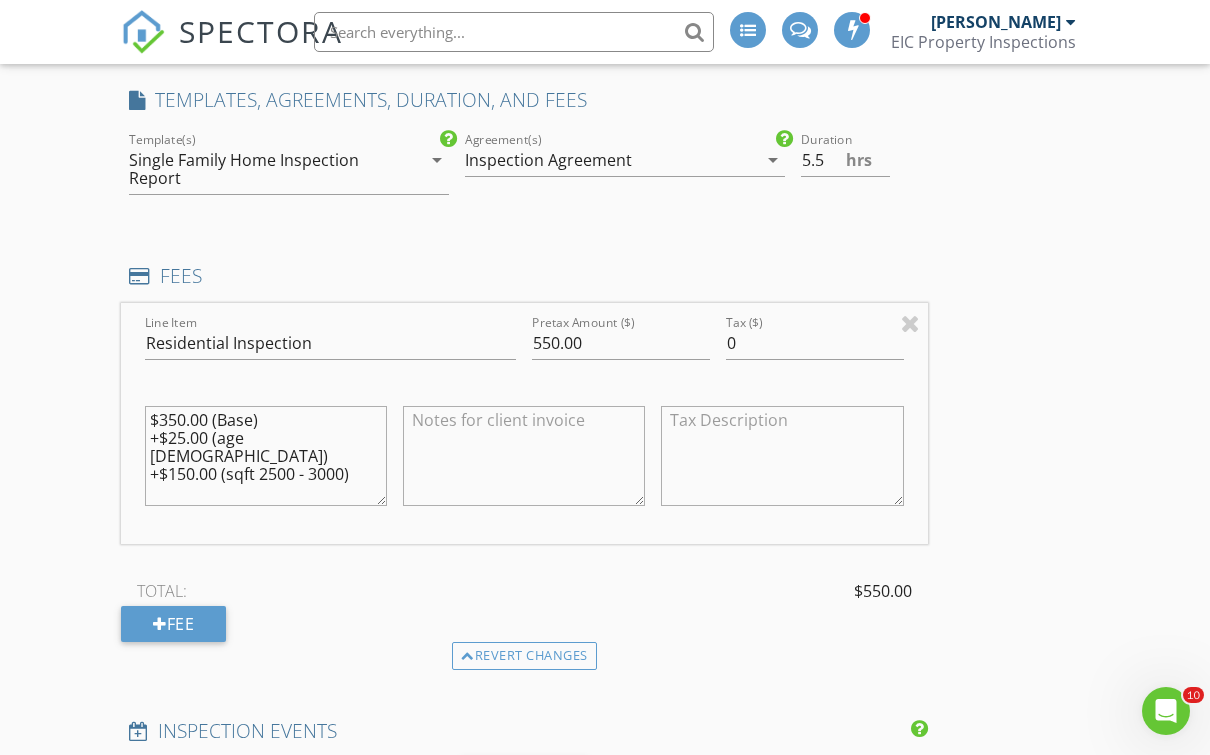 type on "$350.00 (Base)
+$25.00 (age 1 - 25)
+$150.00 (sqft 2500 - 3000)" 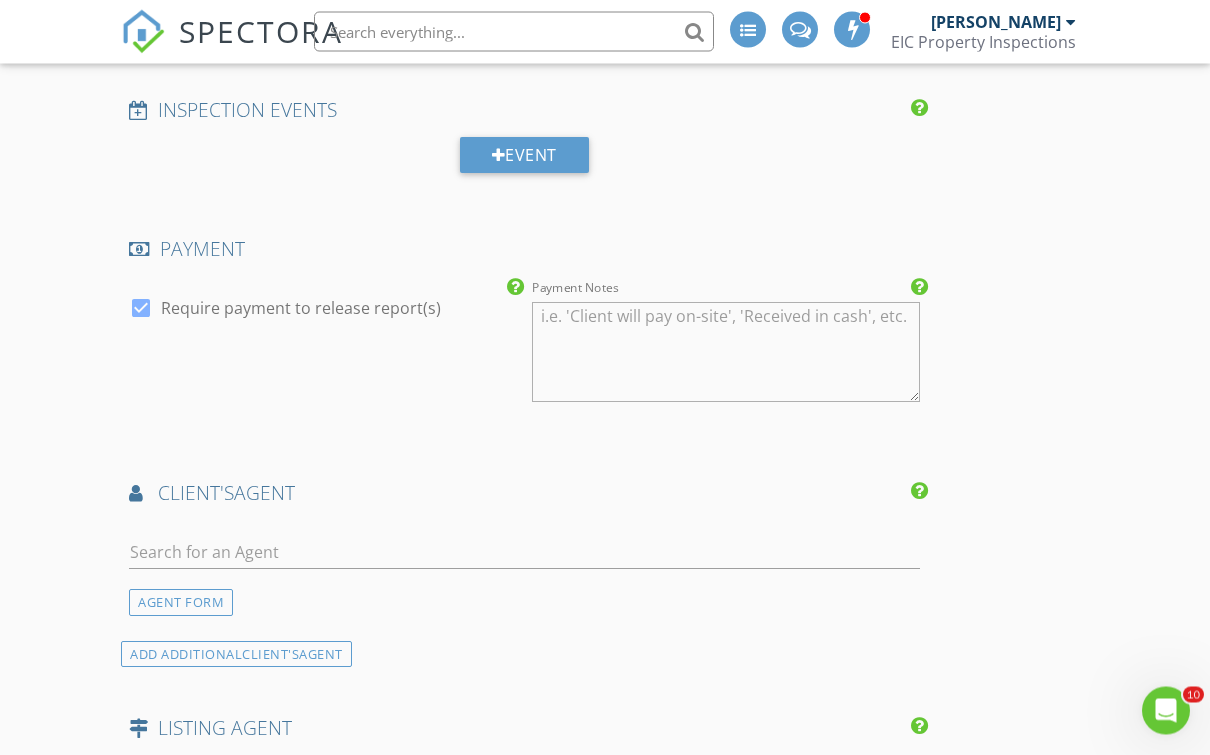 scroll, scrollTop: 3392, scrollLeft: 0, axis: vertical 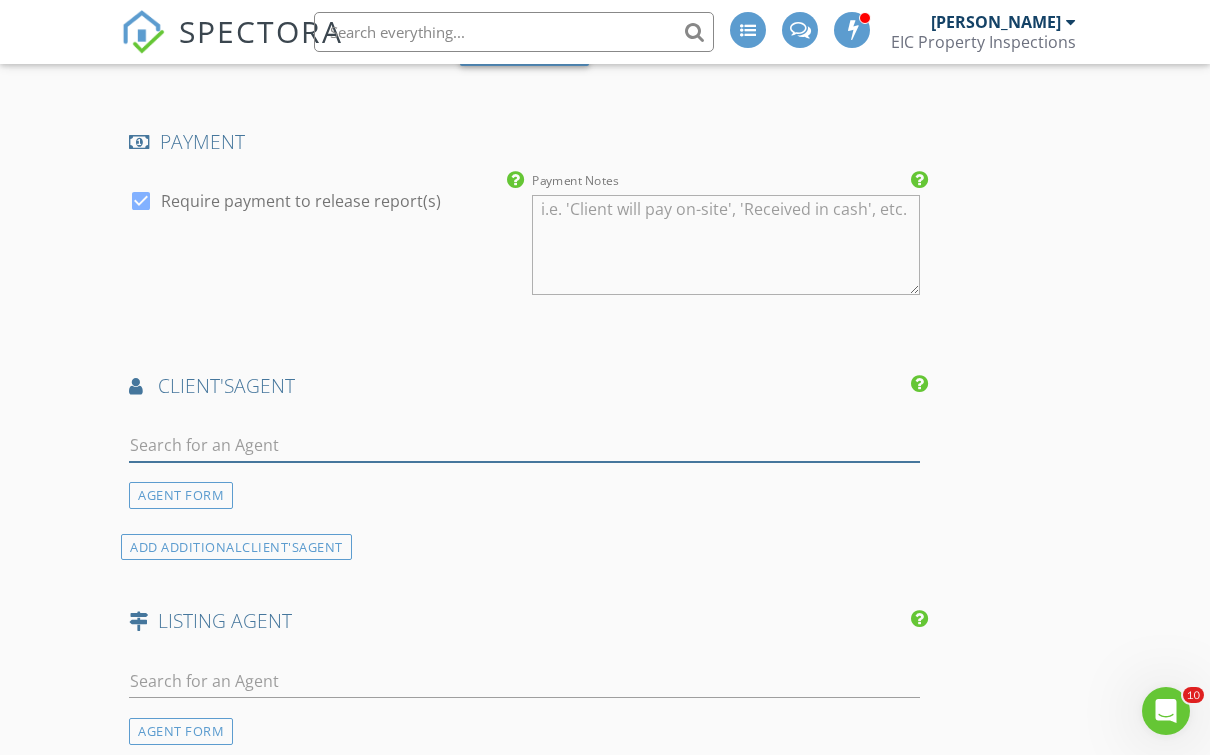 click at bounding box center (524, 445) 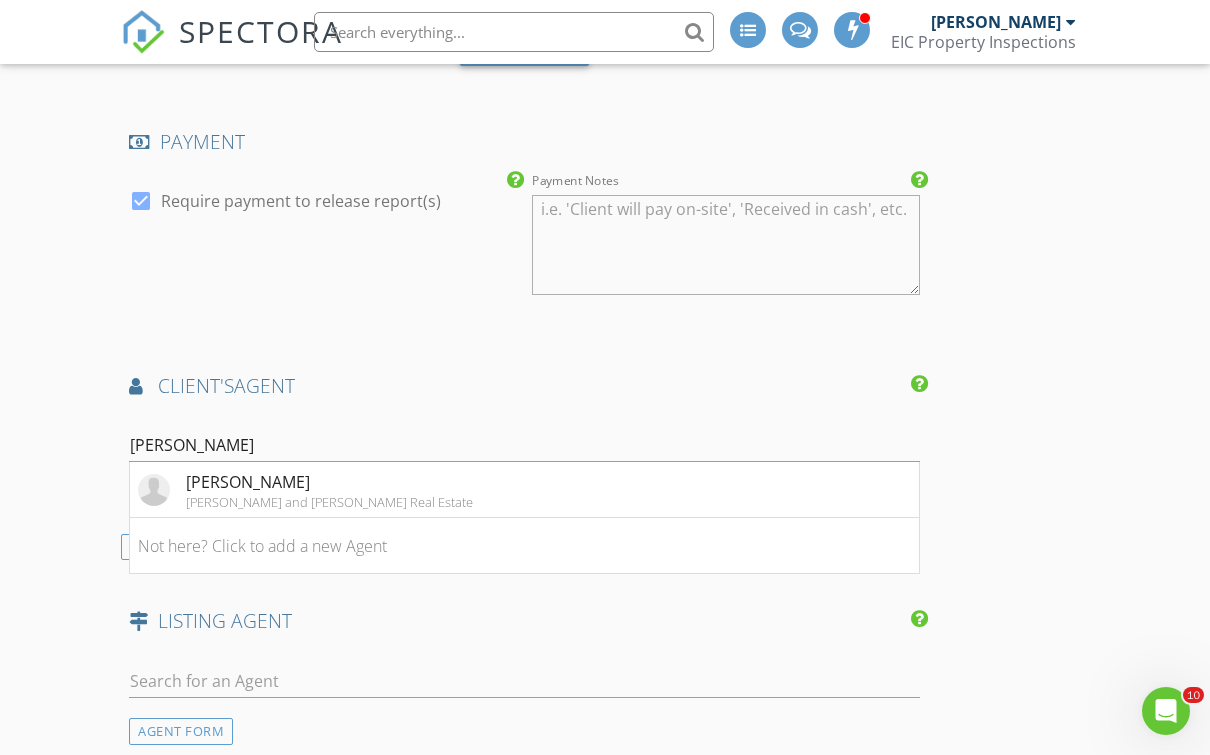 drag, startPoint x: 305, startPoint y: 437, endPoint x: 64, endPoint y: 456, distance: 241.7478 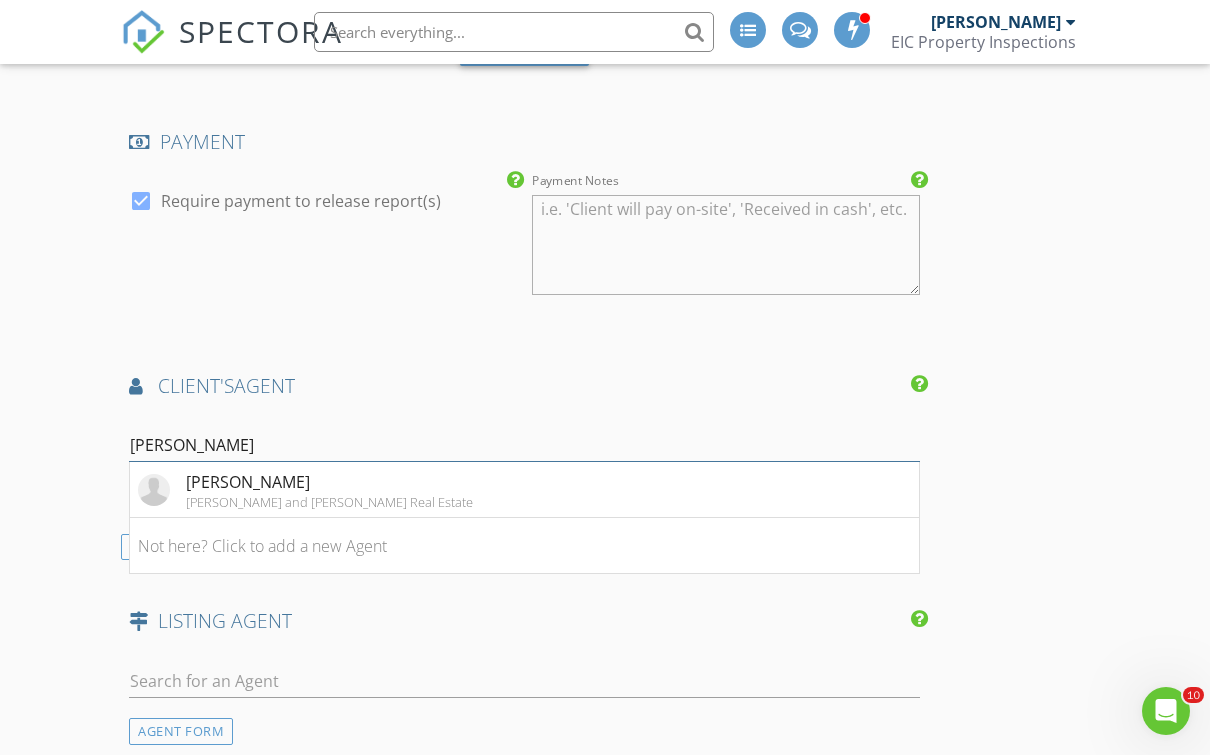 click on "Blan" at bounding box center [524, 445] 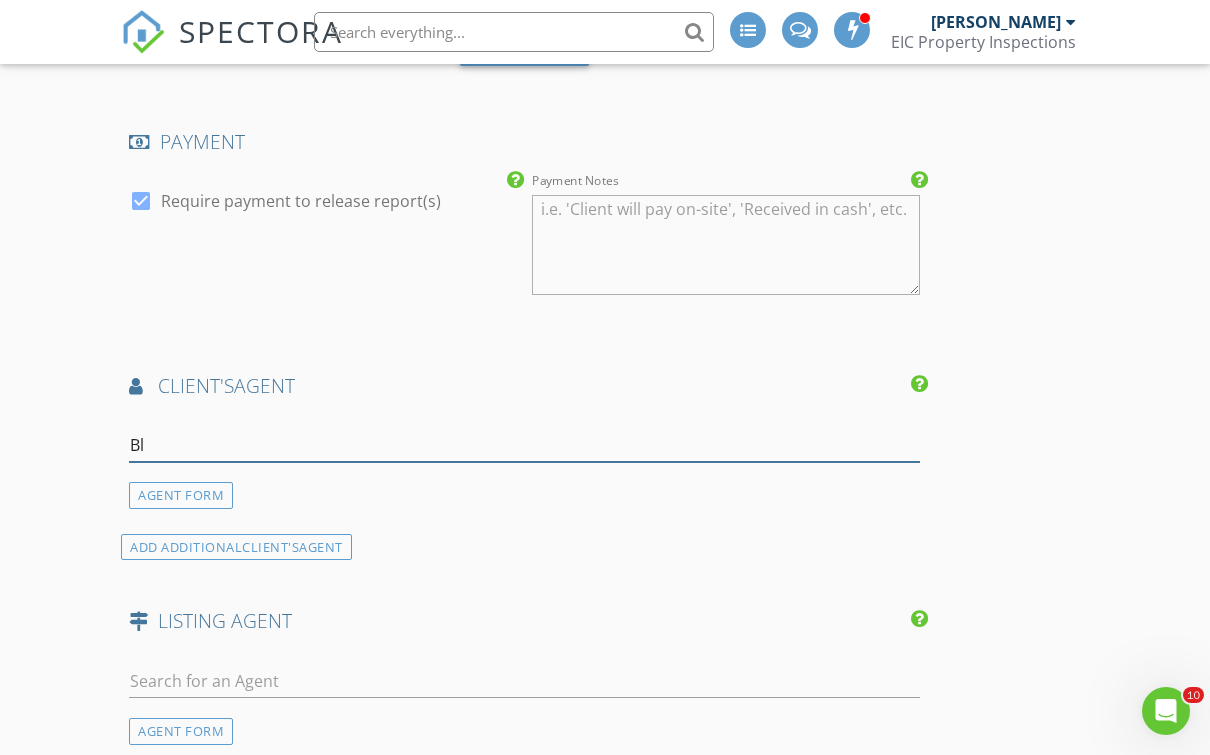type on "B" 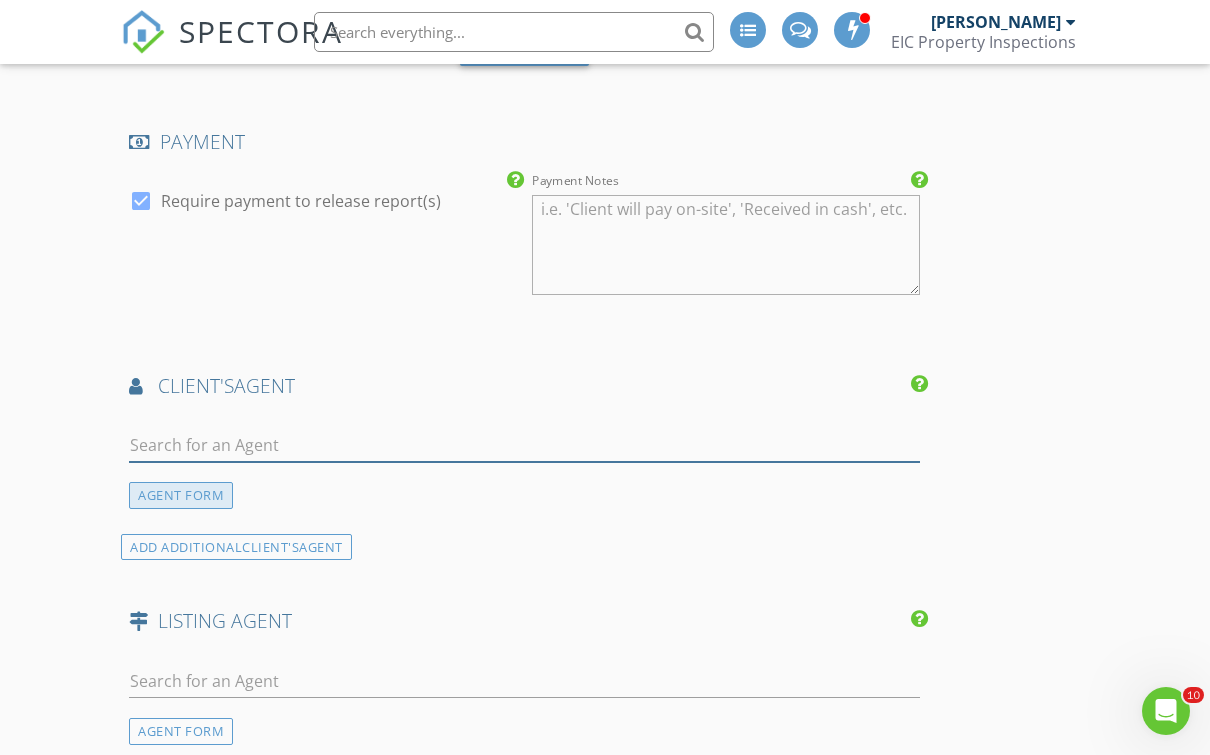 type 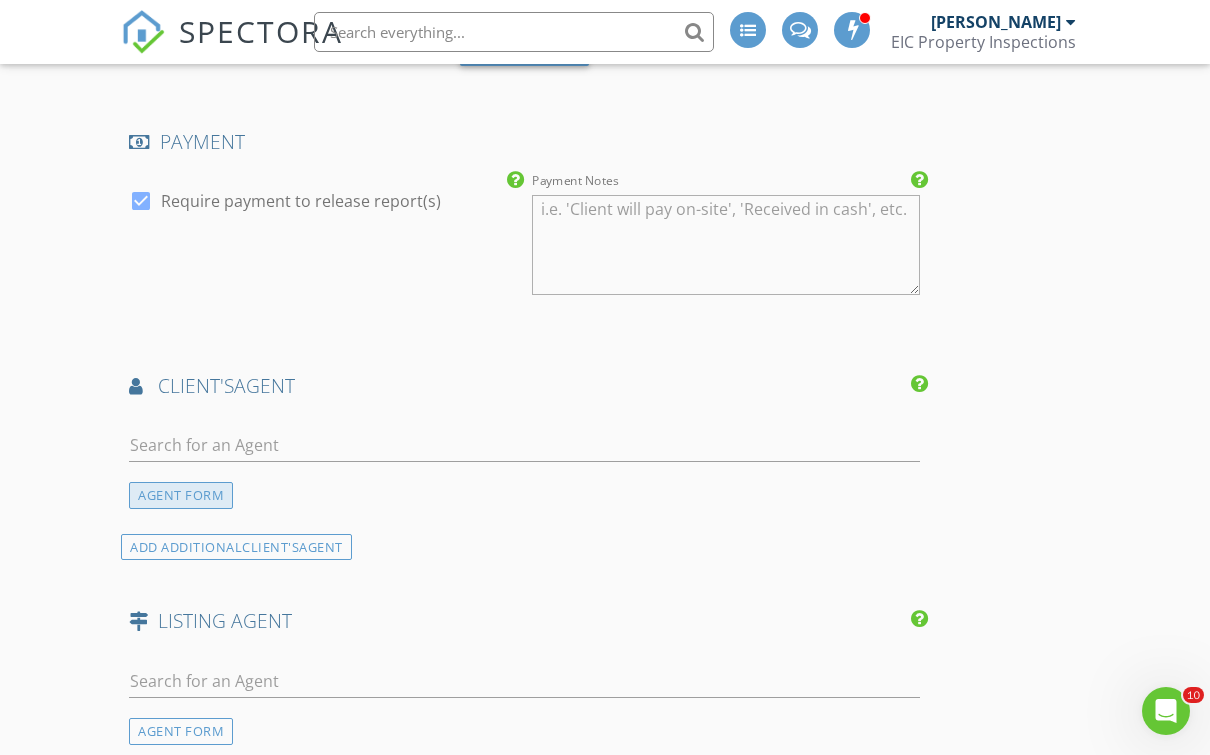 click on "AGENT FORM" at bounding box center (181, 495) 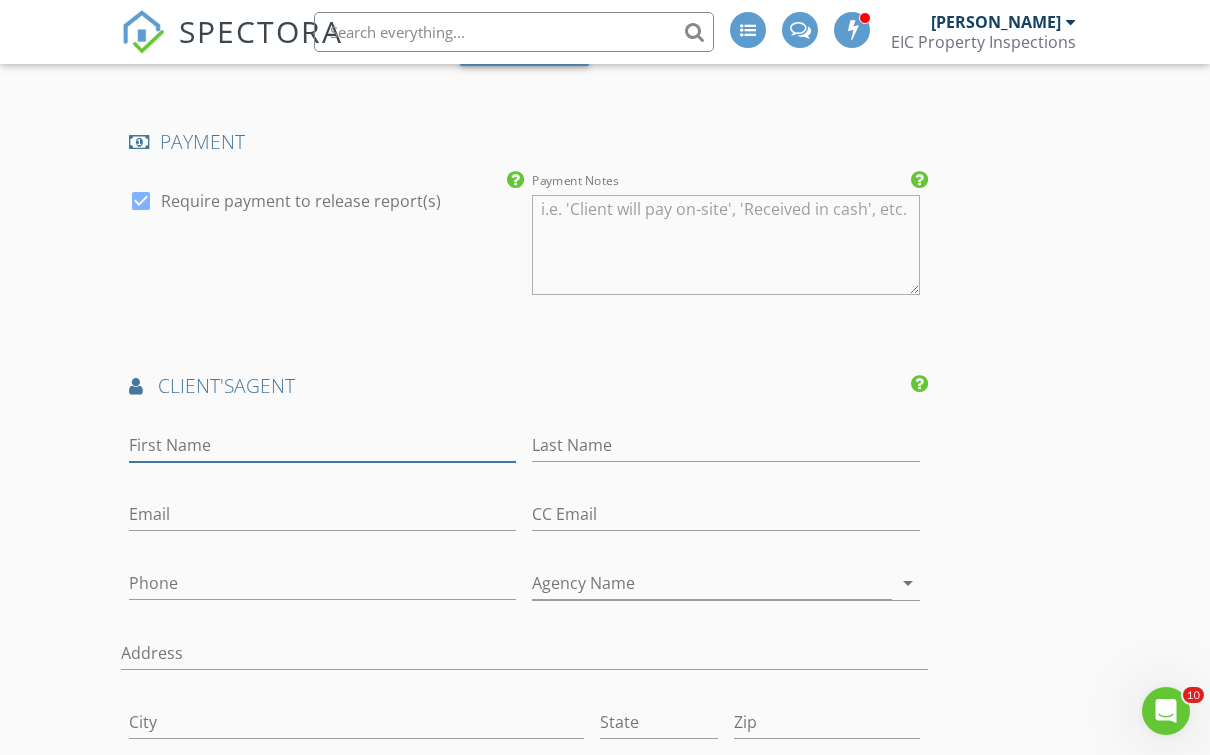 click on "First Name" at bounding box center (322, 445) 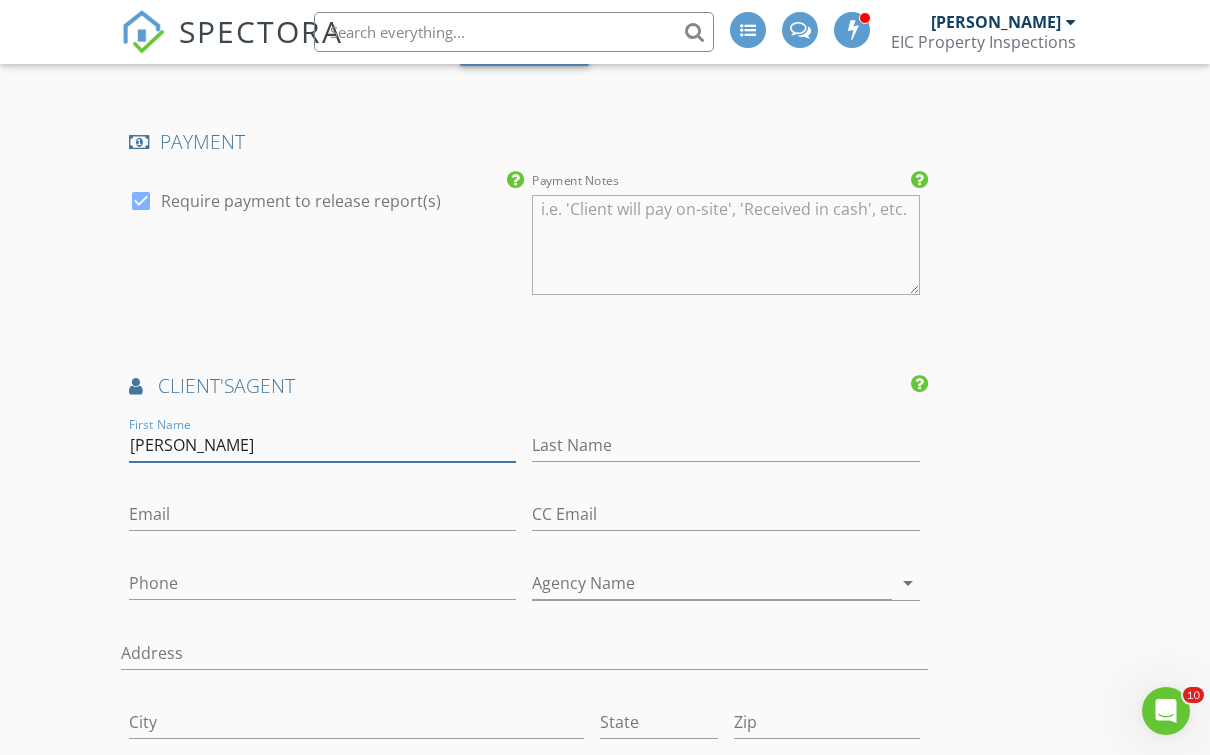 type on "Blanca" 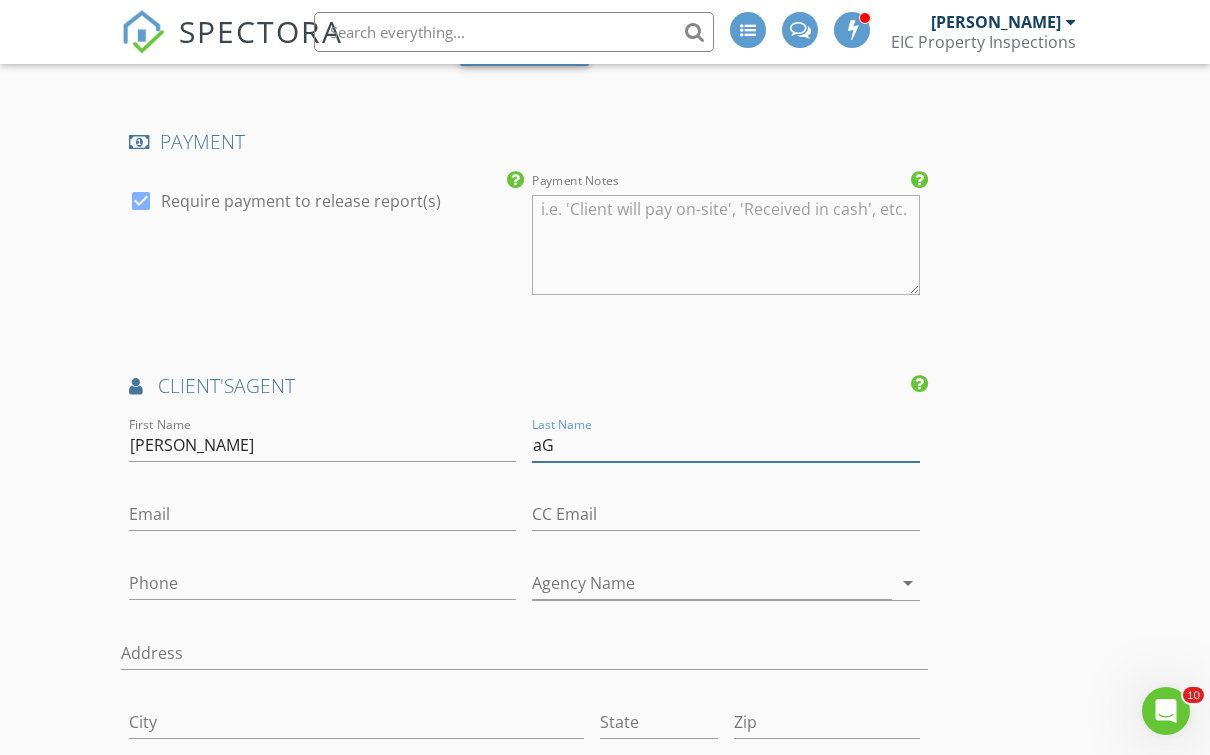 type on "a" 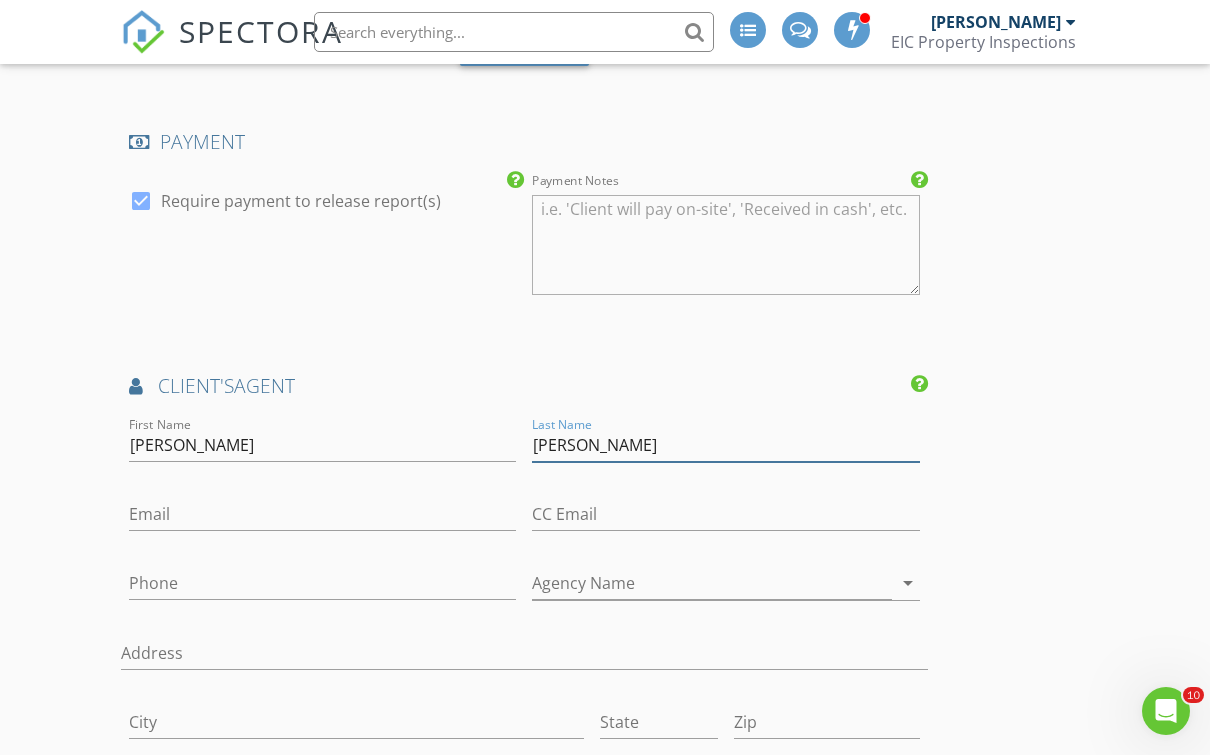 type on "Gaspar" 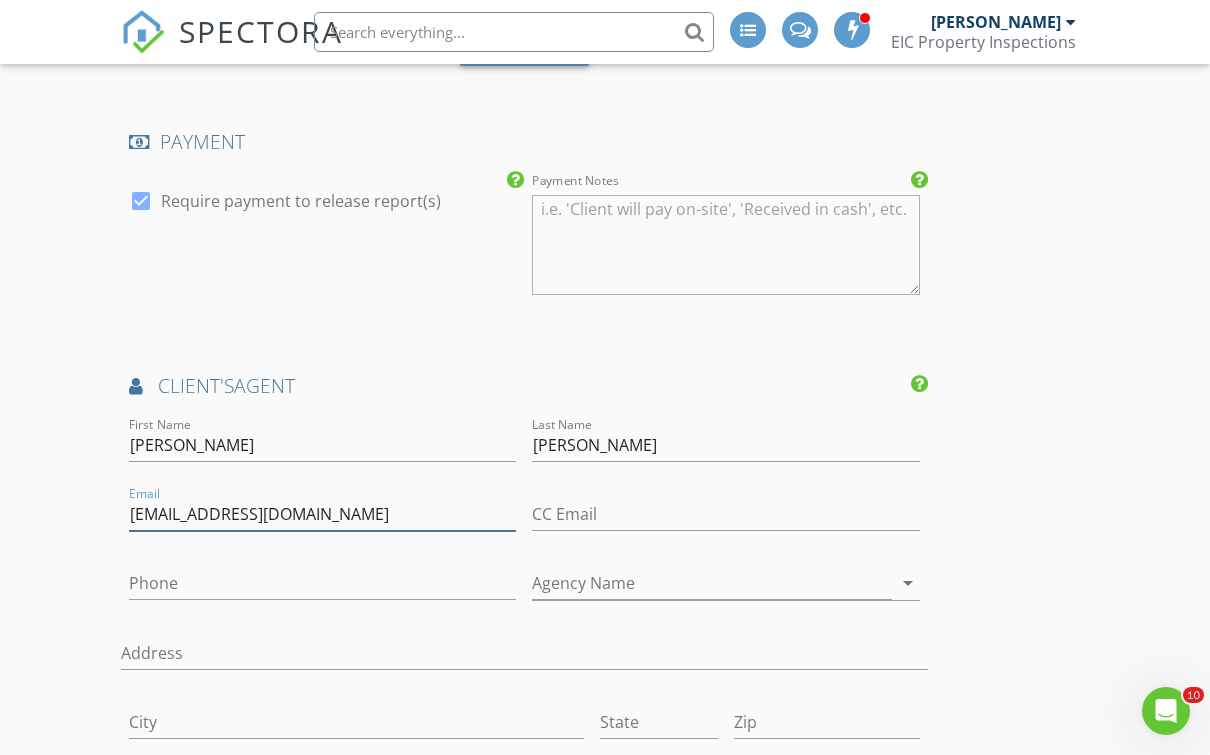 type on "blancagaspar@kw.com" 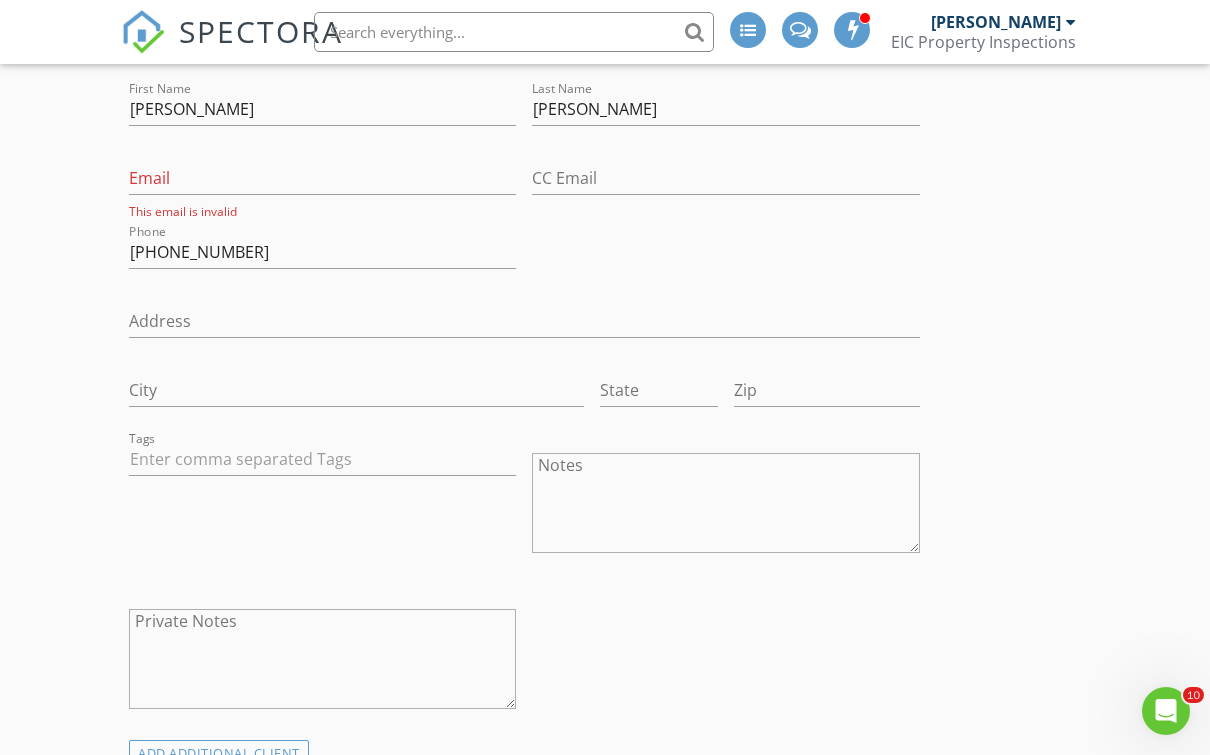 scroll, scrollTop: 1933, scrollLeft: 0, axis: vertical 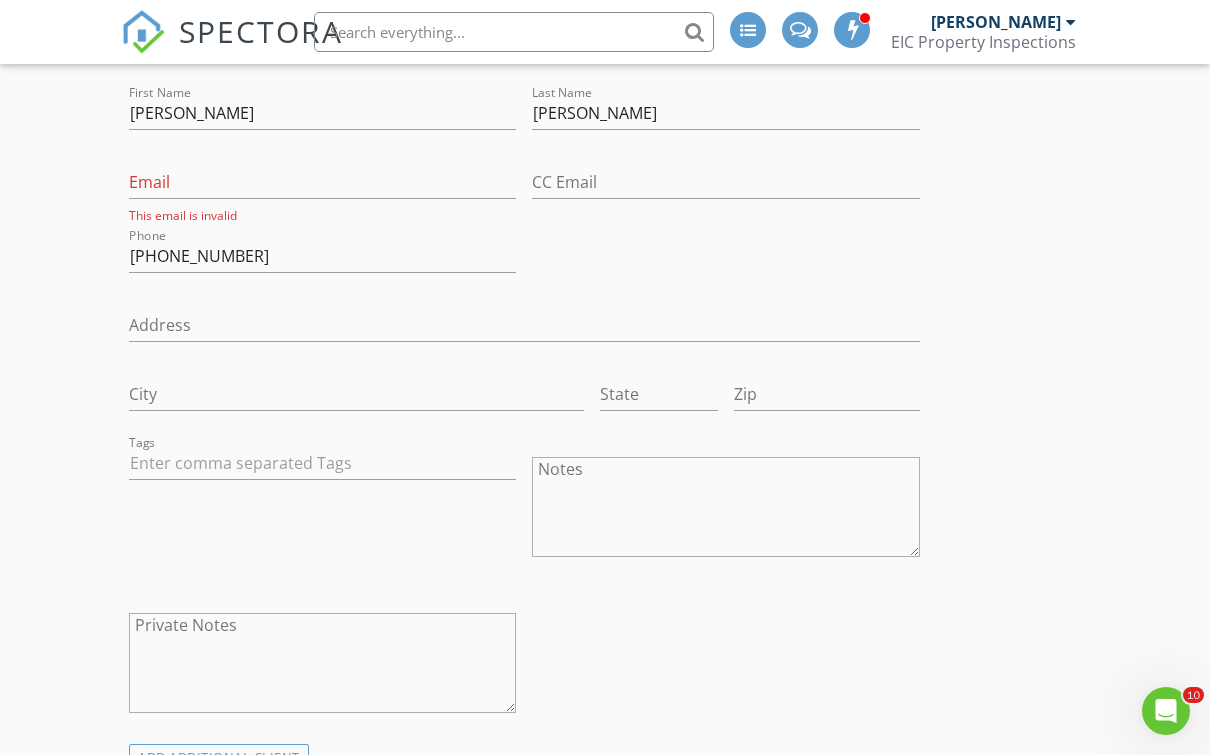 type on "404-581-2879" 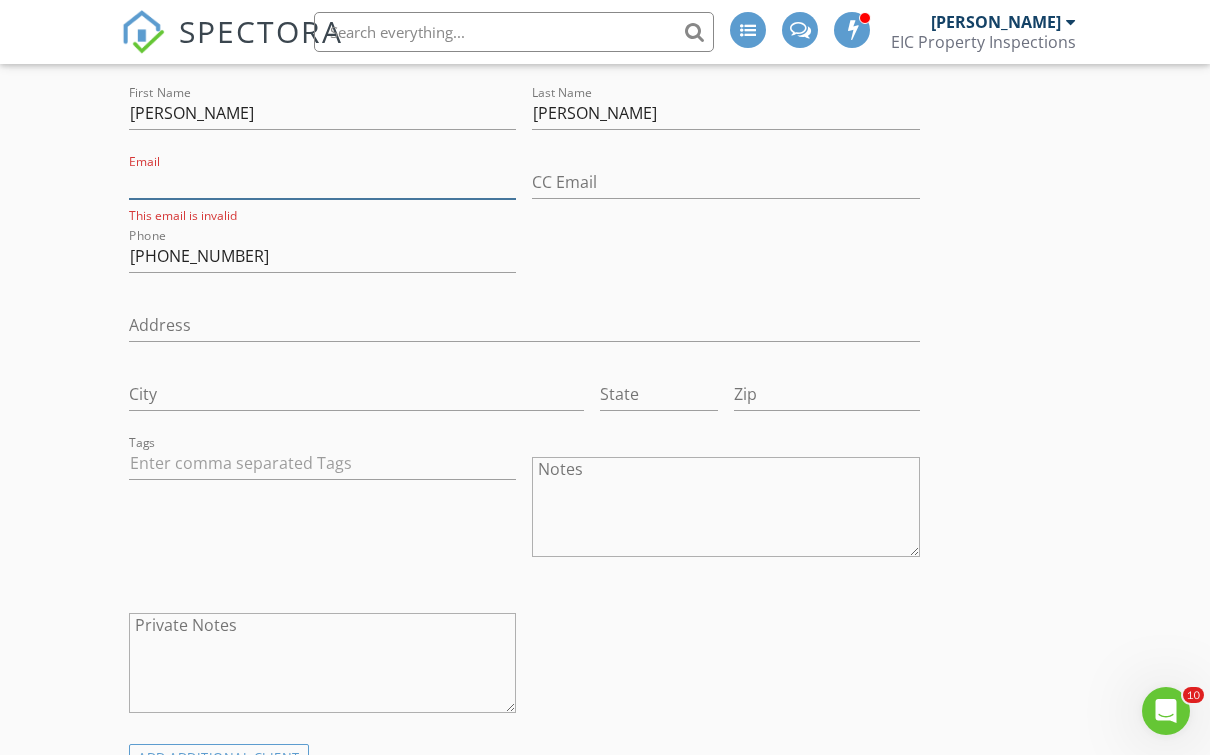 click on "Email" at bounding box center [322, 182] 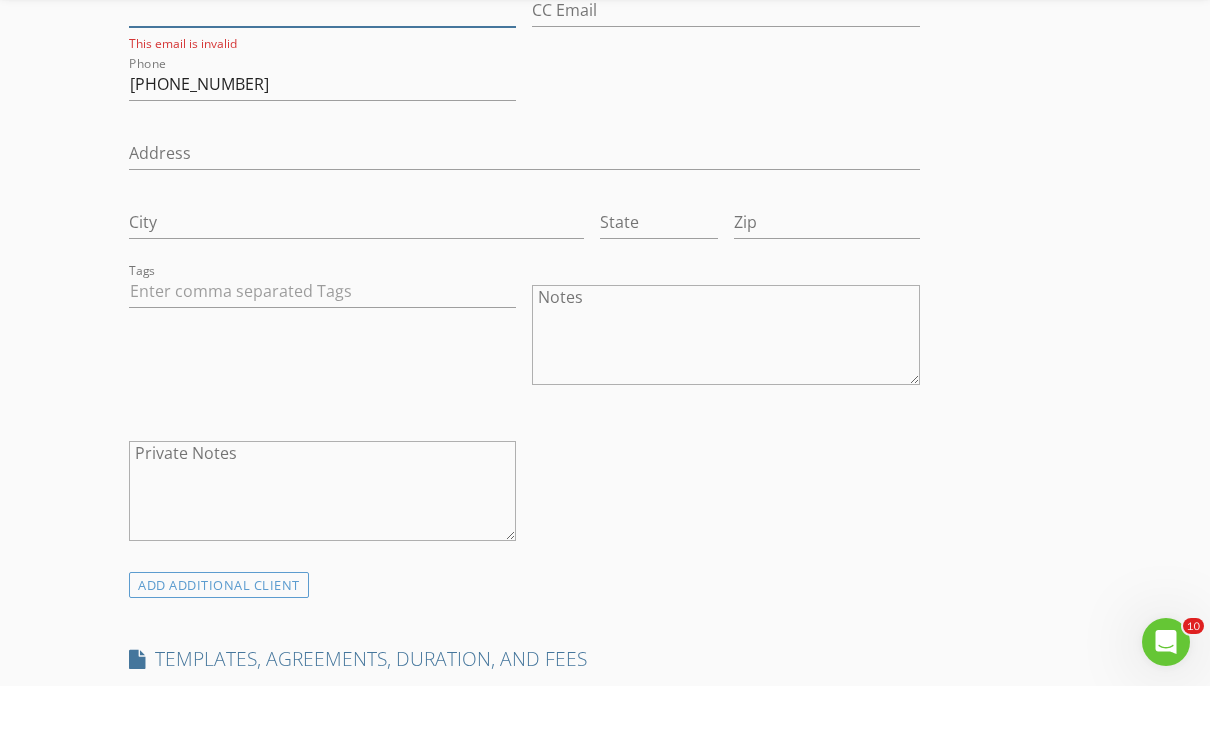 scroll, scrollTop: 2136, scrollLeft: 0, axis: vertical 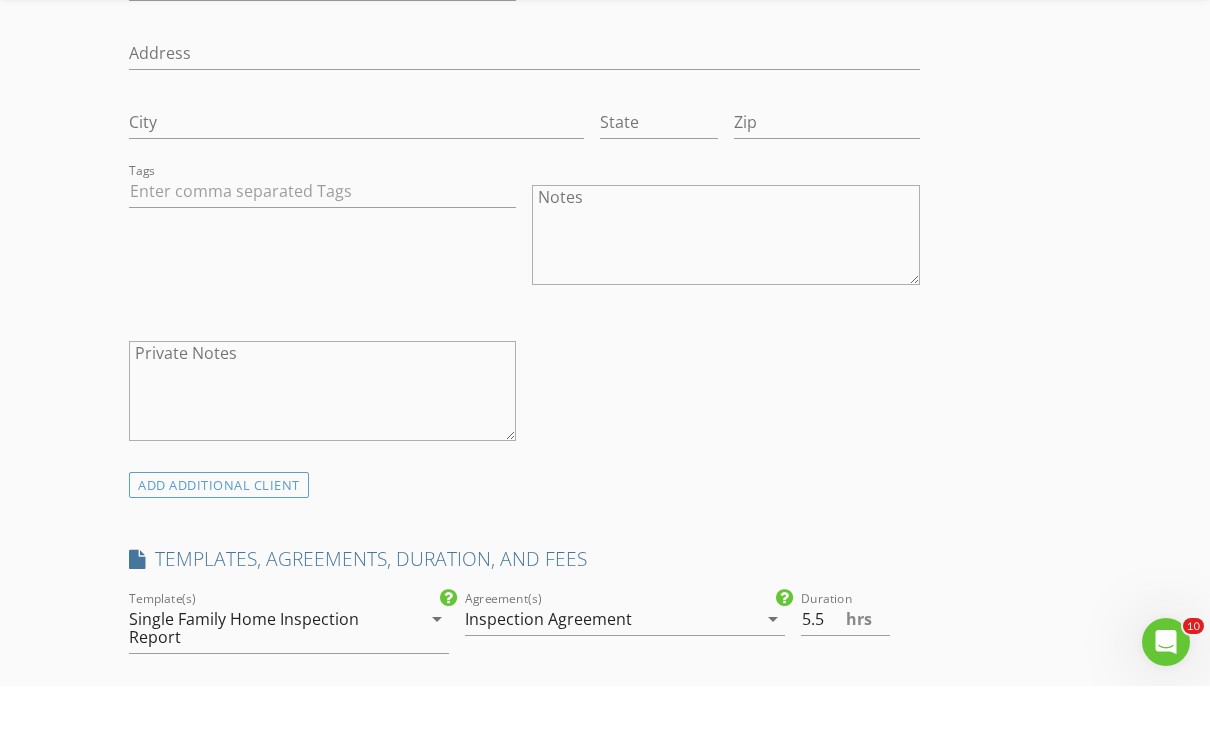 click on "ADD ADDITIONAL client" at bounding box center [219, 554] 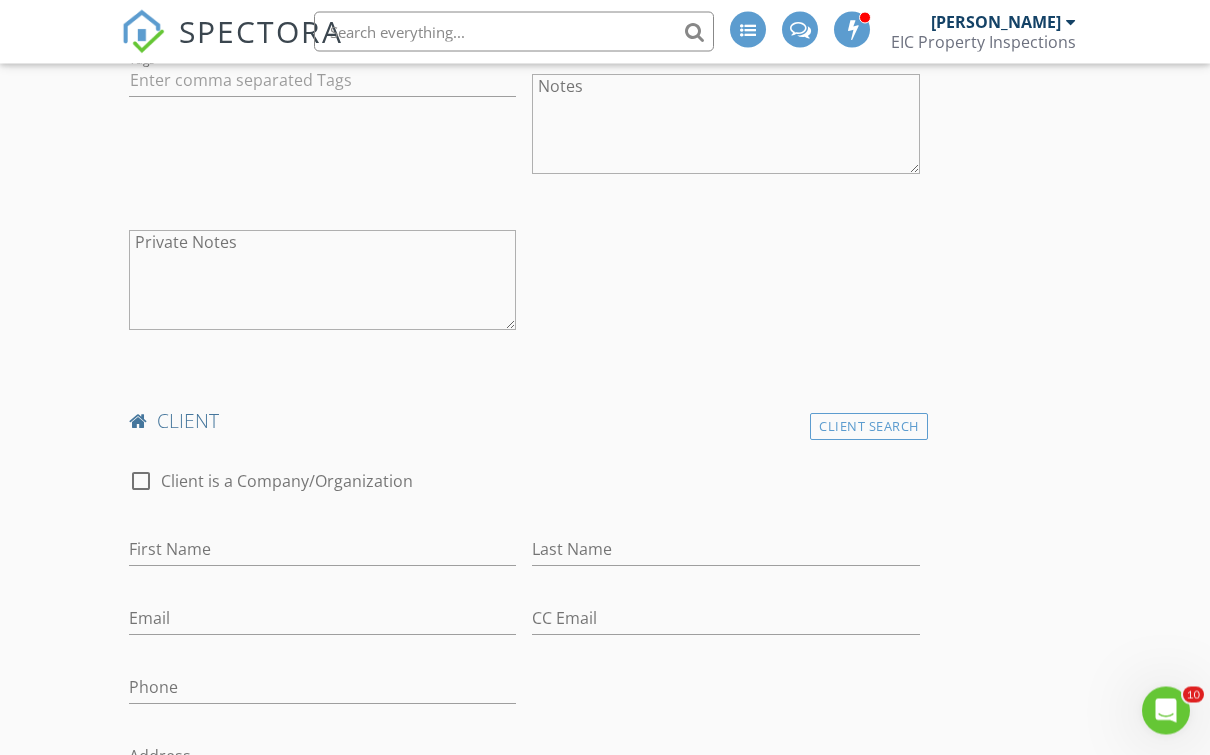 scroll, scrollTop: 2402, scrollLeft: 0, axis: vertical 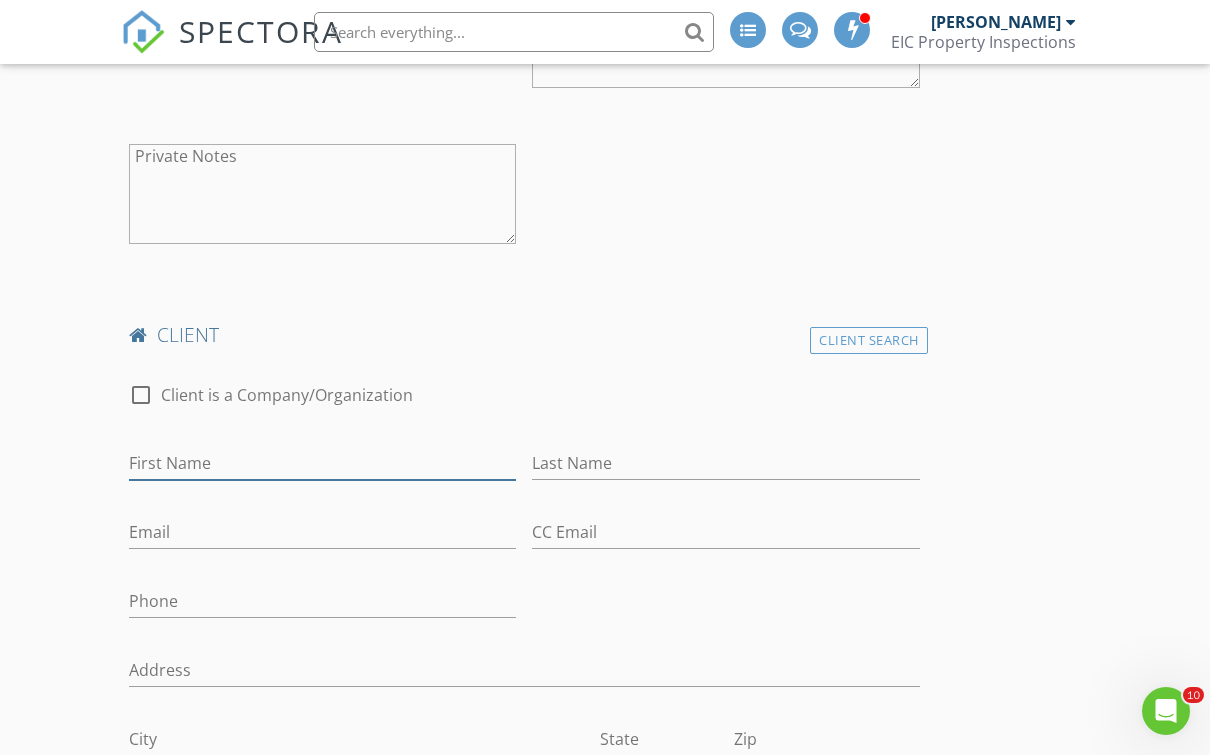 click on "First Name" at bounding box center [322, 463] 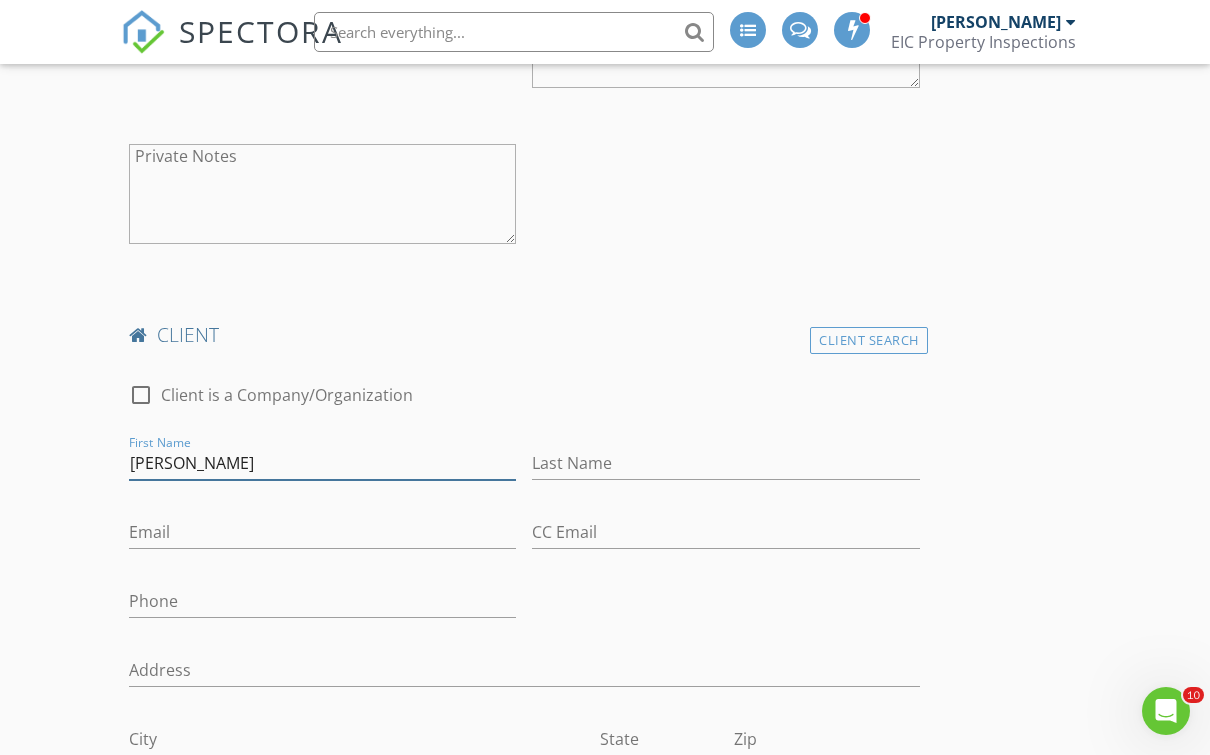 type on "Juan D" 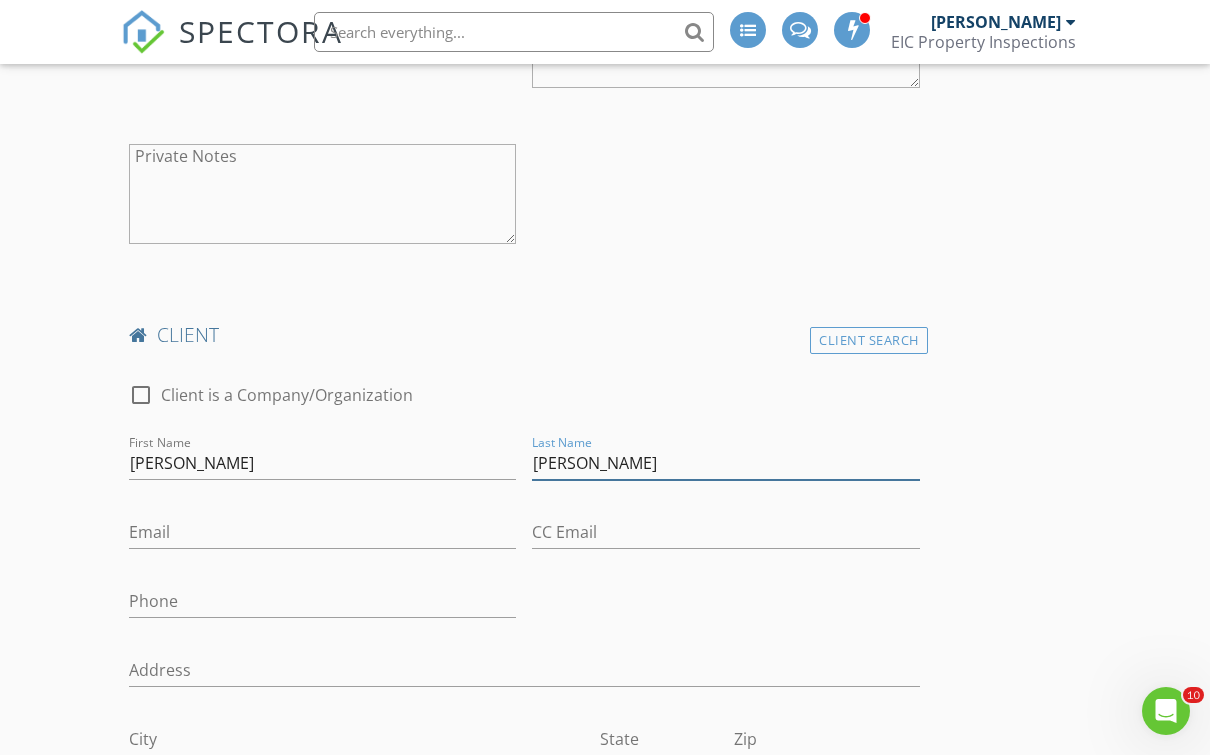 type on "Sanchez Cruz" 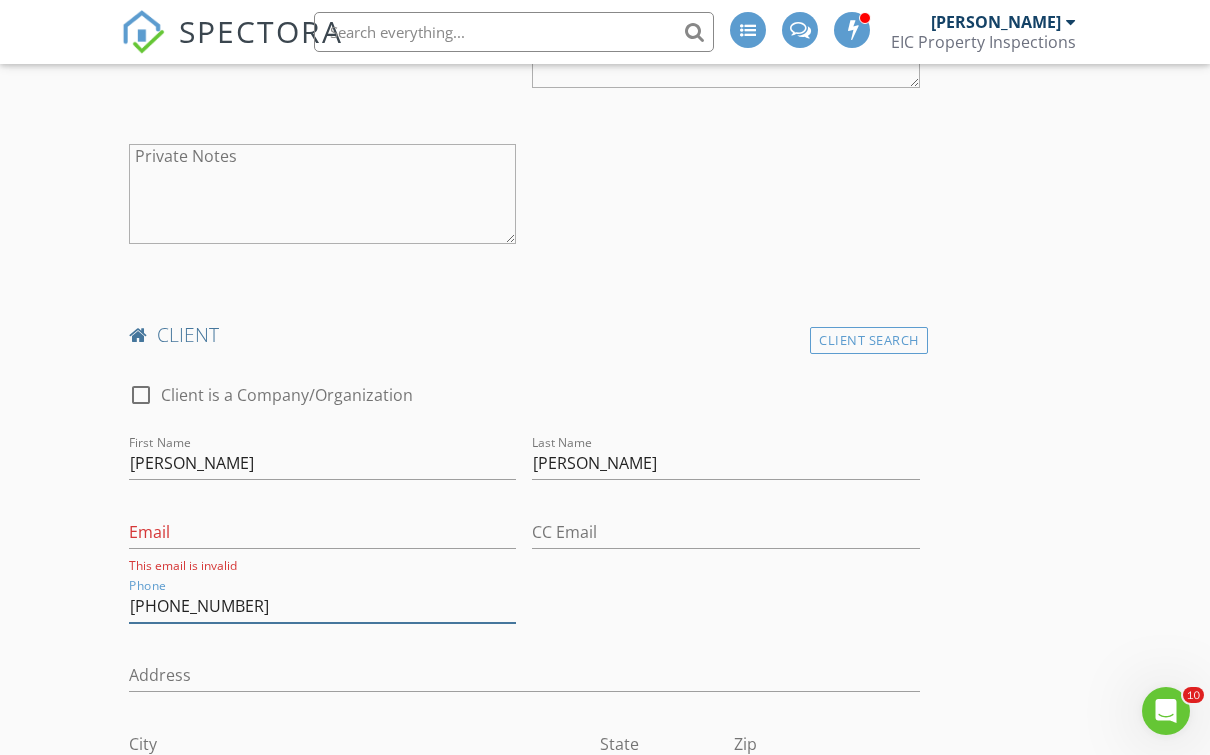 type on "470-331-2943" 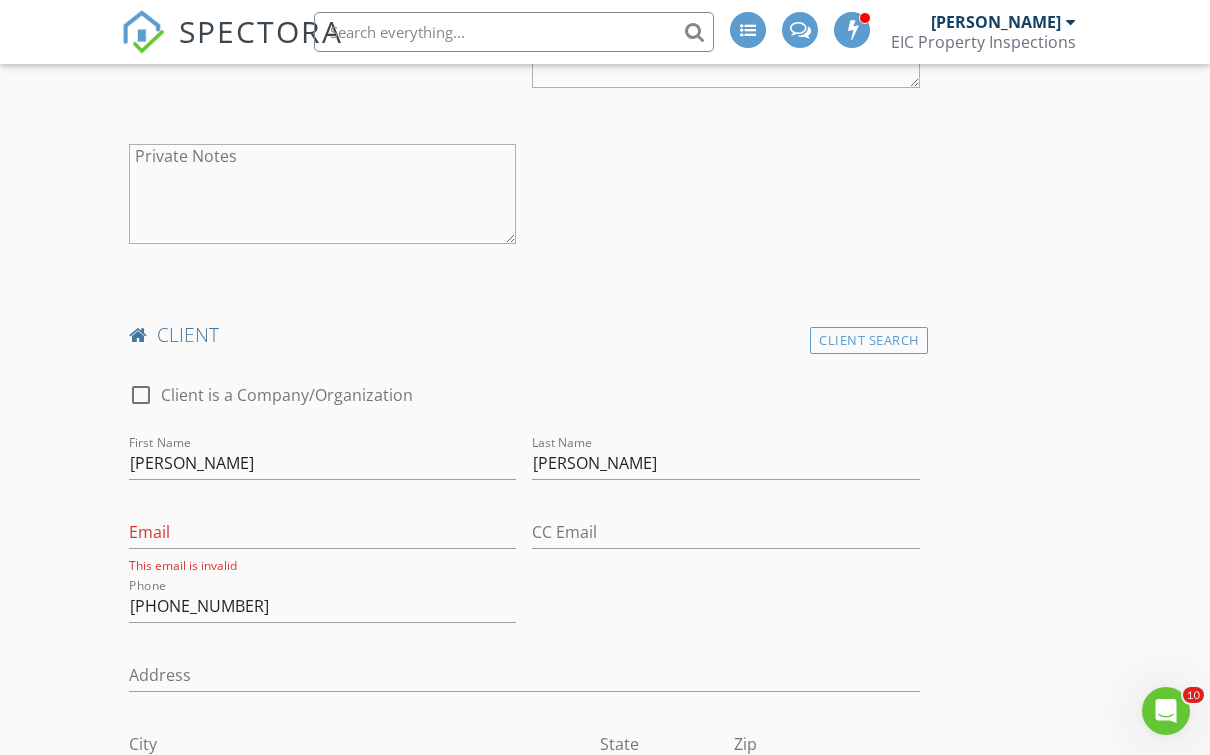 click on "check_box_outline_blank Client is a Company/Organization     First Name Juan D   Last Name Sanchez Cruz   Email This email is invalid   CC Email   Phone 470-331-2943   Address   City   State   Zip     Tags         Notes   Private Notes" at bounding box center [524, 728] 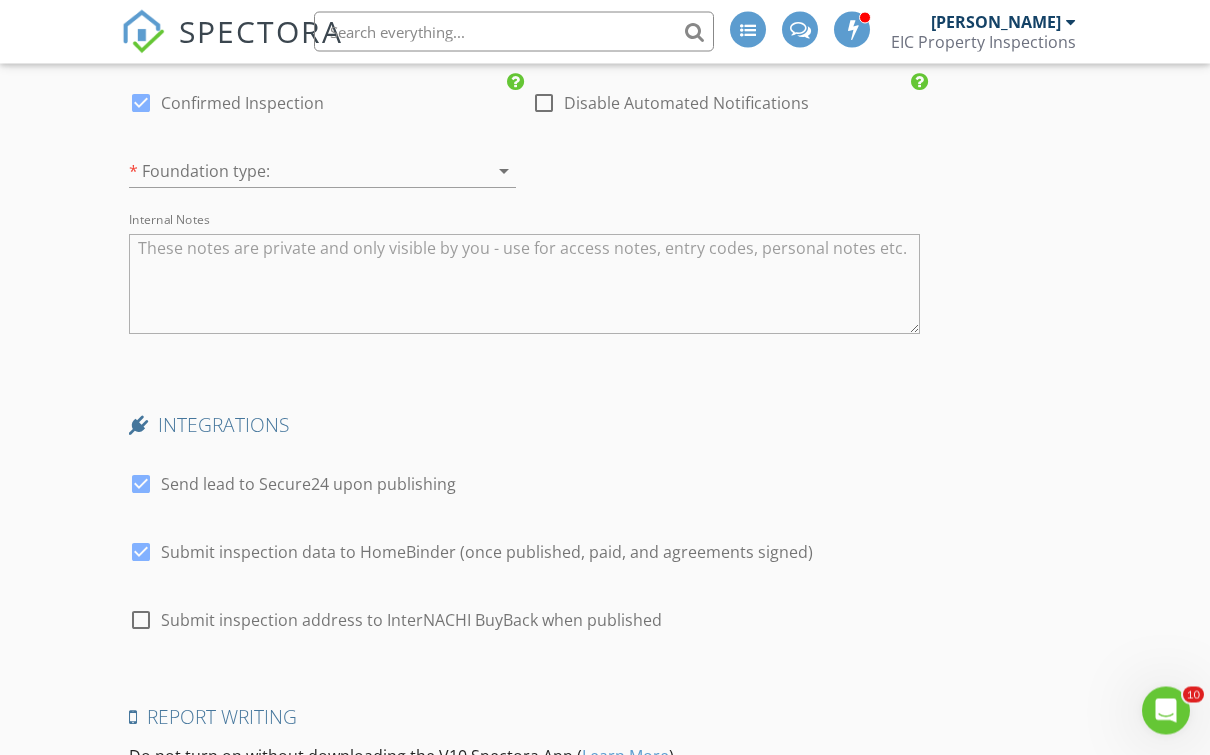 scroll, scrollTop: 6011, scrollLeft: 0, axis: vertical 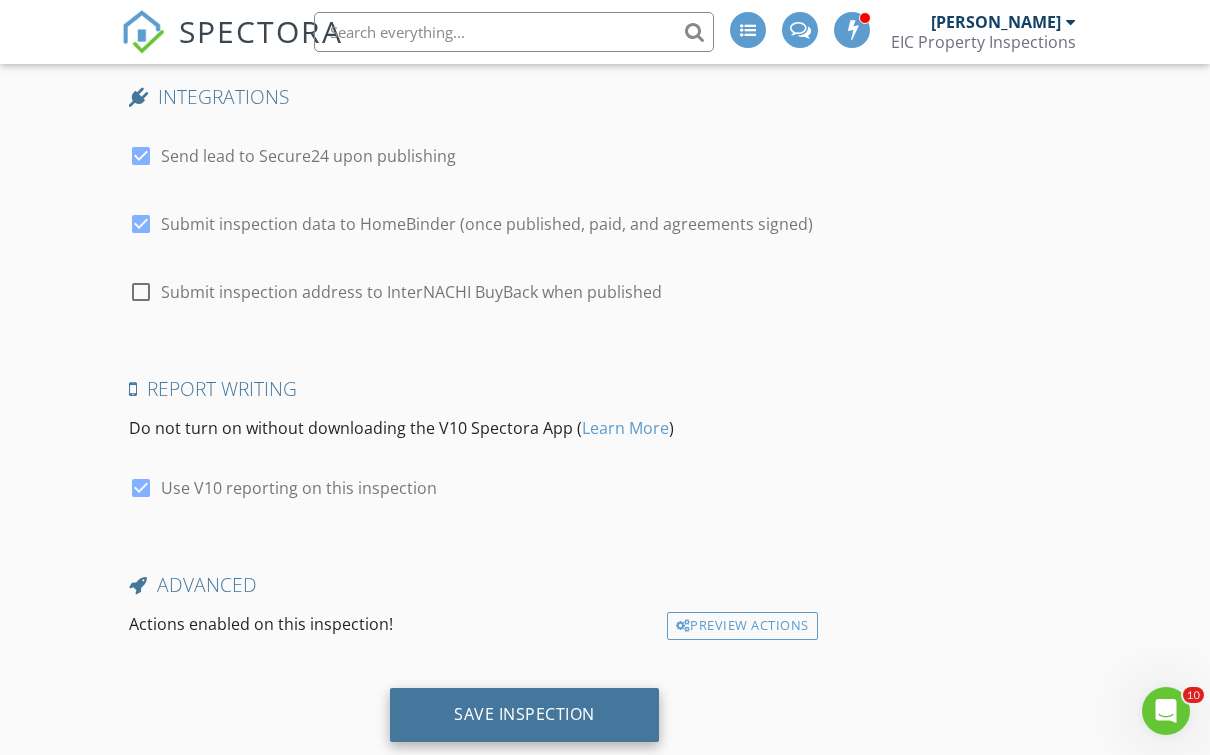 click on "Save Inspection" at bounding box center [524, 714] 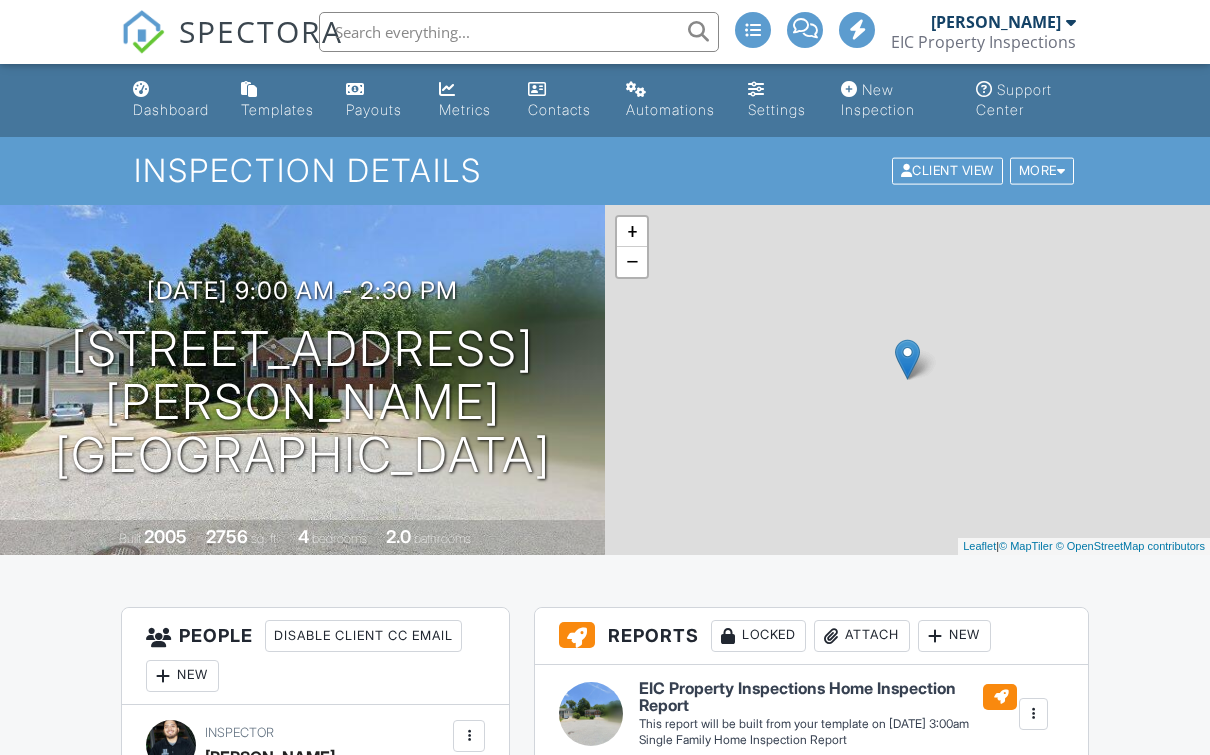 scroll, scrollTop: 0, scrollLeft: 0, axis: both 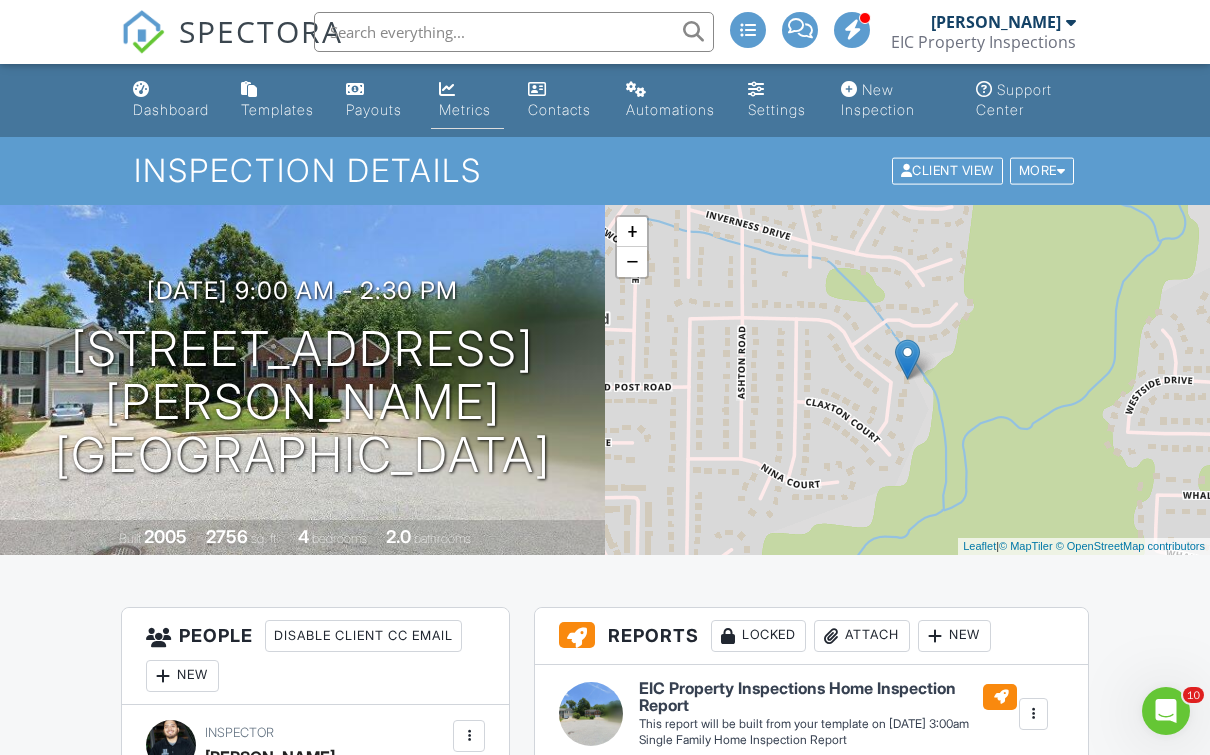 click on "Metrics" at bounding box center [465, 109] 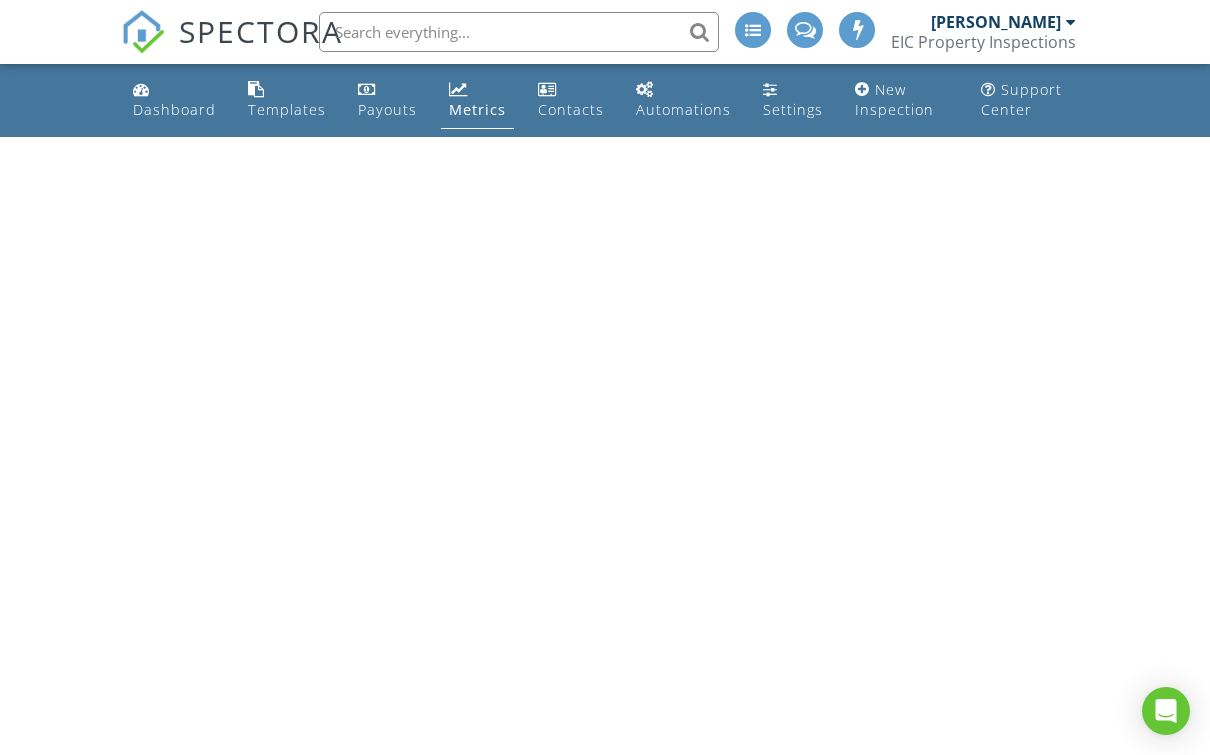 scroll, scrollTop: 0, scrollLeft: 0, axis: both 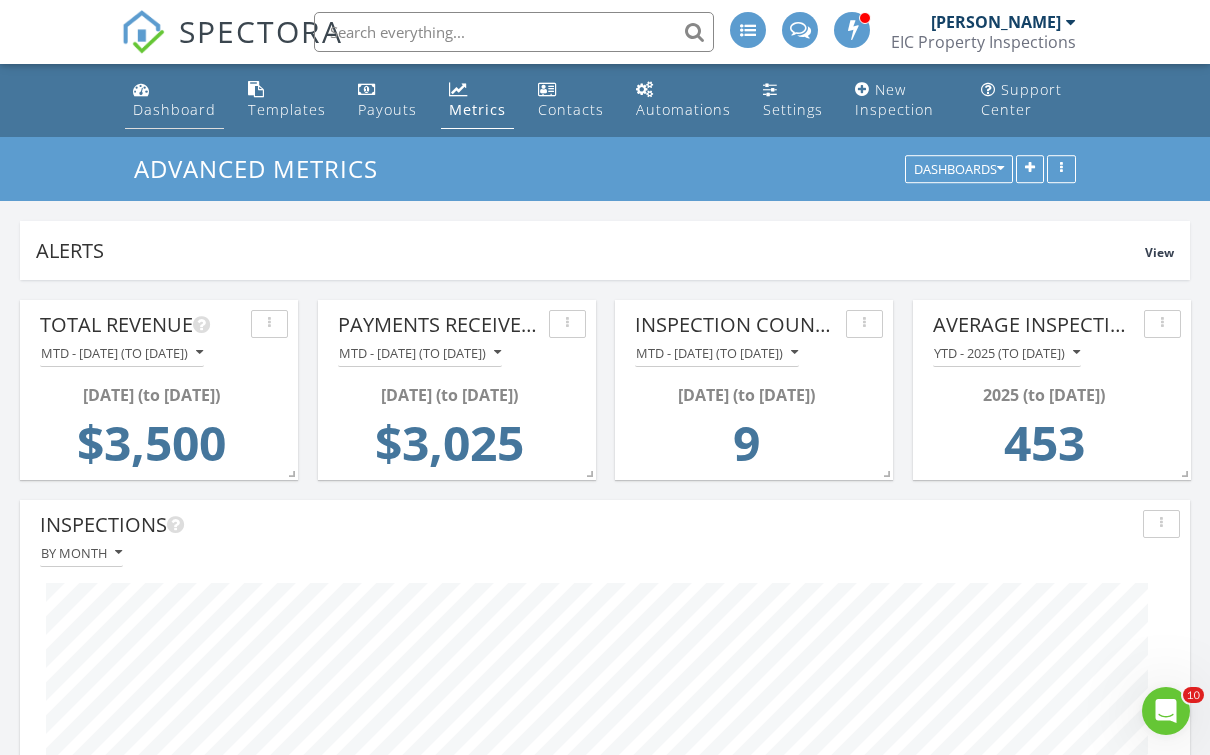 click on "Dashboard" at bounding box center (174, 109) 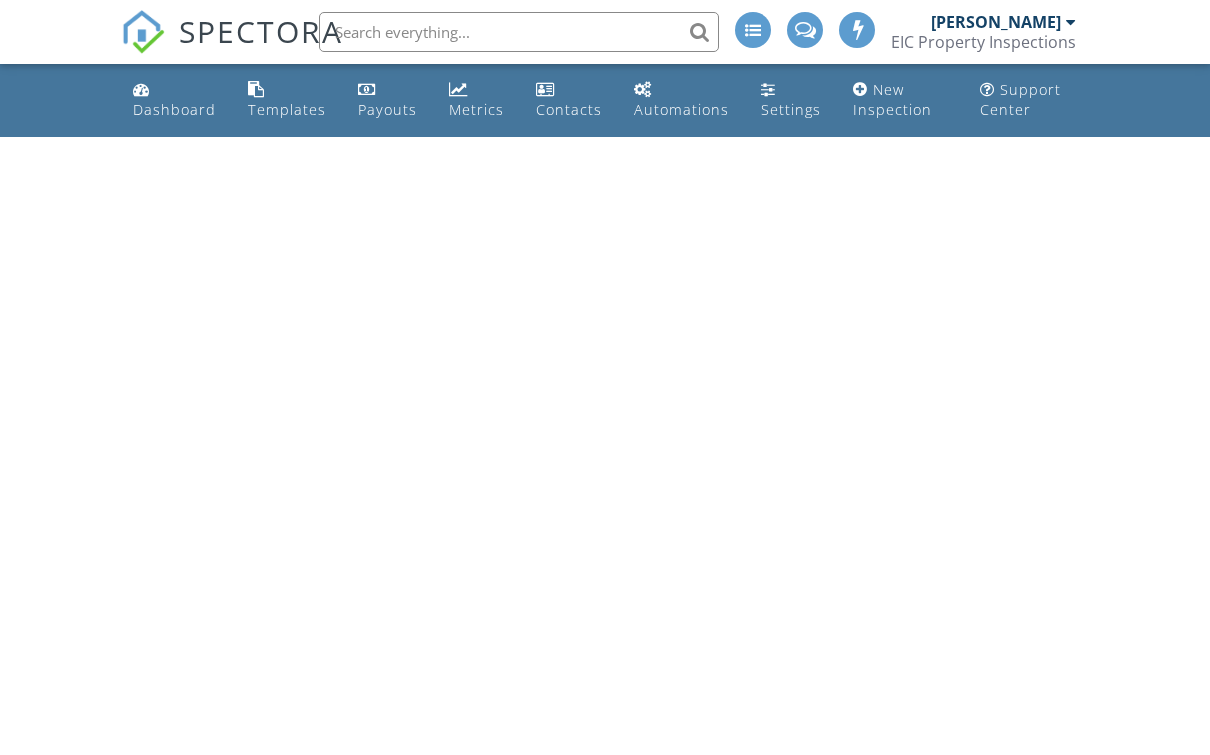 scroll, scrollTop: 0, scrollLeft: 0, axis: both 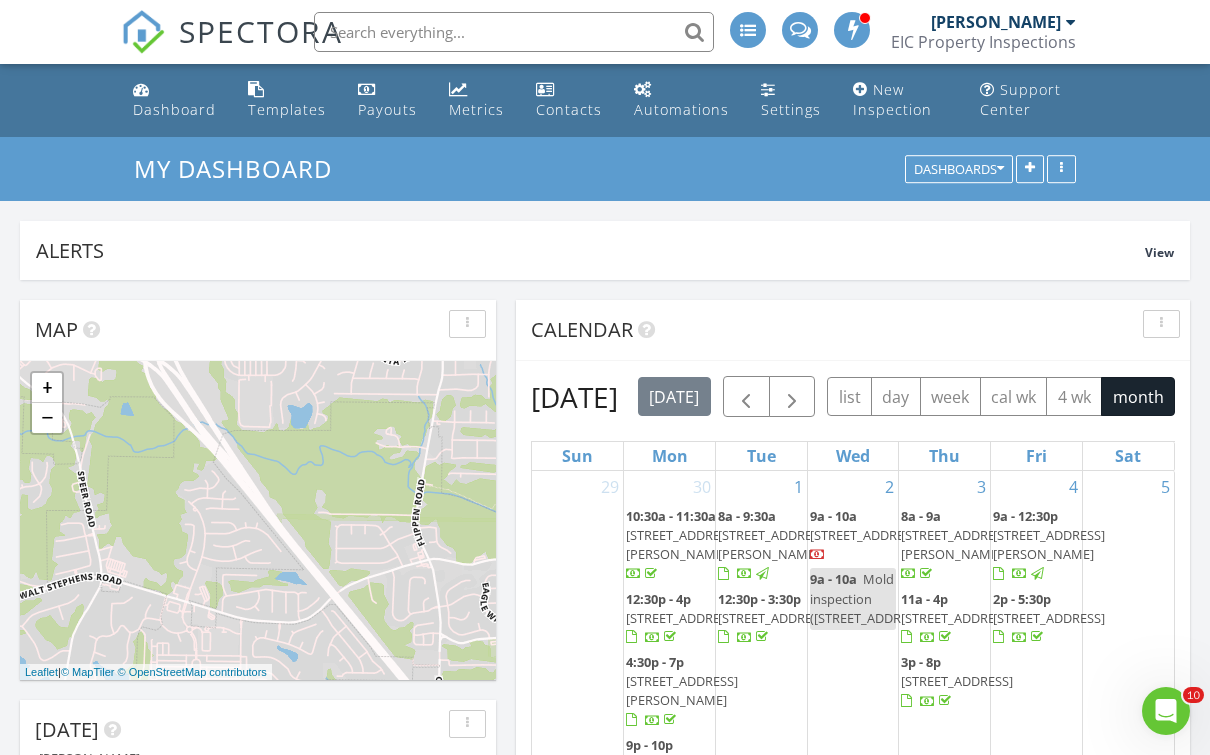 click on "[STREET_ADDRESS]" at bounding box center (866, 535) 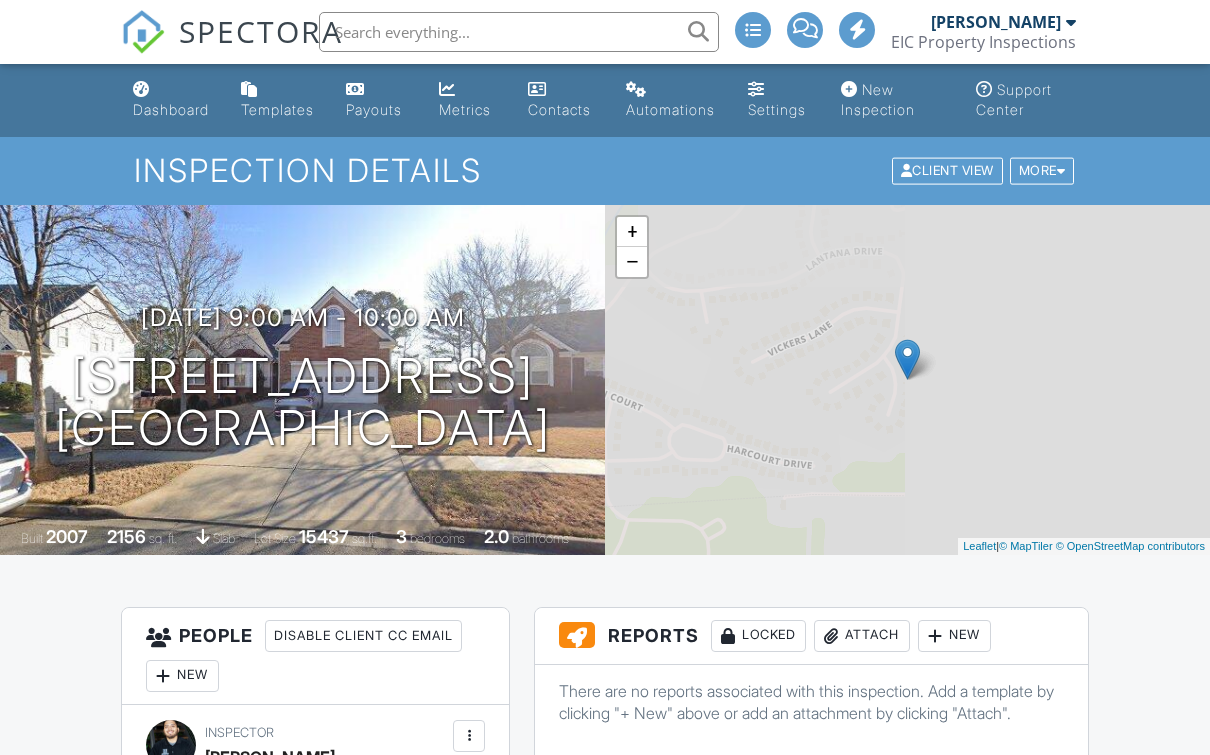 scroll, scrollTop: 0, scrollLeft: 0, axis: both 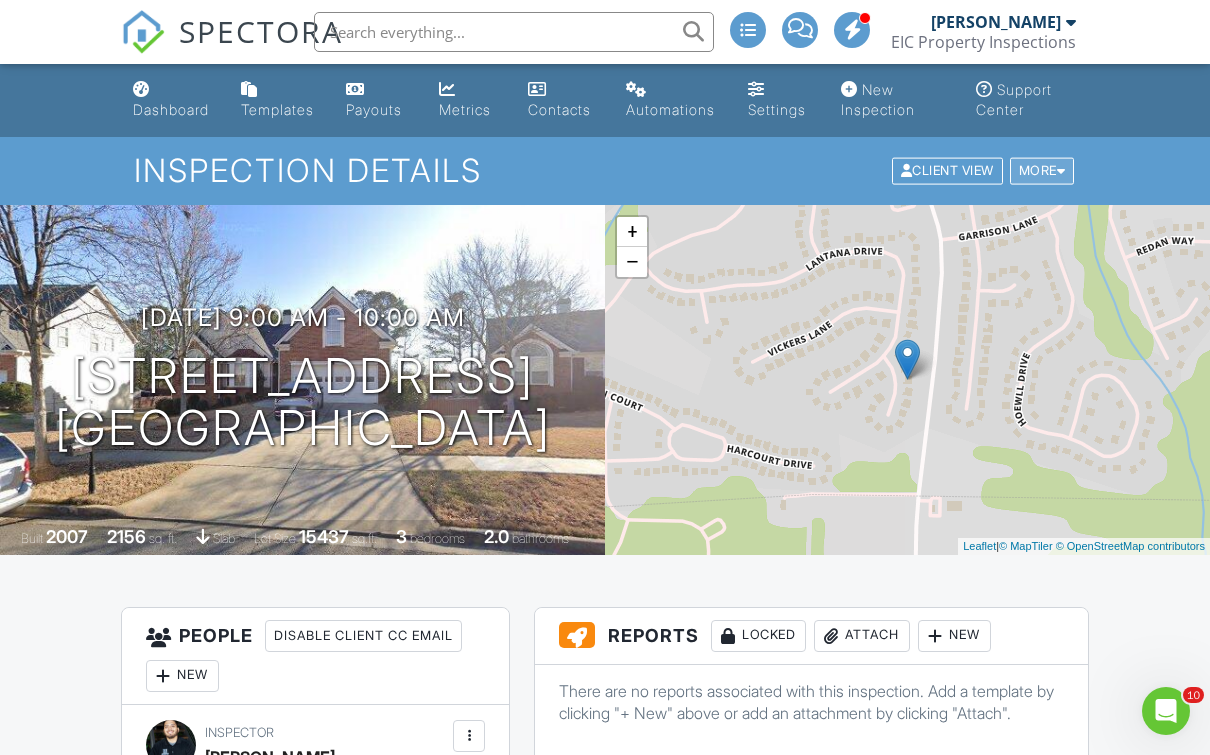 click on "More" at bounding box center [1042, 171] 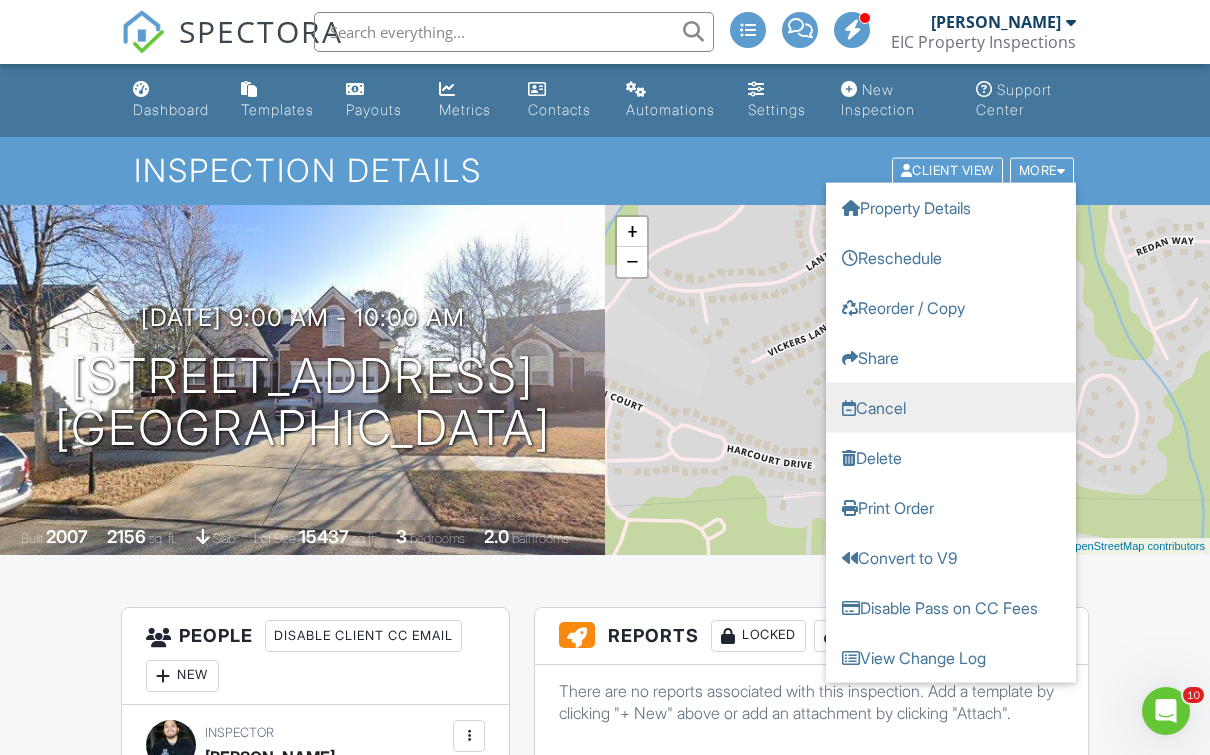 click on "Cancel" at bounding box center (951, 408) 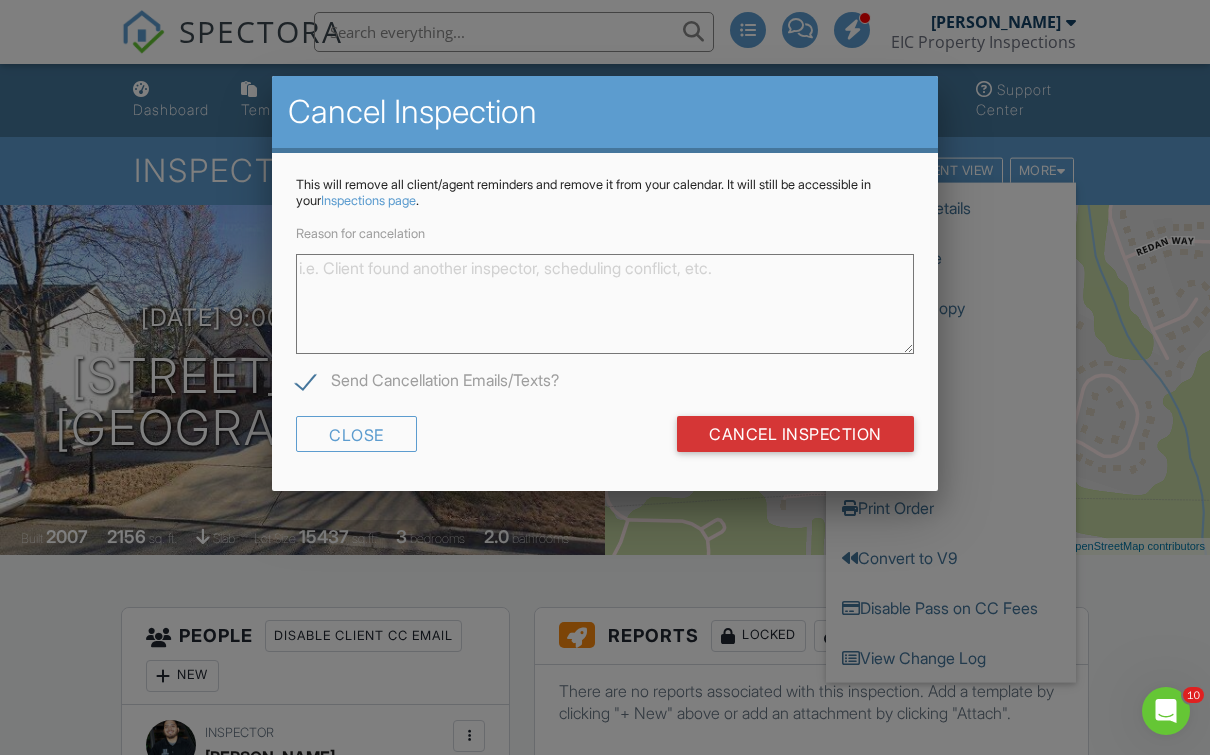 click on "Send Cancellation Emails/Texts?" at bounding box center (427, 383) 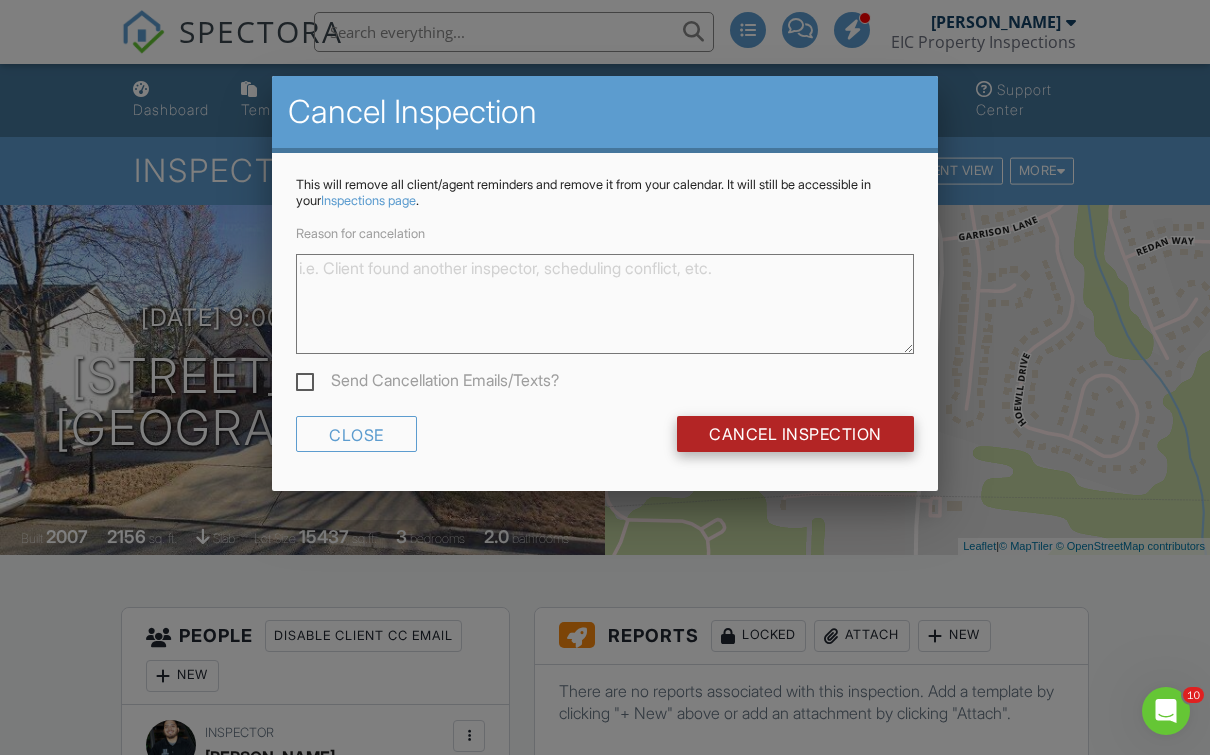 click on "Cancel Inspection" at bounding box center [795, 434] 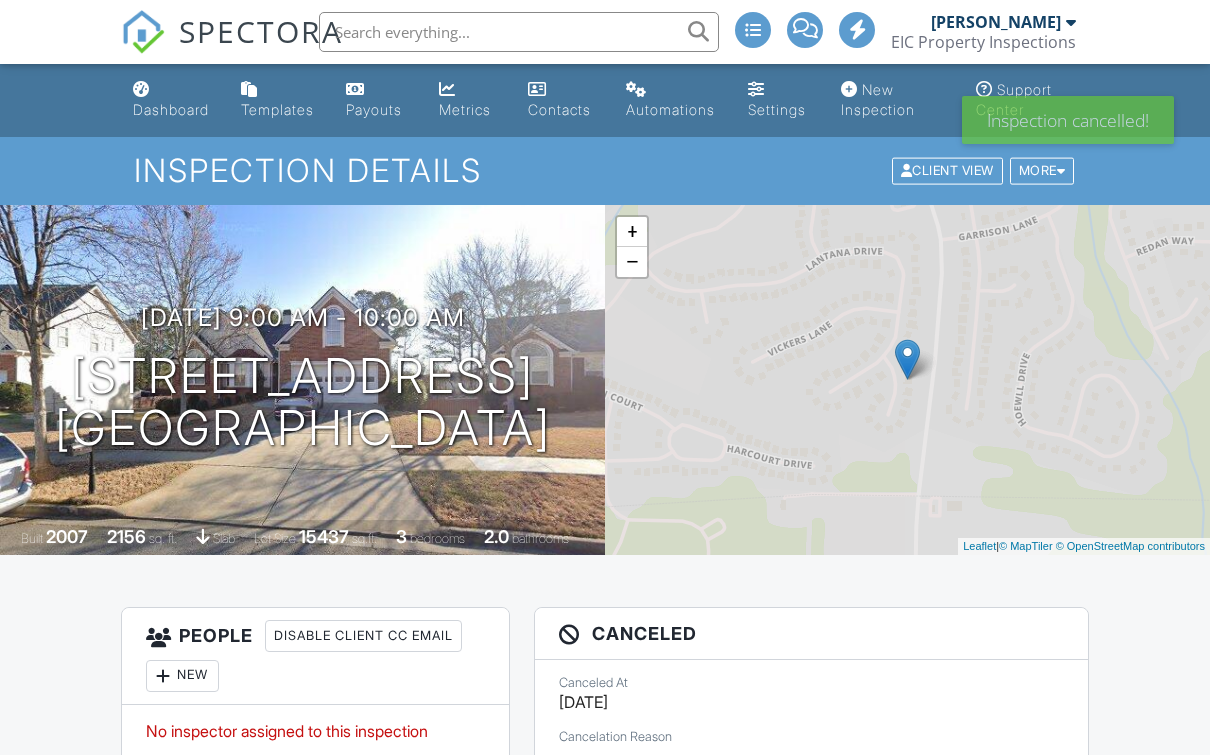 scroll, scrollTop: 0, scrollLeft: 0, axis: both 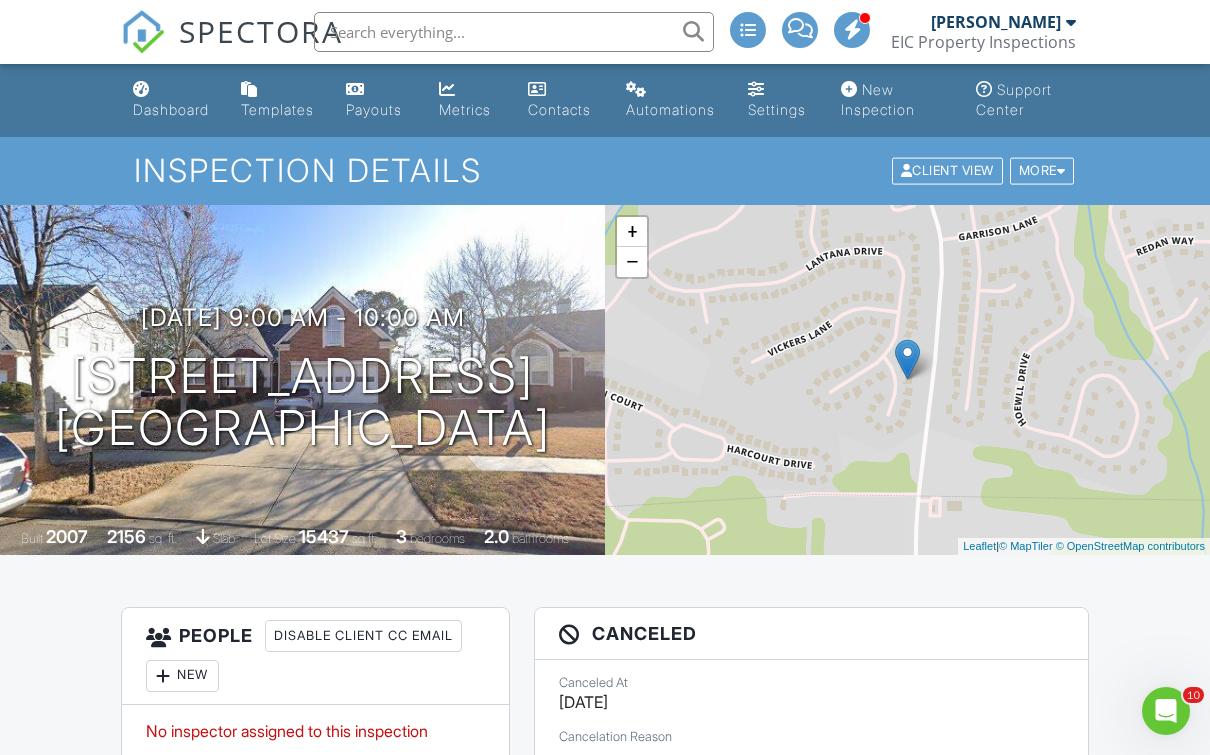 click on "Dashboard" at bounding box center (171, 109) 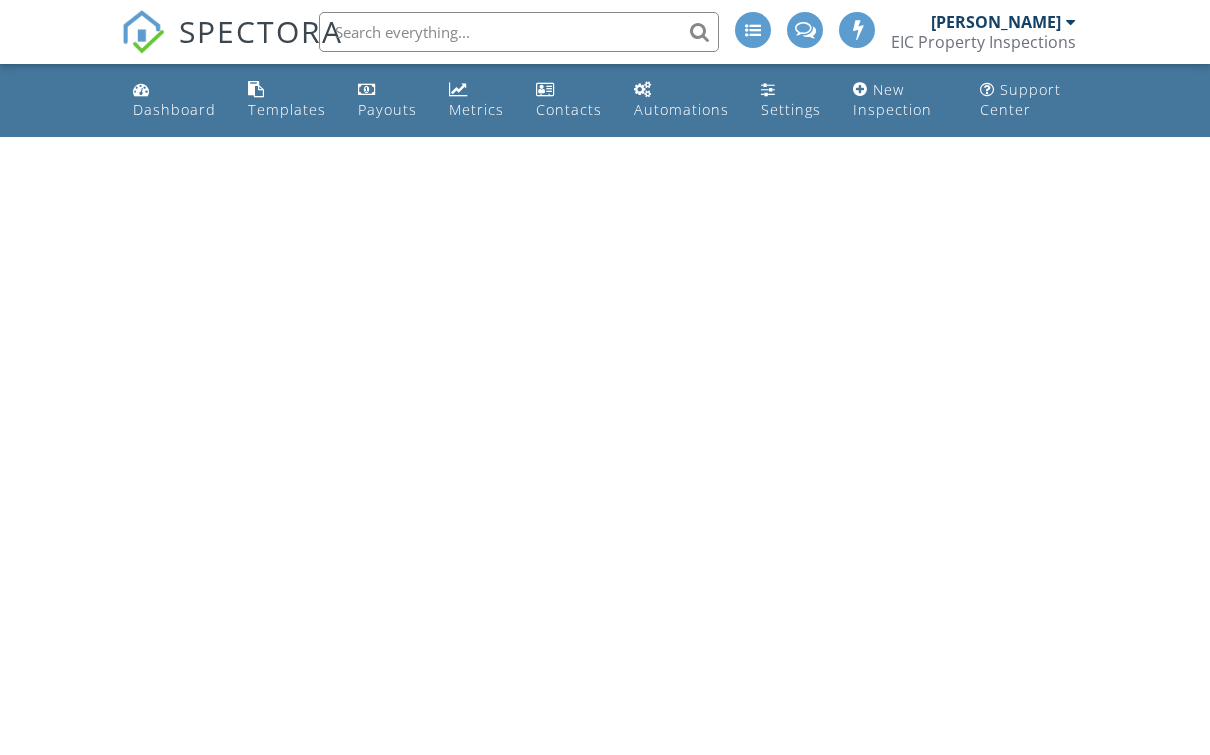scroll, scrollTop: 0, scrollLeft: 0, axis: both 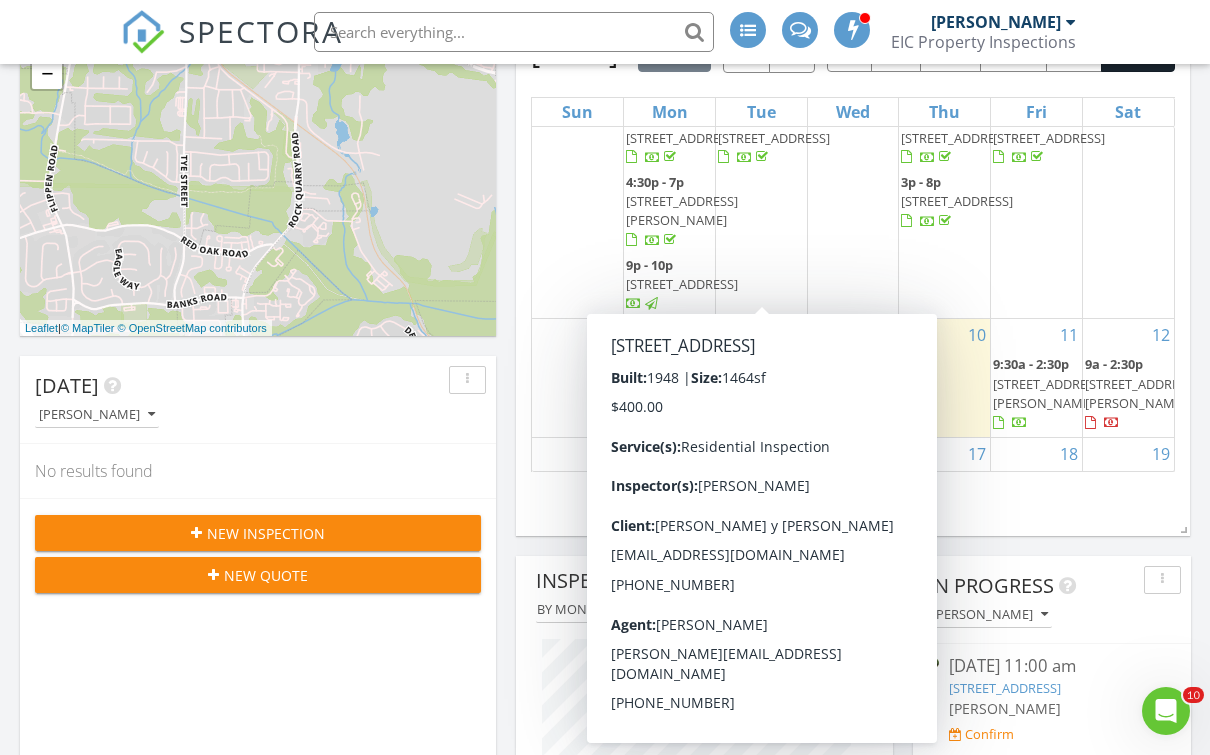 click on "[PERSON_NAME]" at bounding box center [1059, 614] 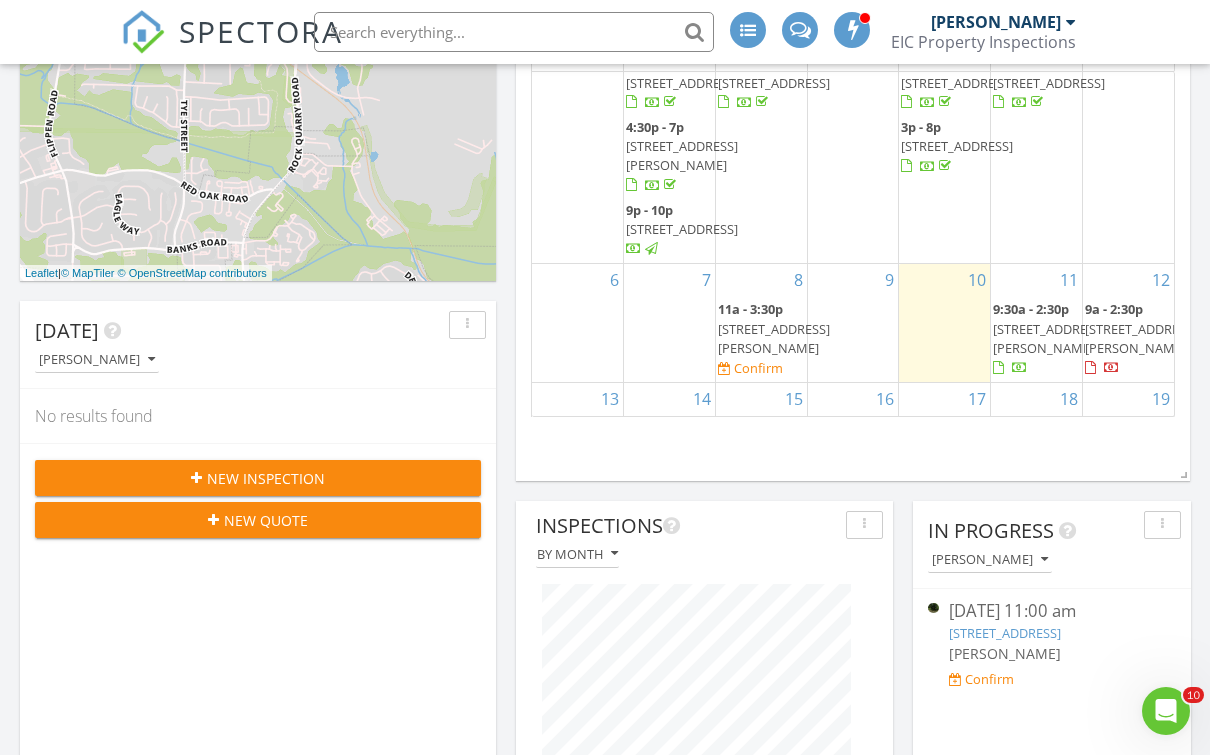 scroll, scrollTop: 458, scrollLeft: 0, axis: vertical 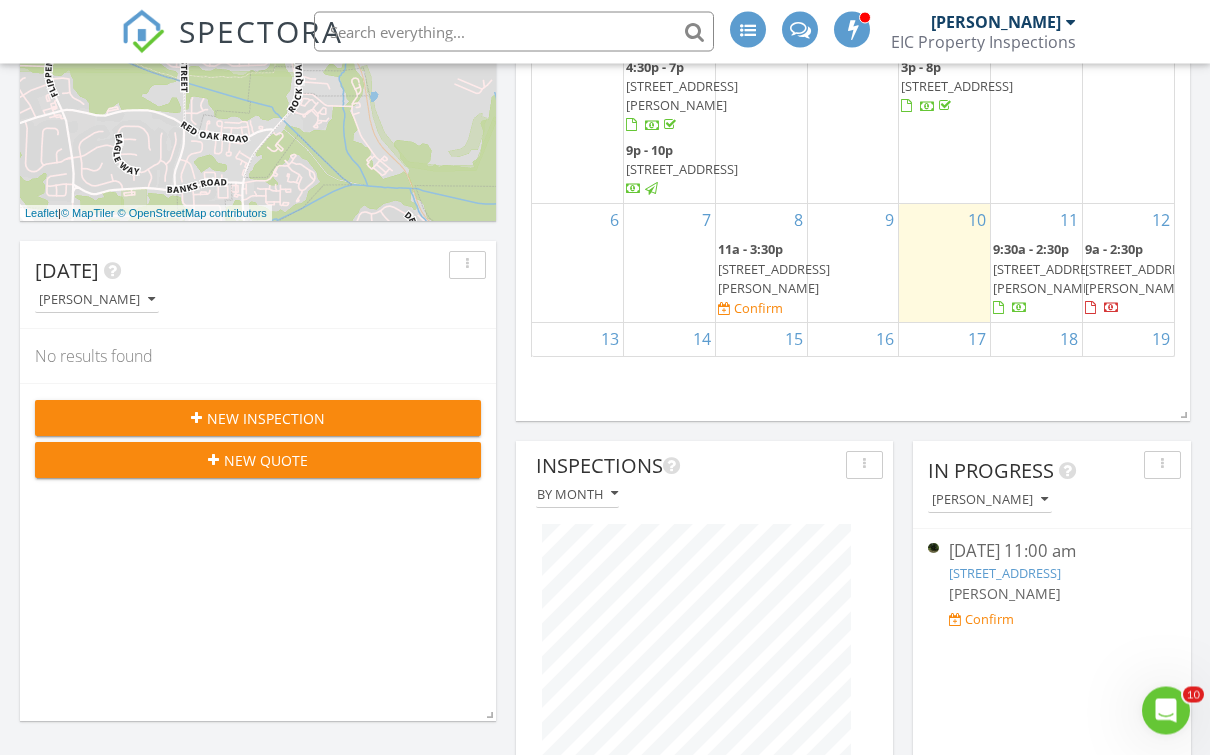 click on "07/08/25 11:00 am" at bounding box center (1052, 552) 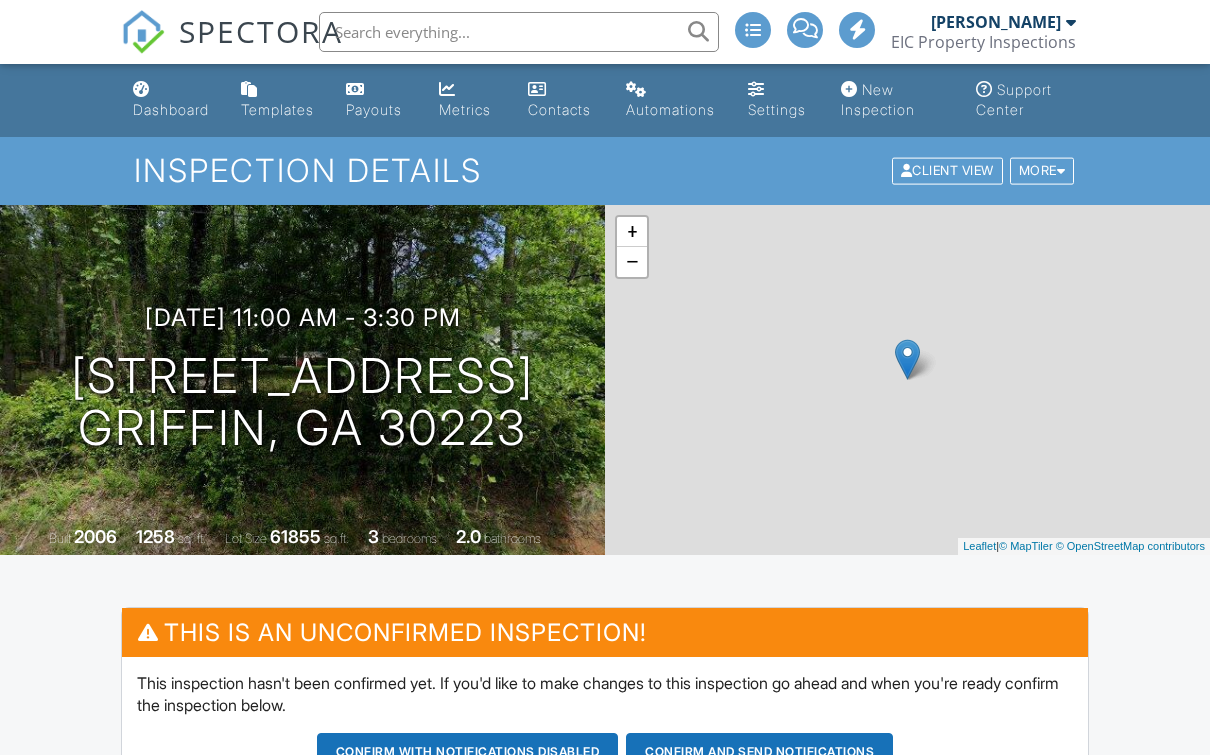 scroll, scrollTop: 0, scrollLeft: 0, axis: both 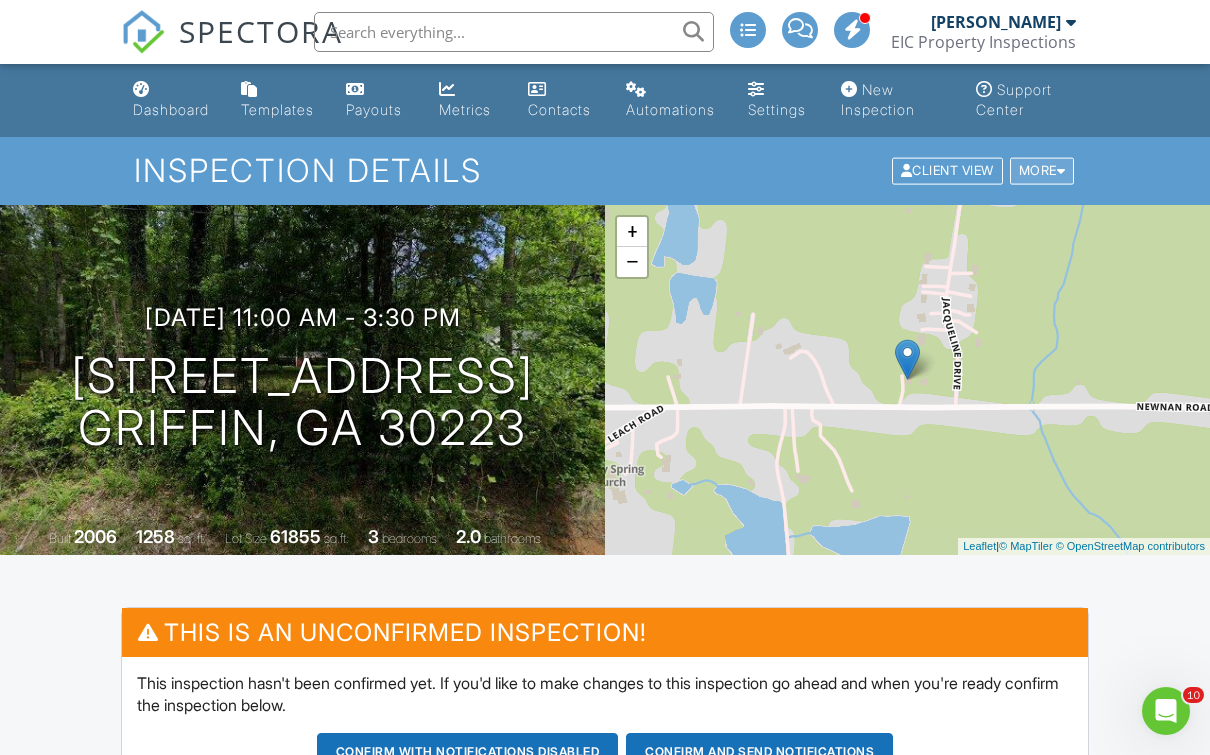 click at bounding box center (1061, 171) 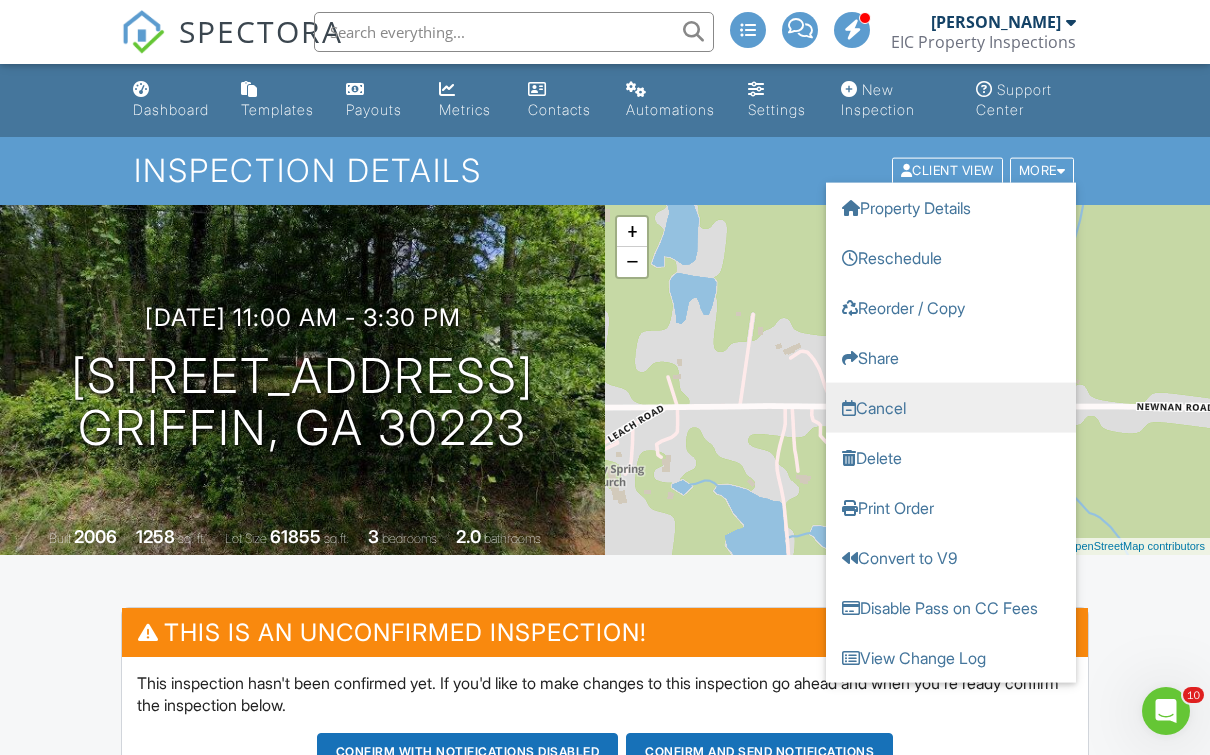 click on "Cancel" at bounding box center [951, 408] 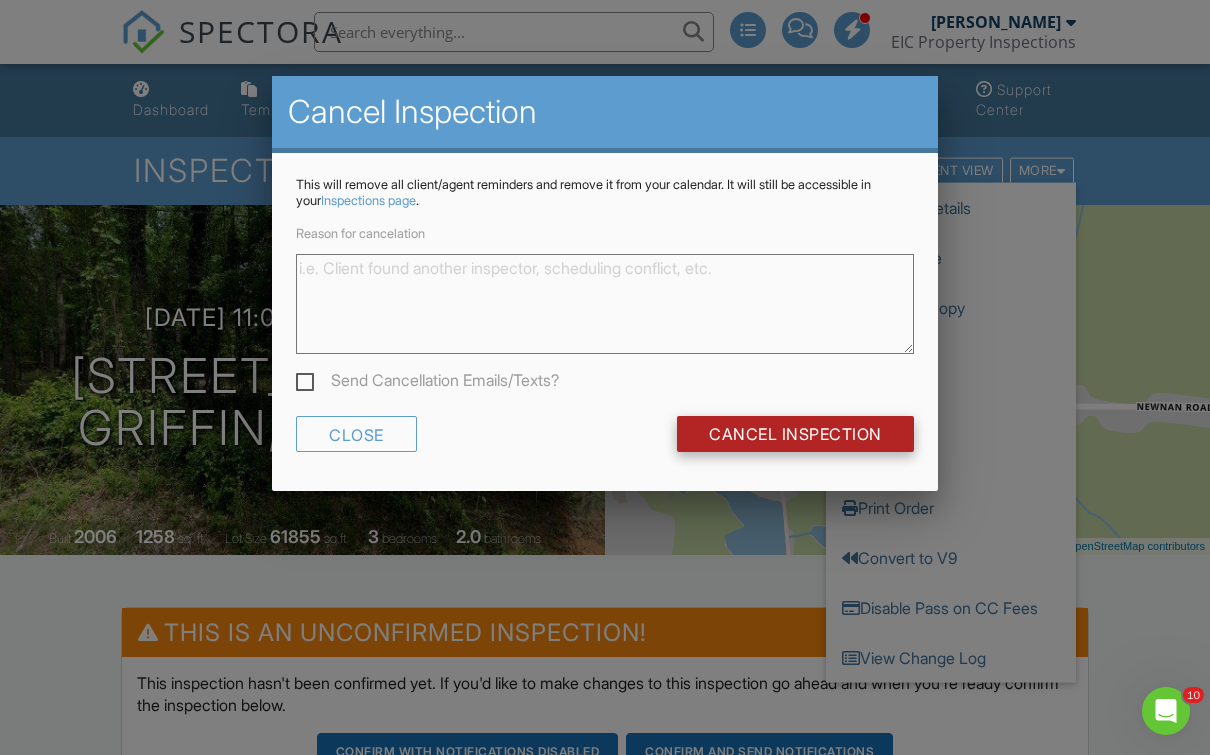 click on "Cancel Inspection" at bounding box center (795, 434) 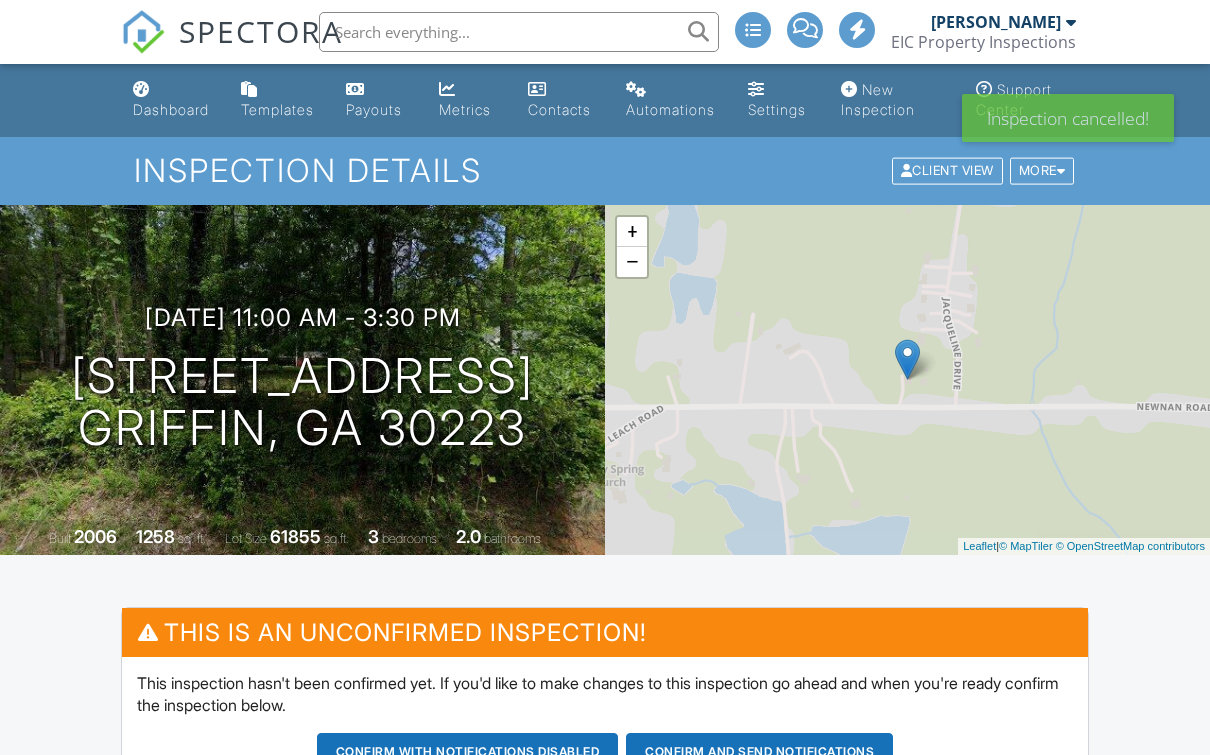 scroll, scrollTop: 0, scrollLeft: 0, axis: both 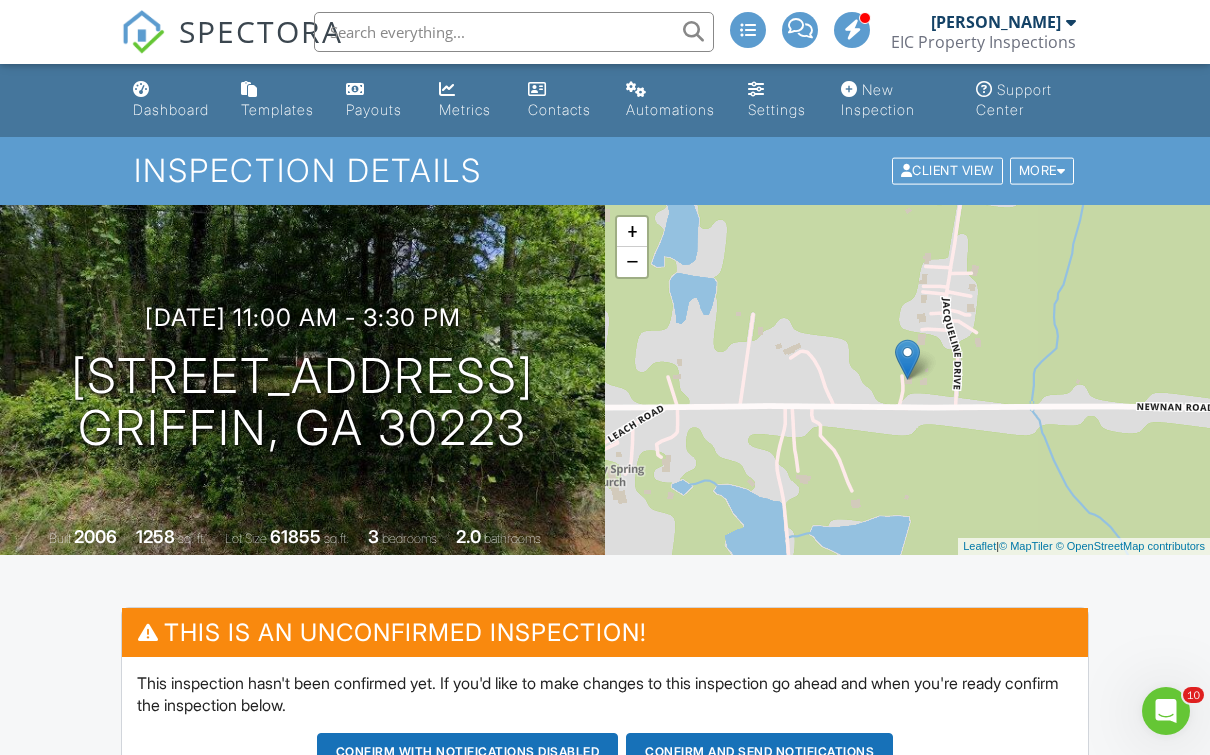 click on "Dashboard" at bounding box center (171, 109) 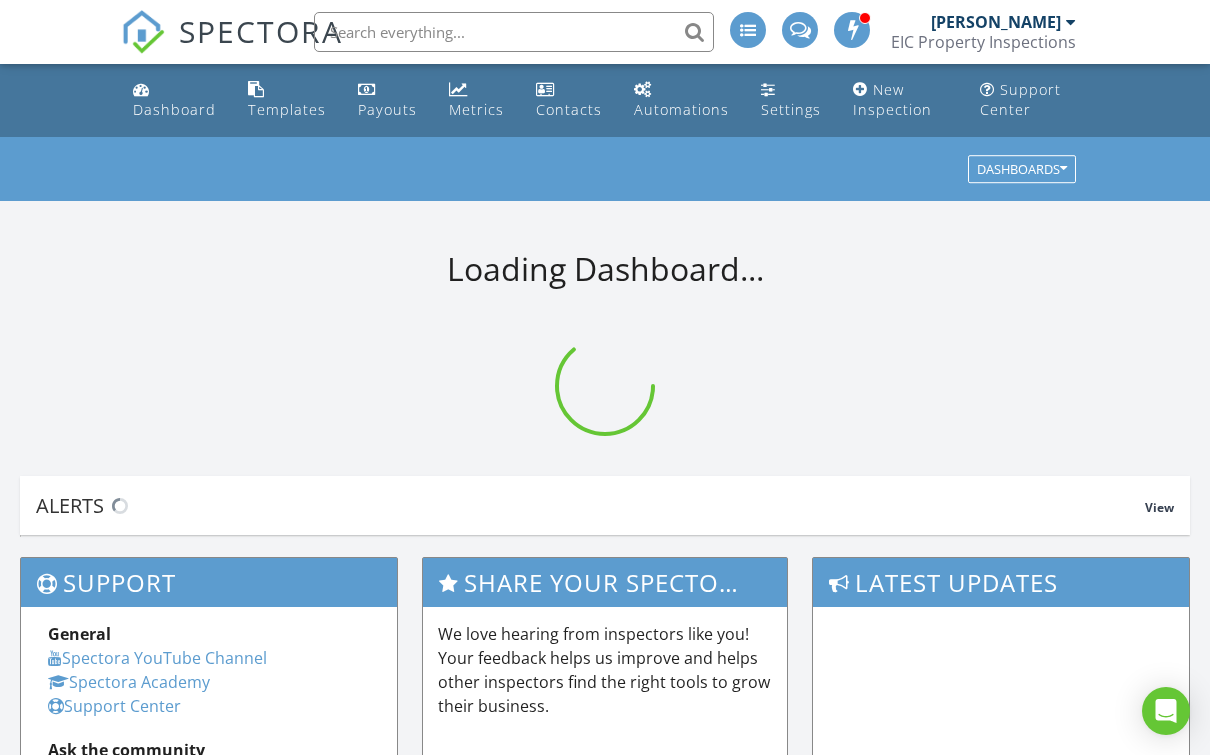 scroll, scrollTop: 0, scrollLeft: 0, axis: both 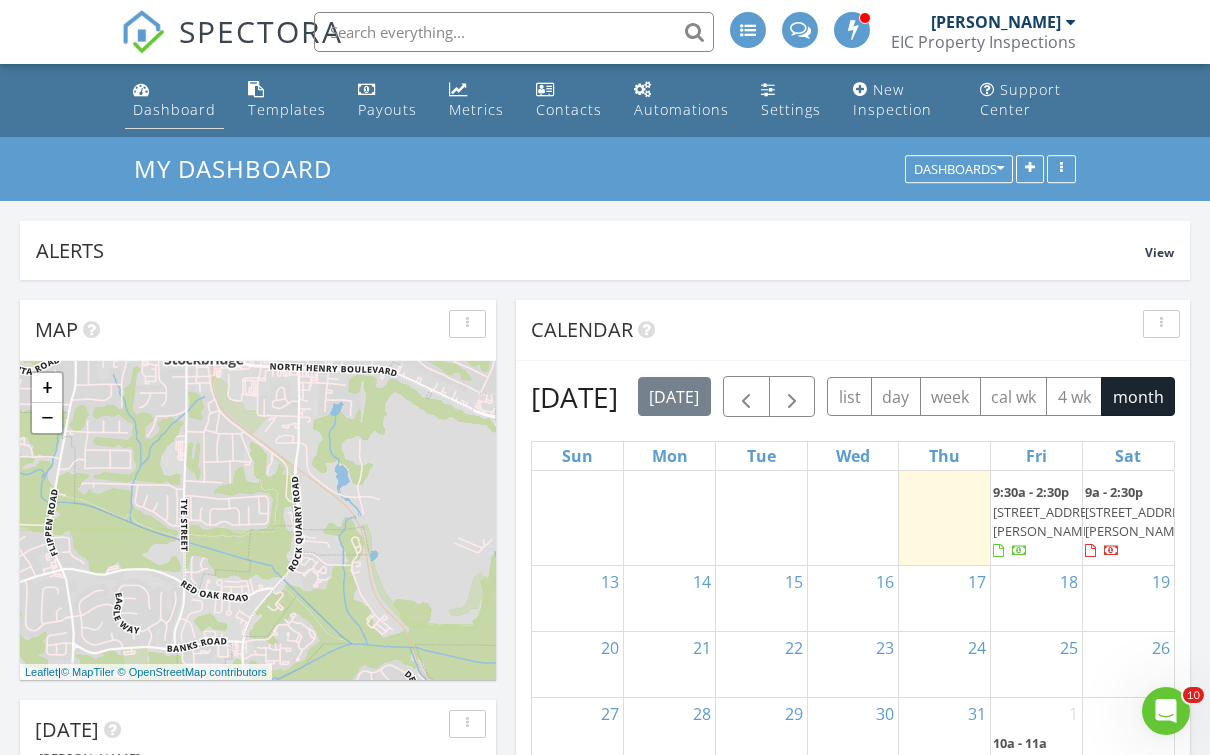 click on "Dashboard" at bounding box center (174, 109) 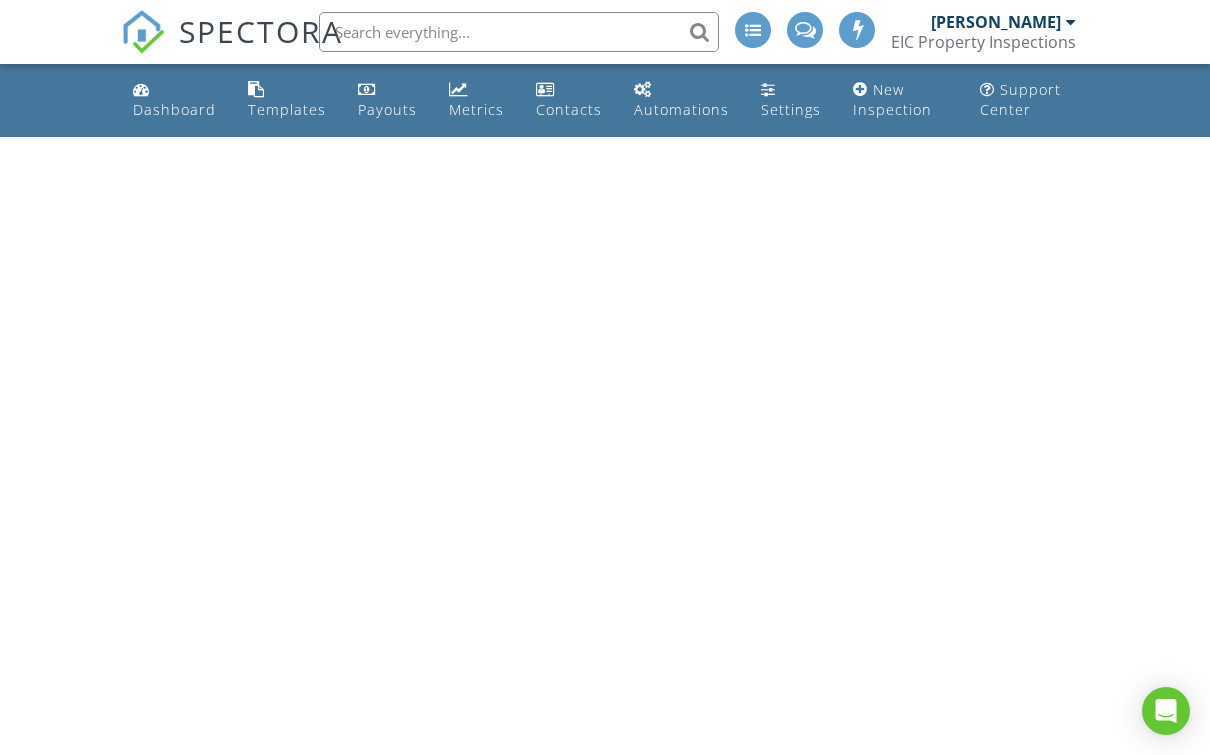 scroll, scrollTop: 0, scrollLeft: 0, axis: both 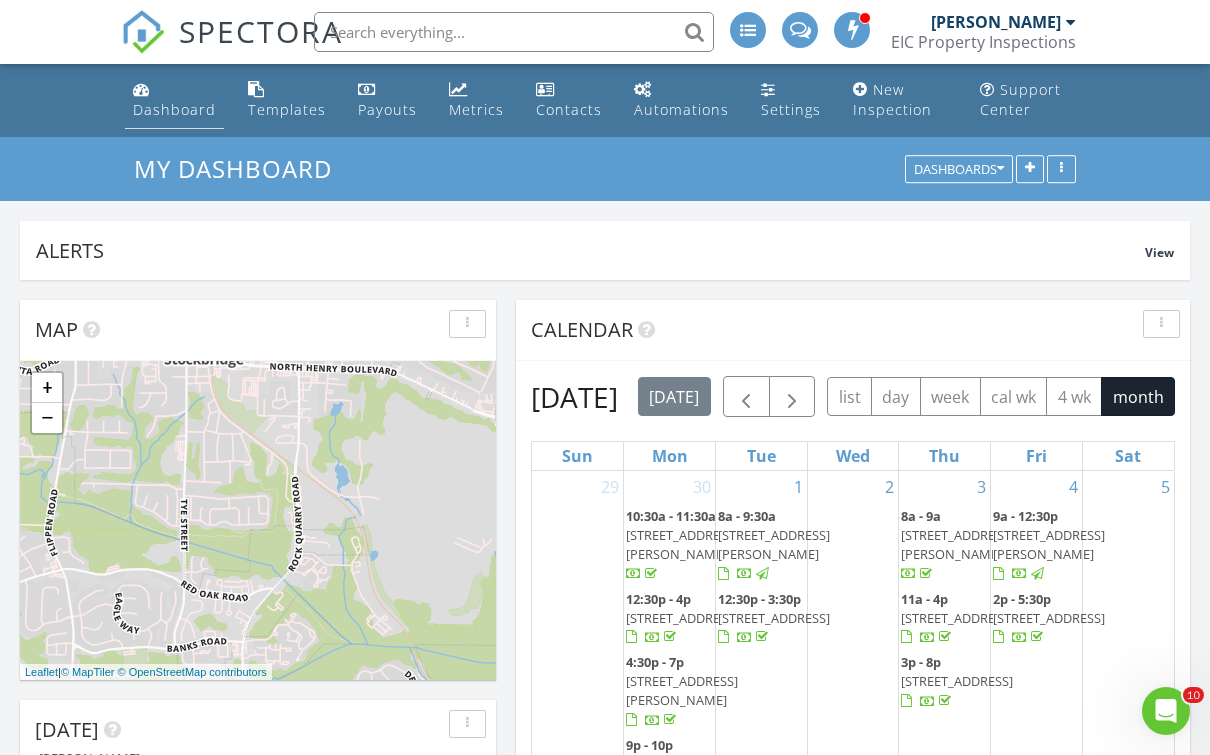 click on "Dashboard" at bounding box center [174, 100] 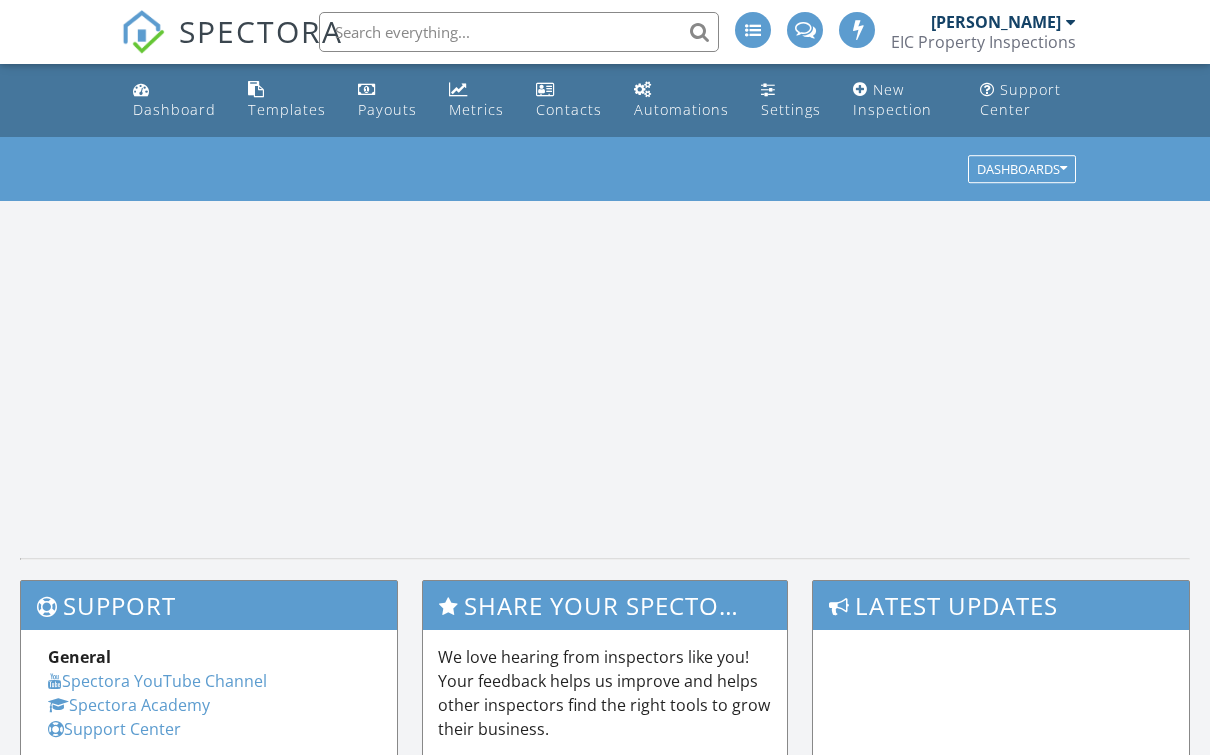 scroll, scrollTop: 0, scrollLeft: 0, axis: both 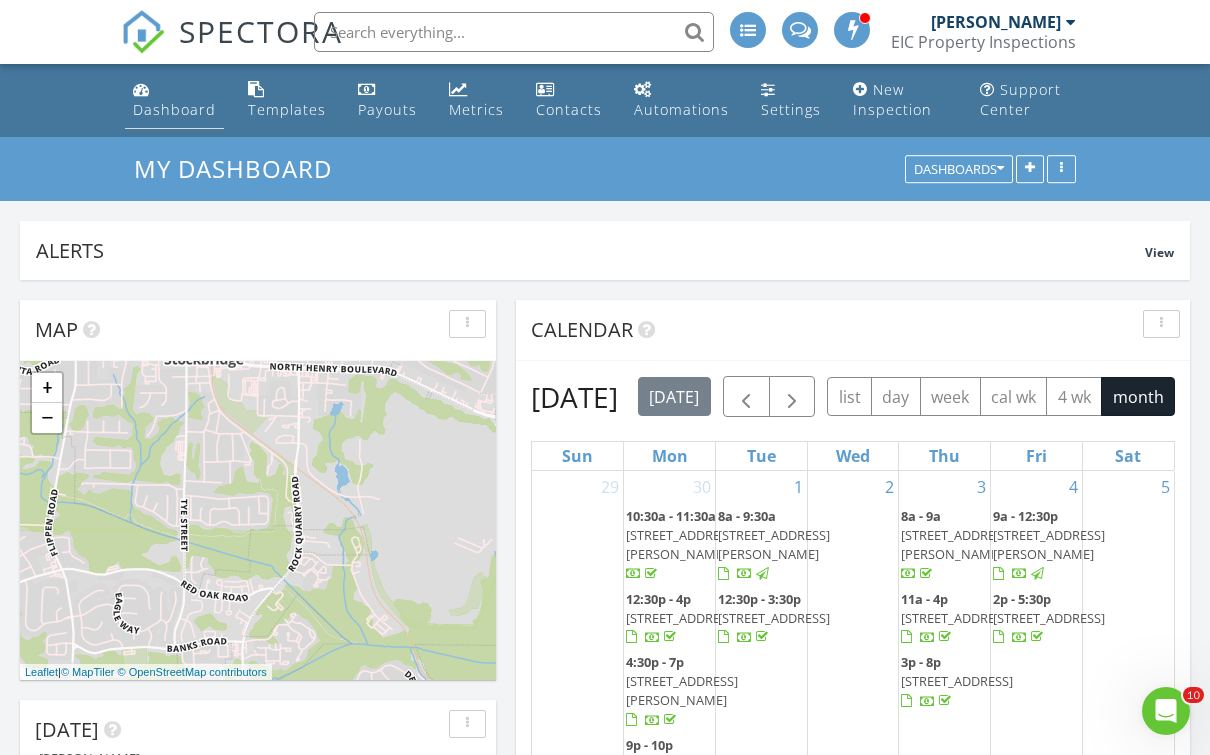 click on "Dashboard" at bounding box center [174, 100] 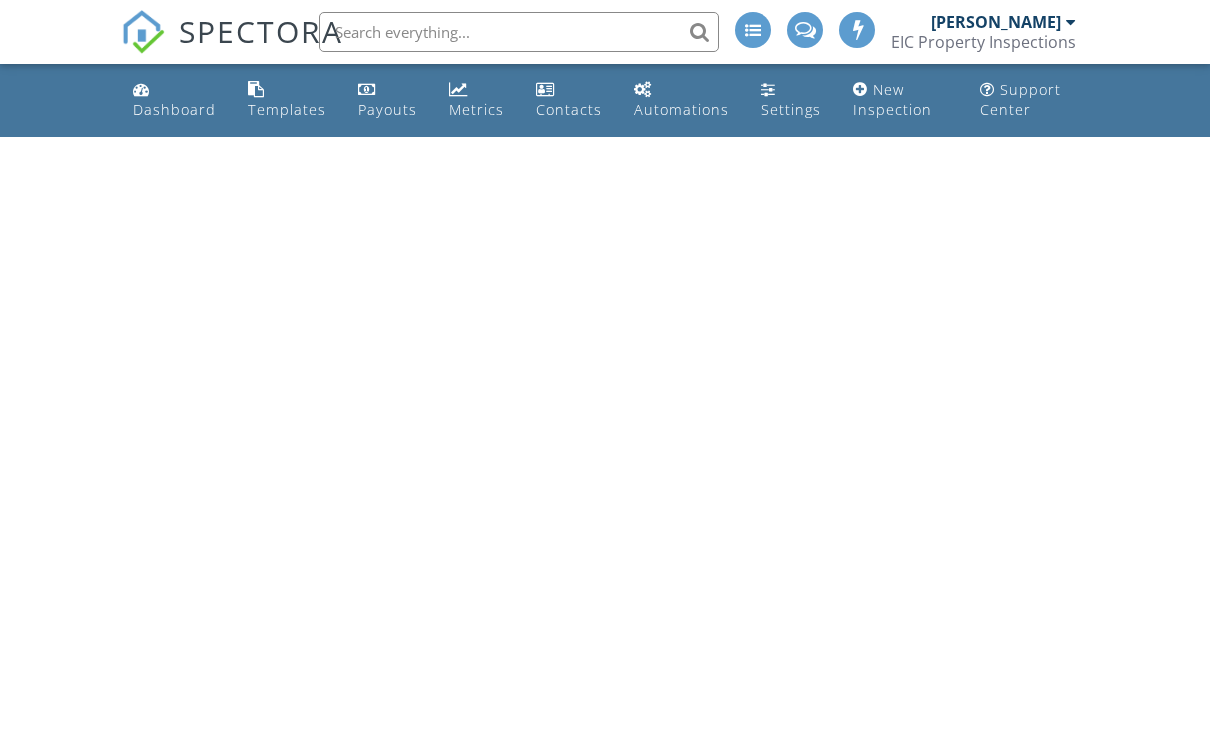 scroll, scrollTop: 0, scrollLeft: 0, axis: both 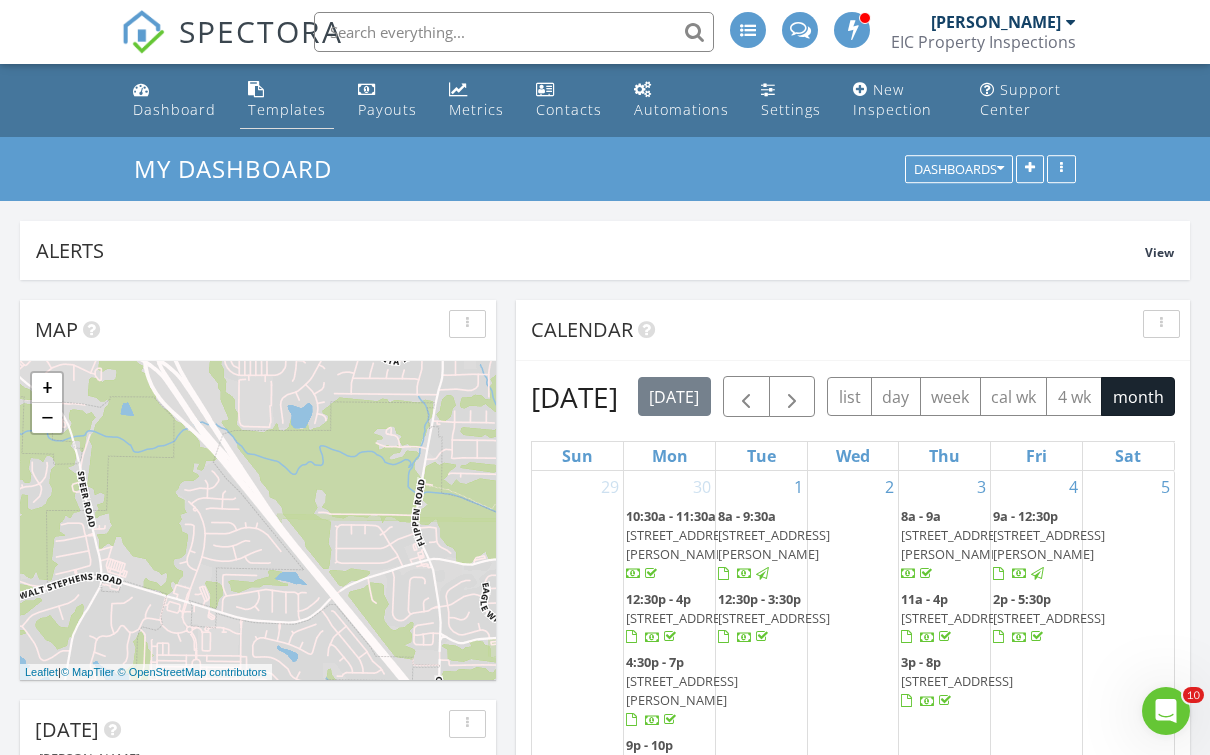 click on "Templates" at bounding box center [287, 109] 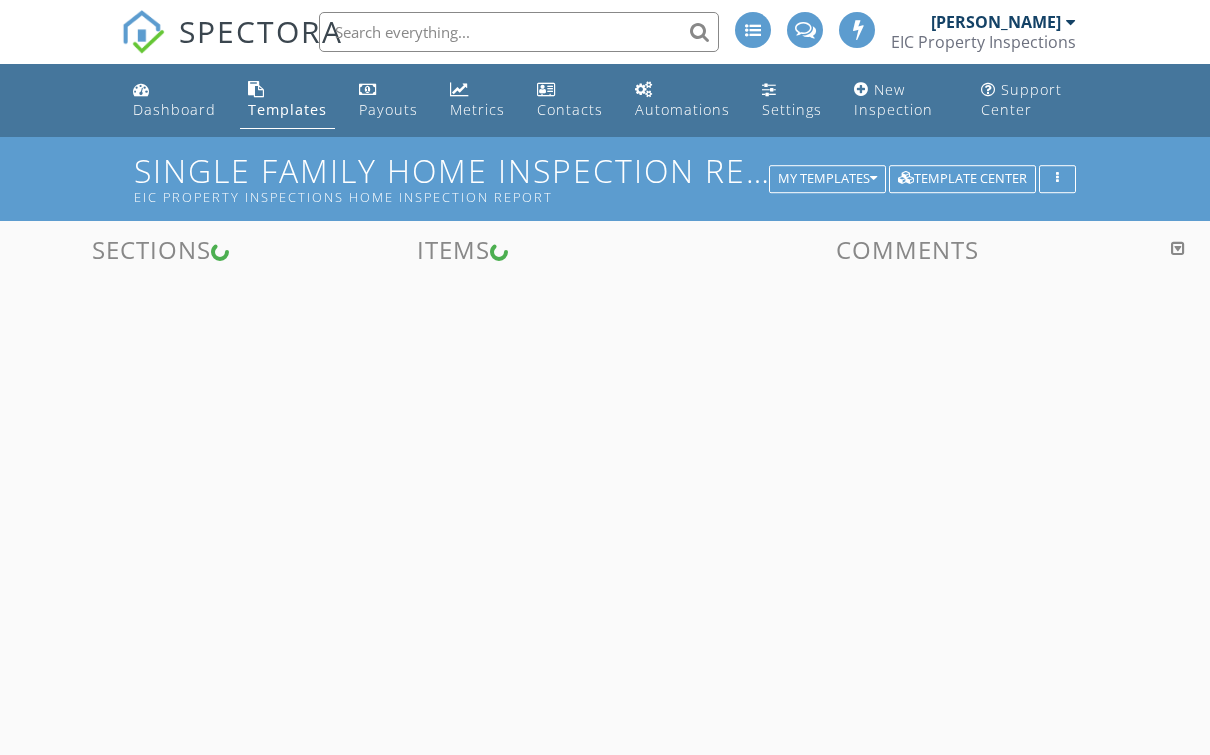 scroll, scrollTop: 0, scrollLeft: 0, axis: both 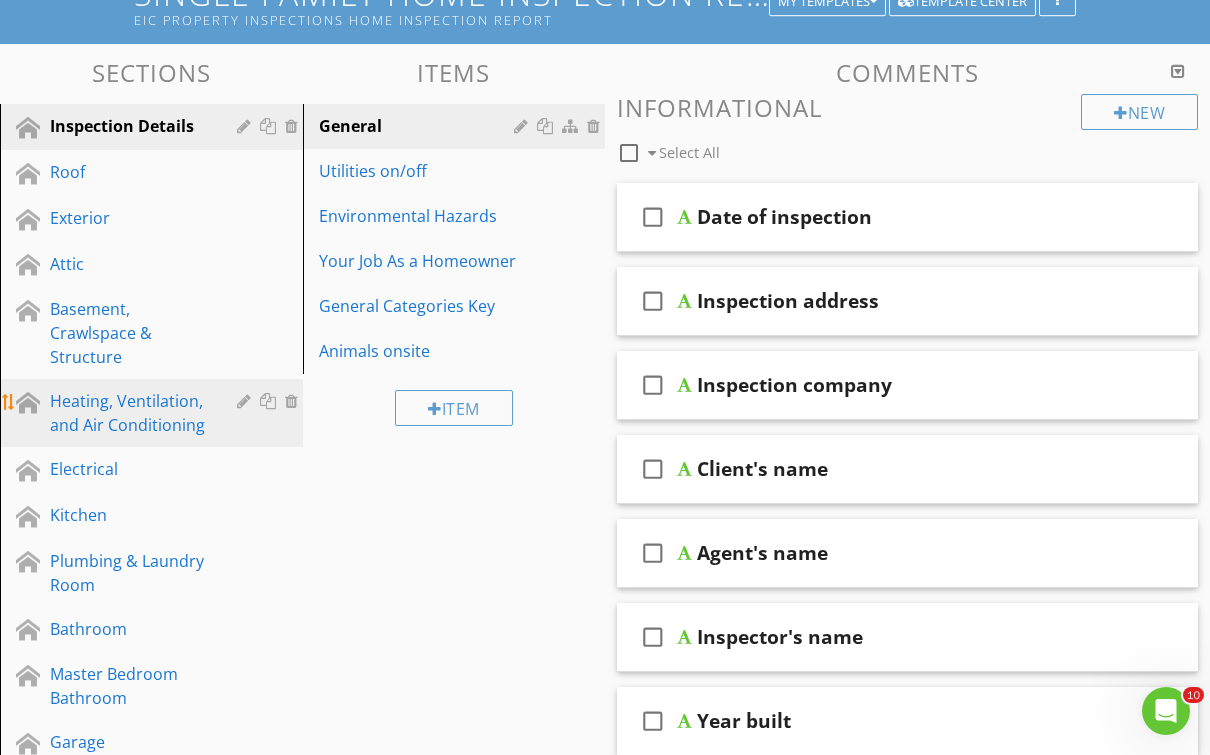 click on "Heating, Ventilation, and Air Conditioning" at bounding box center (129, 413) 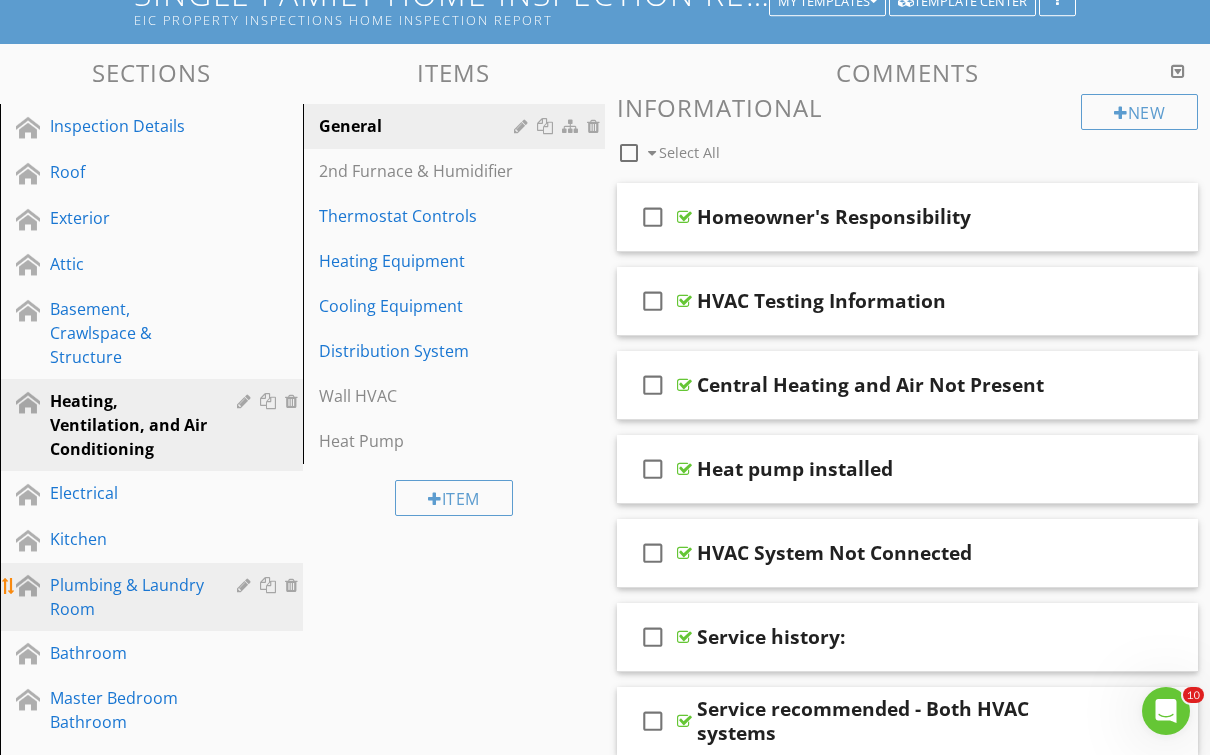 click on "Plumbing & Laundry Room" at bounding box center [129, 597] 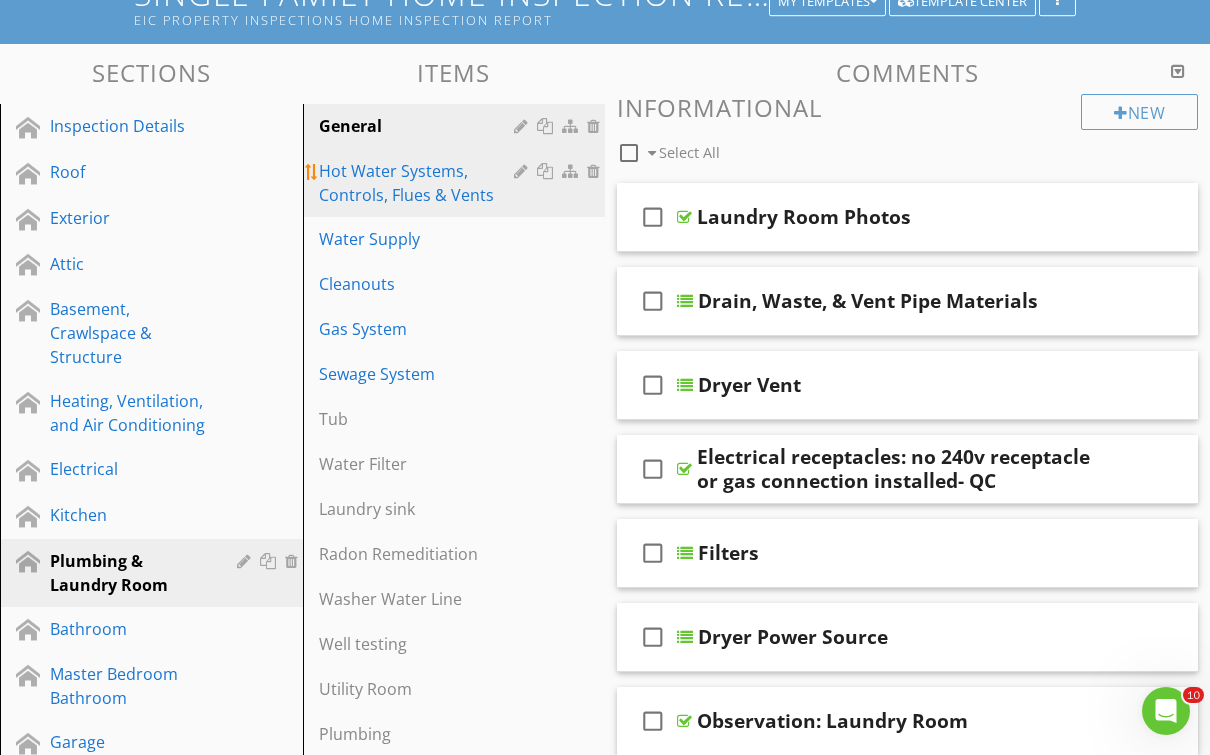 click on "Hot Water Systems, Controls, Flues & Vents" at bounding box center (457, 183) 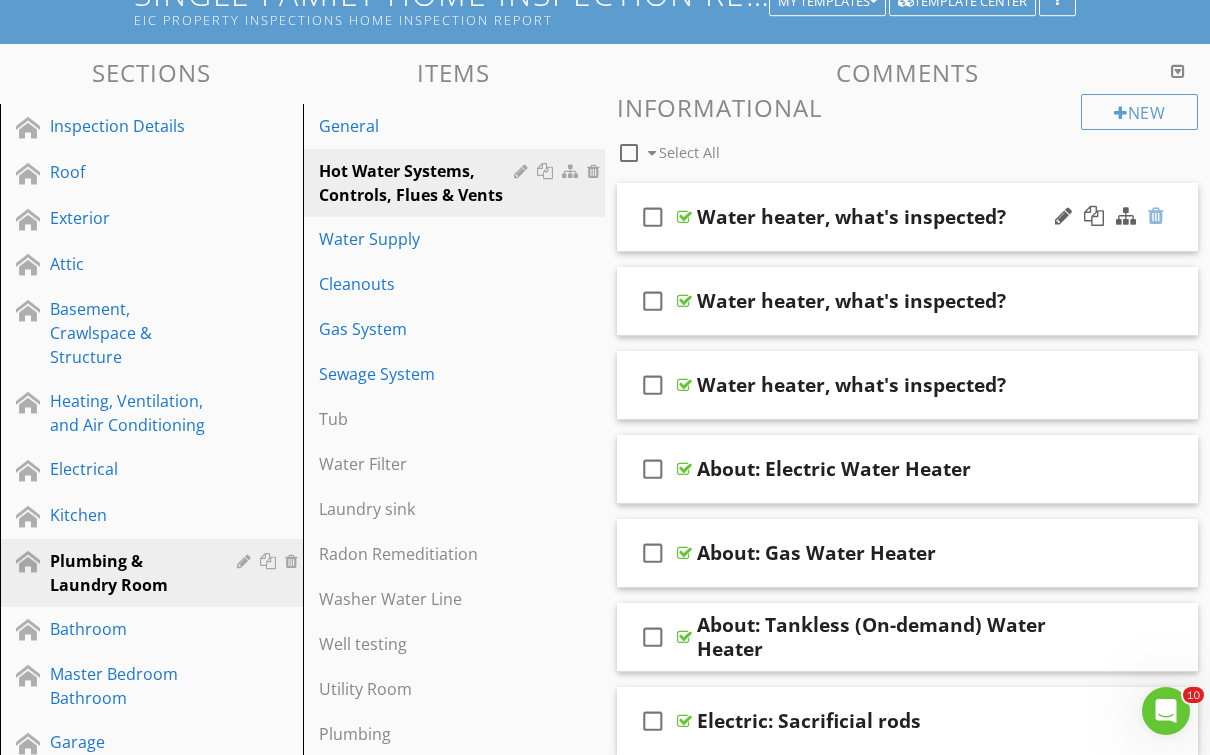 click at bounding box center (1156, 216) 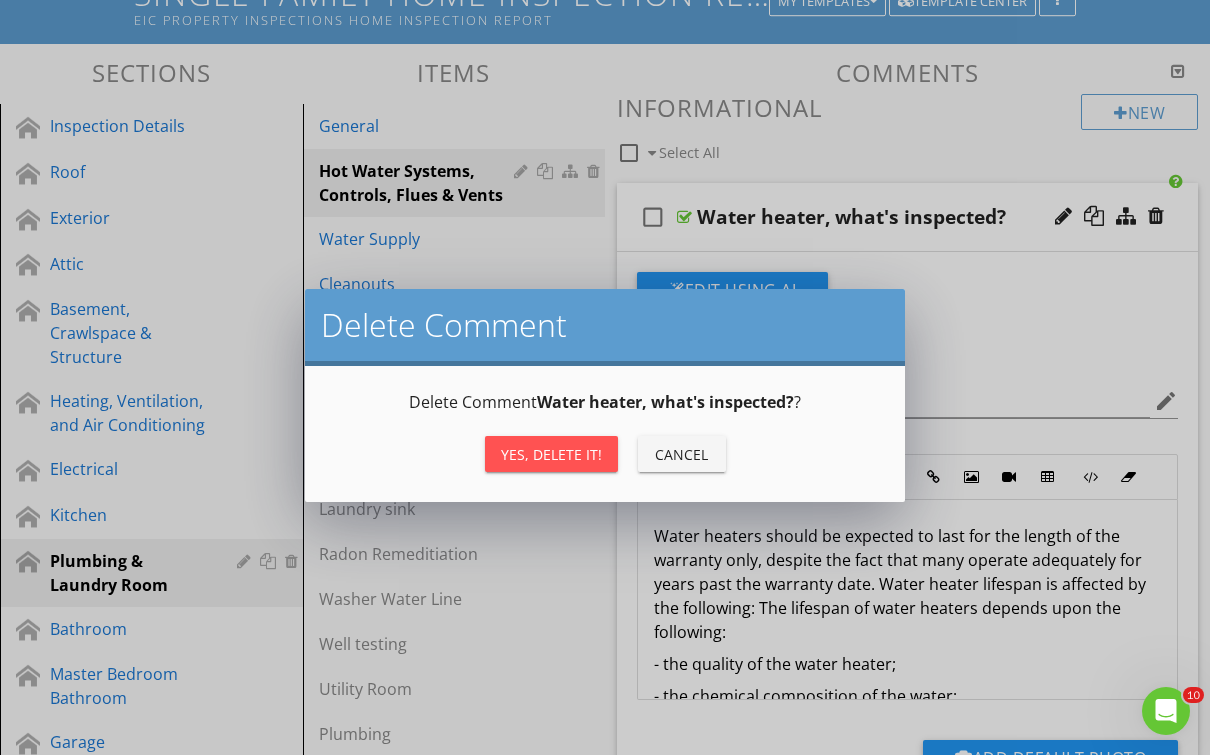 click on "Yes, Delete it!" at bounding box center [551, 454] 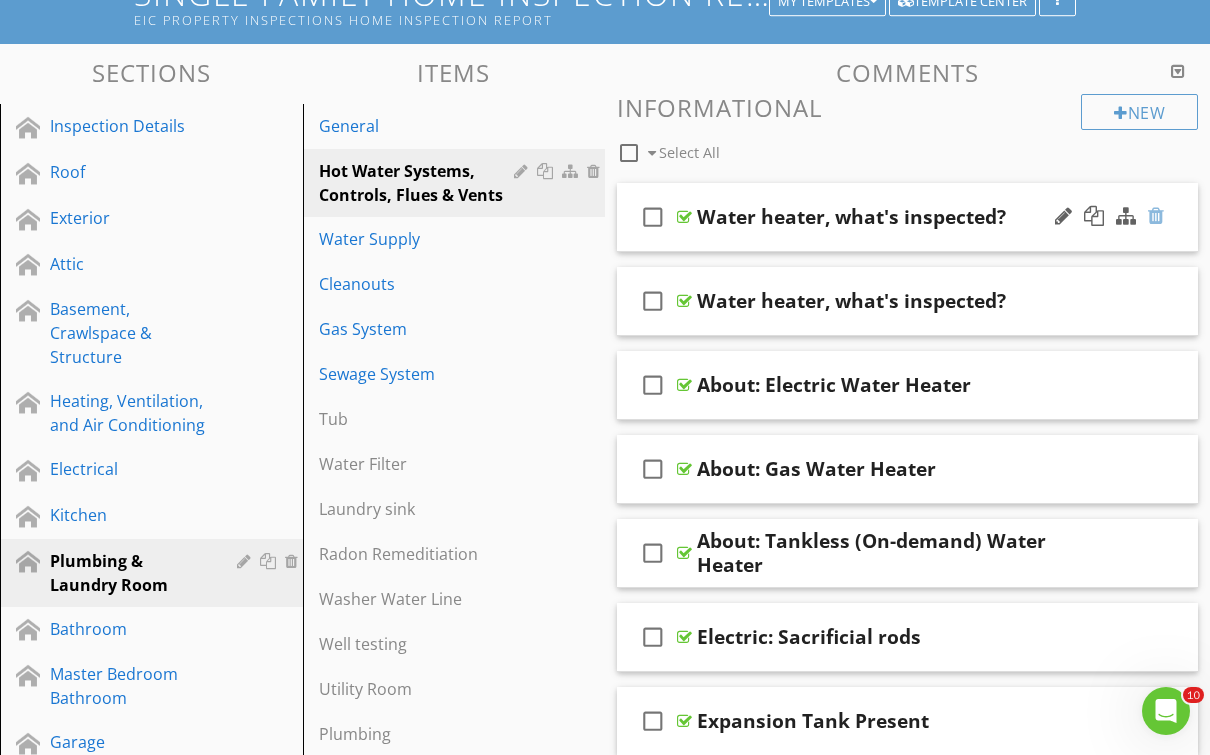 click at bounding box center [1156, 216] 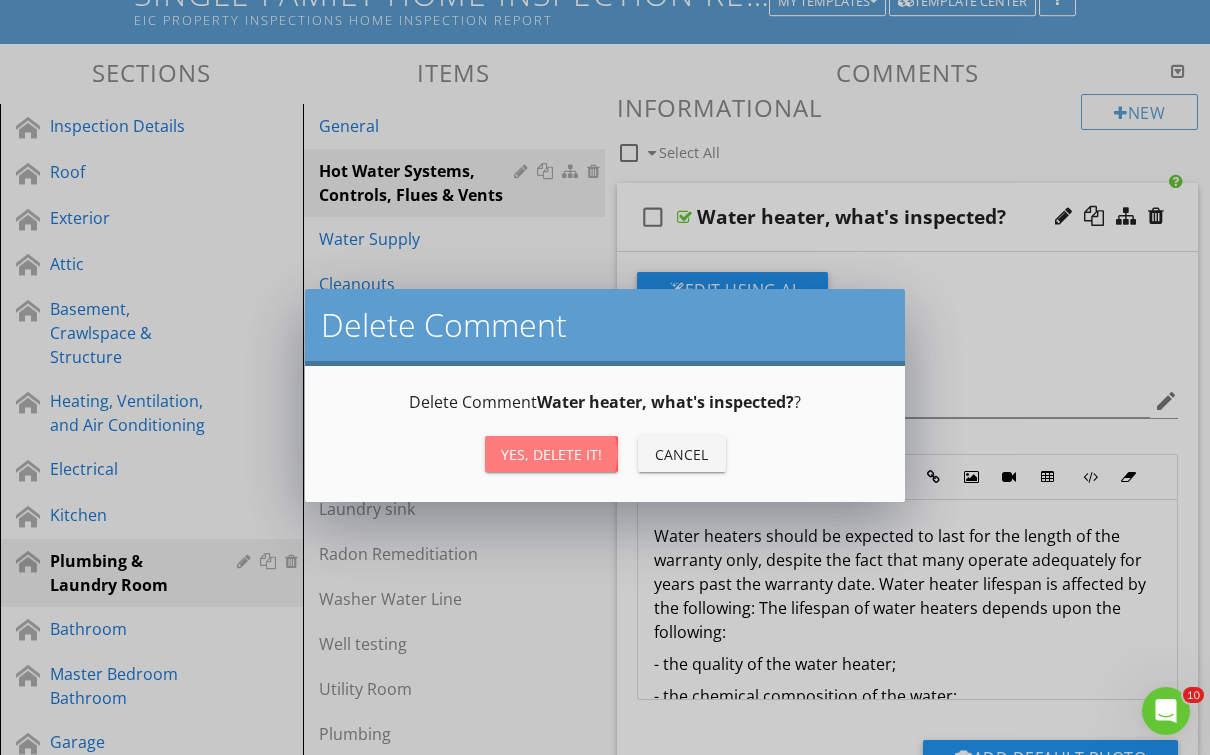 click on "Yes, Delete it!" at bounding box center [551, 454] 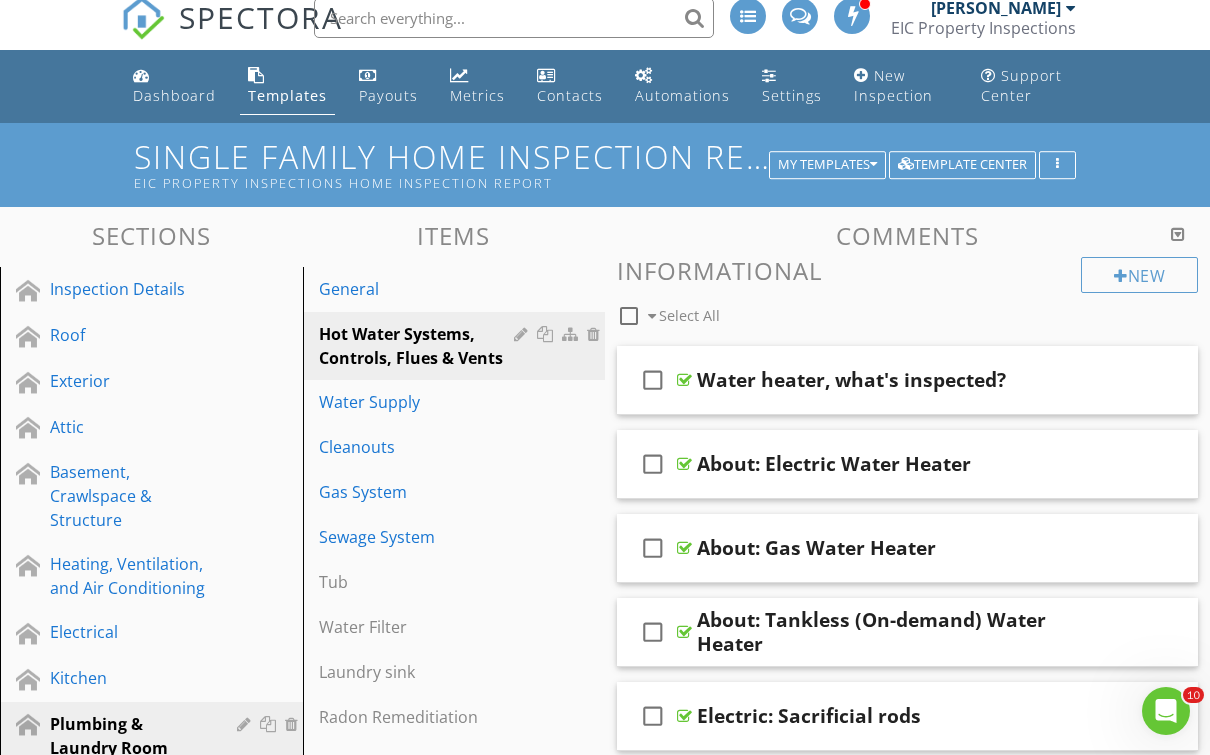 scroll, scrollTop: 0, scrollLeft: 0, axis: both 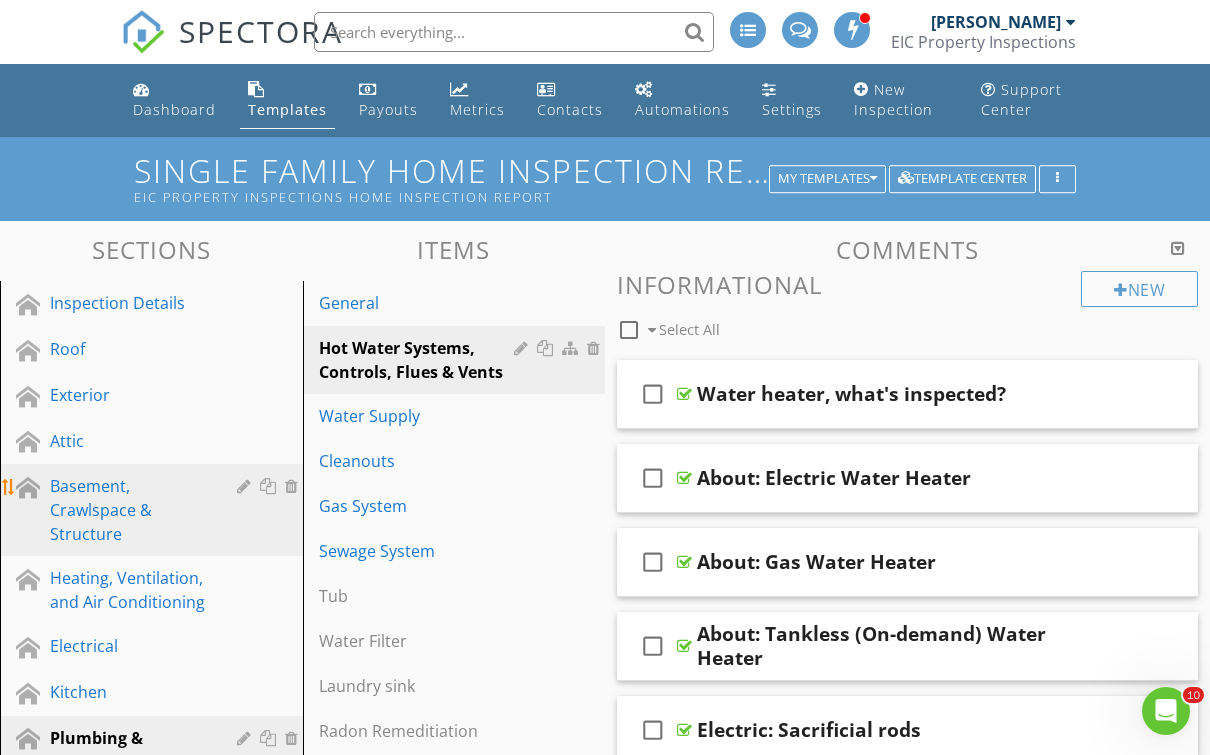 click on "Basement, Crawlspace & Structure" at bounding box center [129, 510] 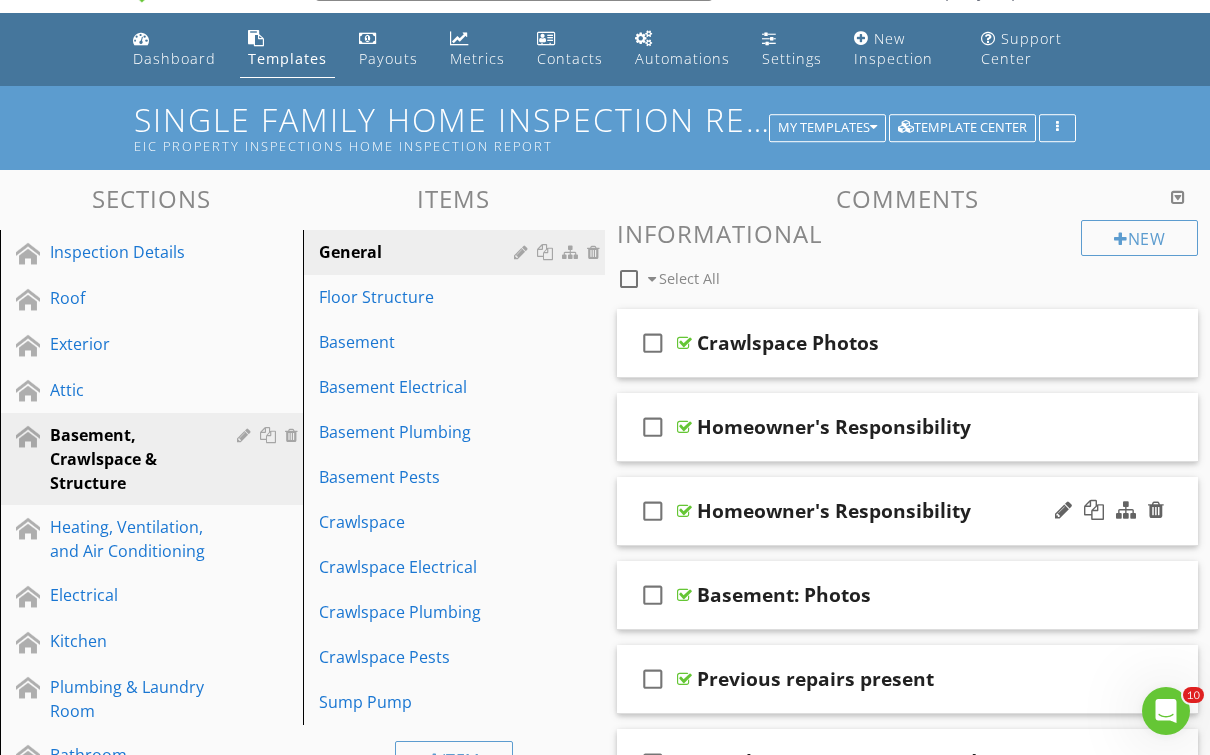 scroll, scrollTop: 136, scrollLeft: 0, axis: vertical 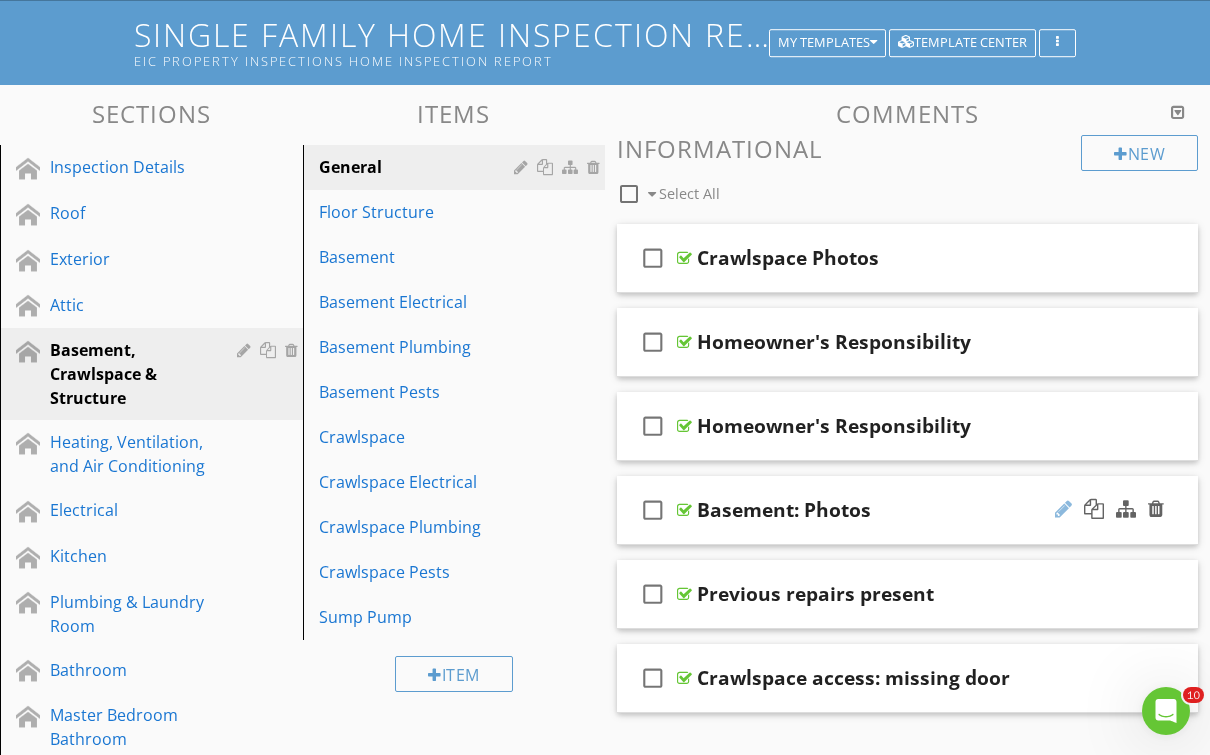click at bounding box center (1063, 509) 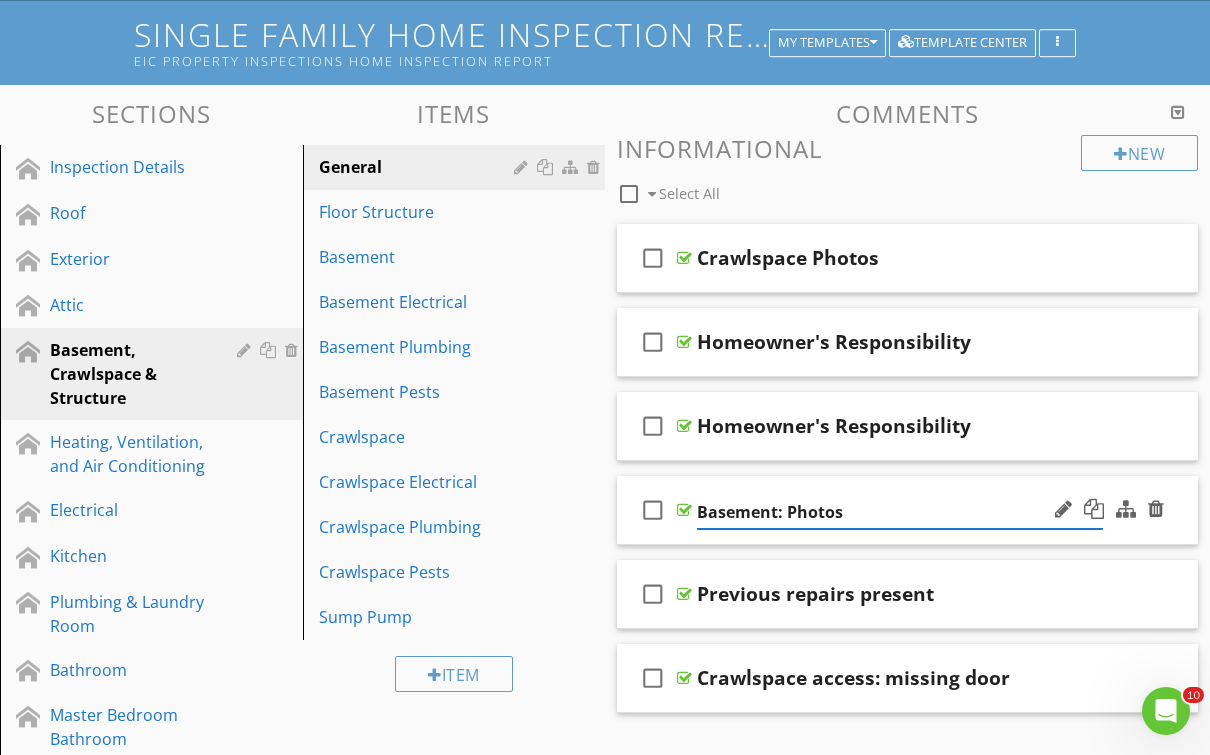 click on "Basement: Photos" at bounding box center [900, 512] 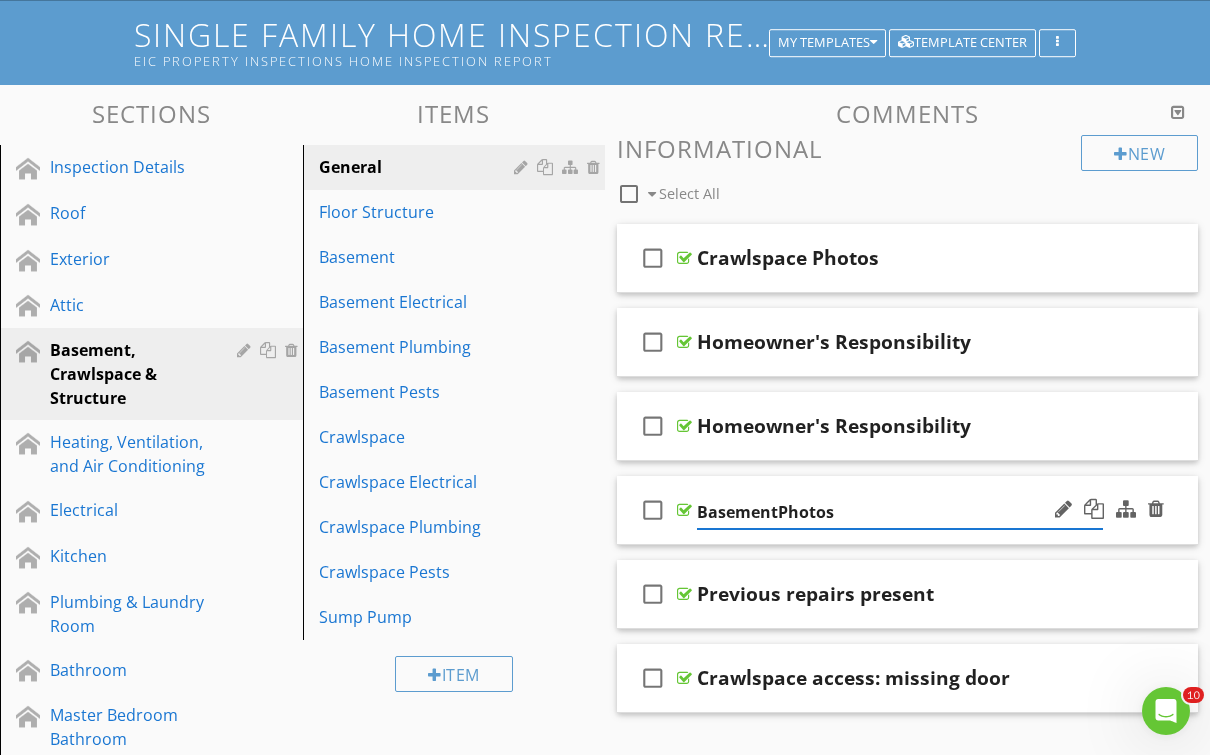 type on "Basement Photos" 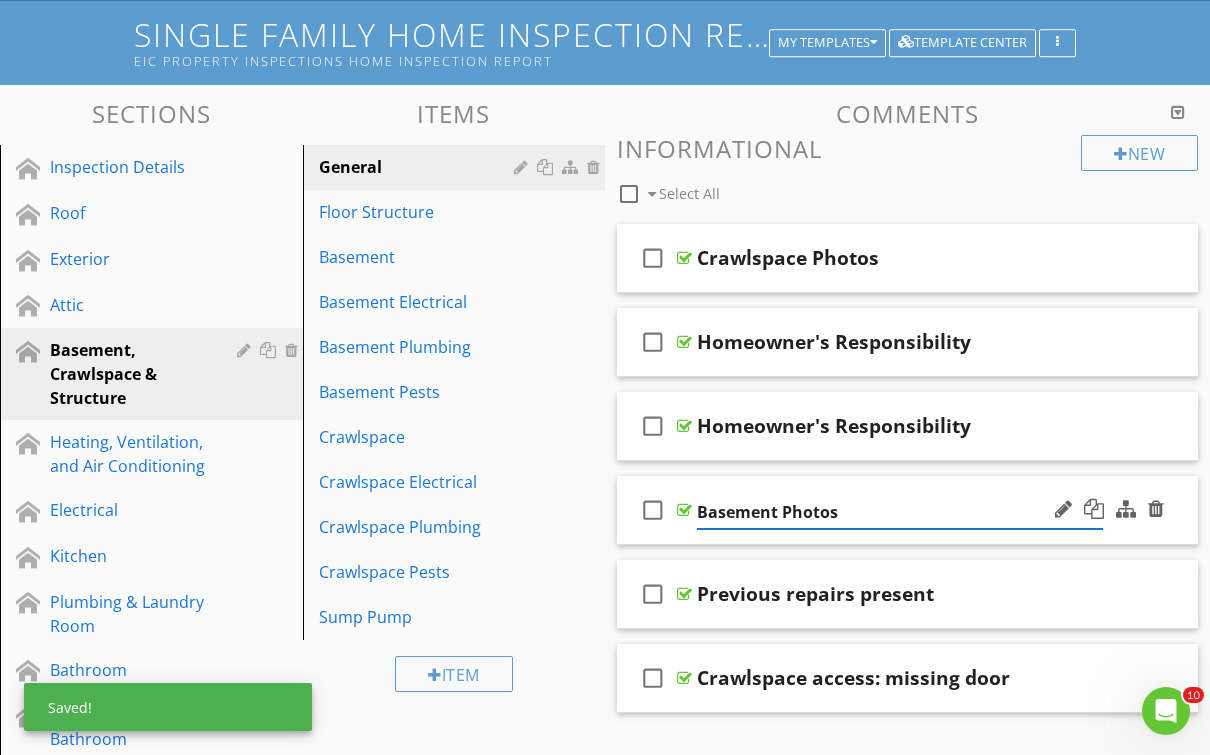 click on "Basement Photos" at bounding box center [900, 512] 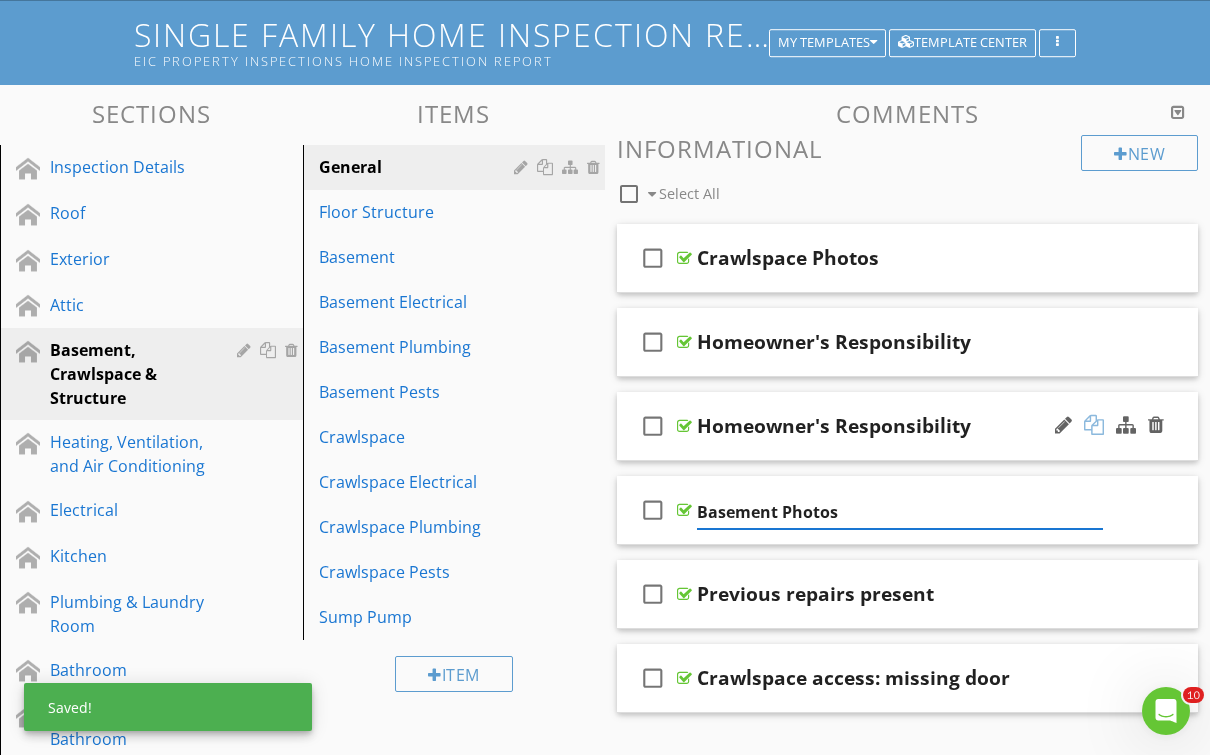 click at bounding box center [1094, 425] 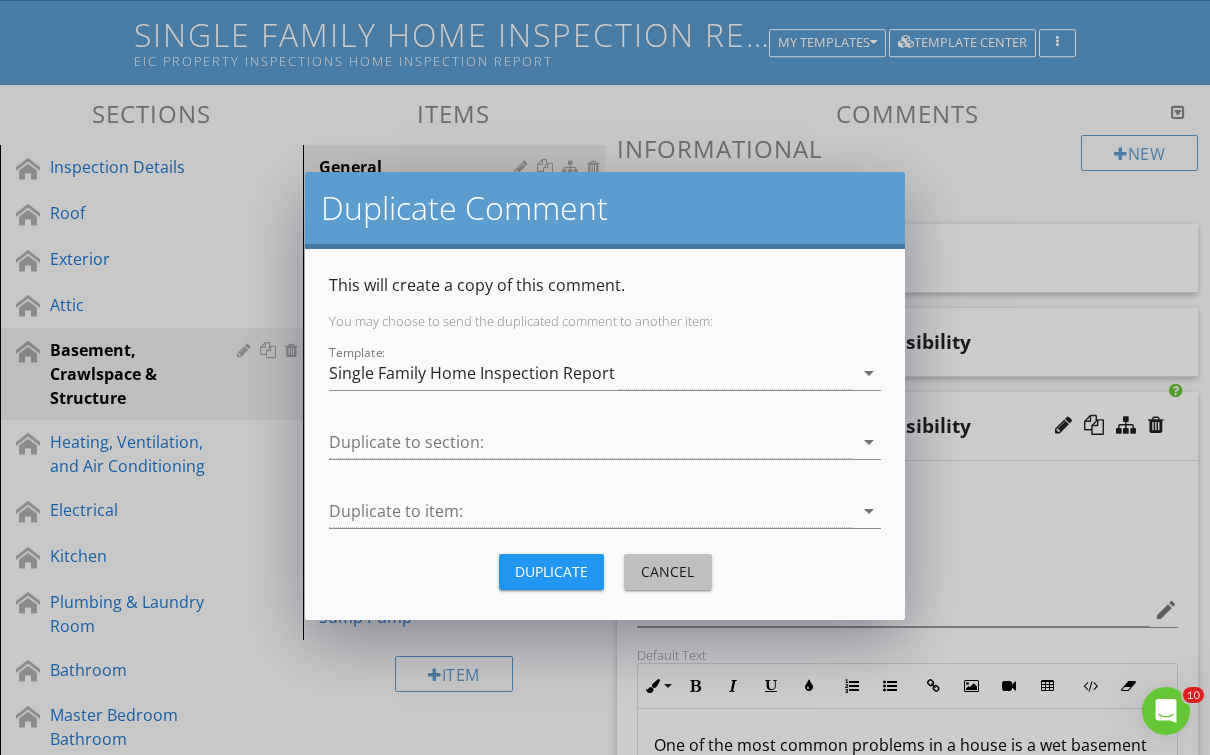 click on "Cancel" at bounding box center [668, 571] 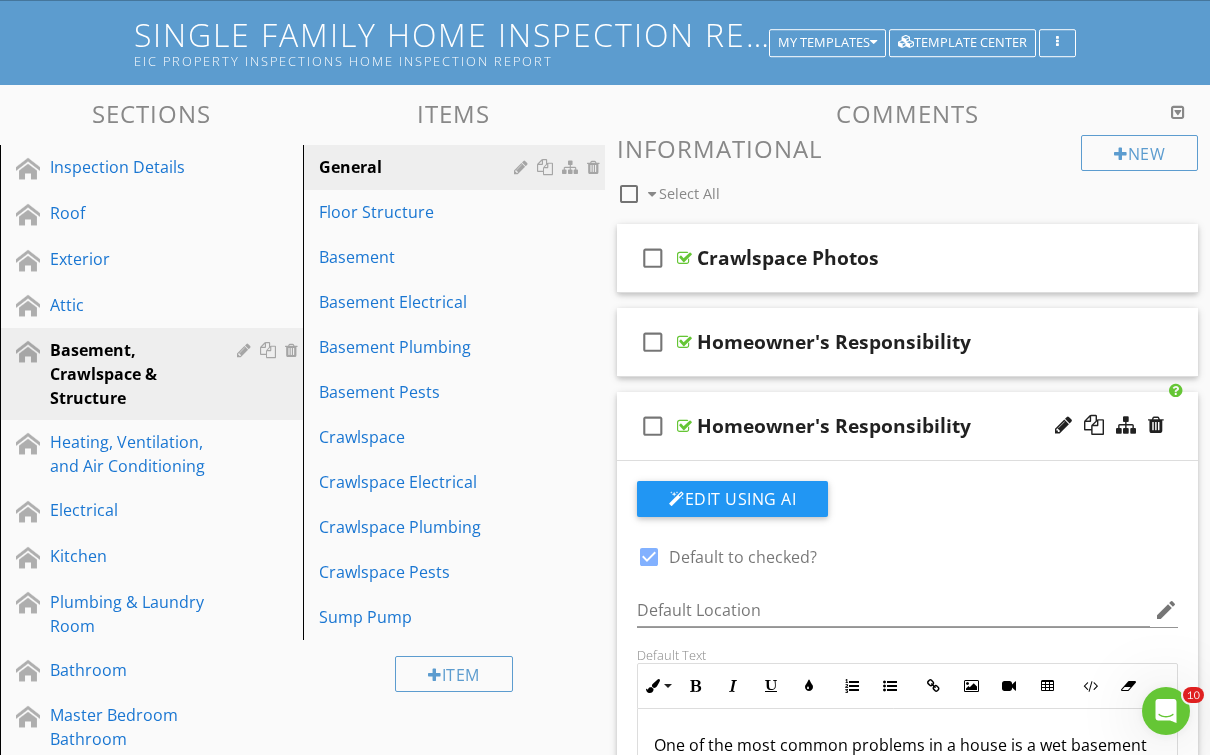 click on "check_box_outline_blank
Homeowner's Responsibility" at bounding box center (907, 426) 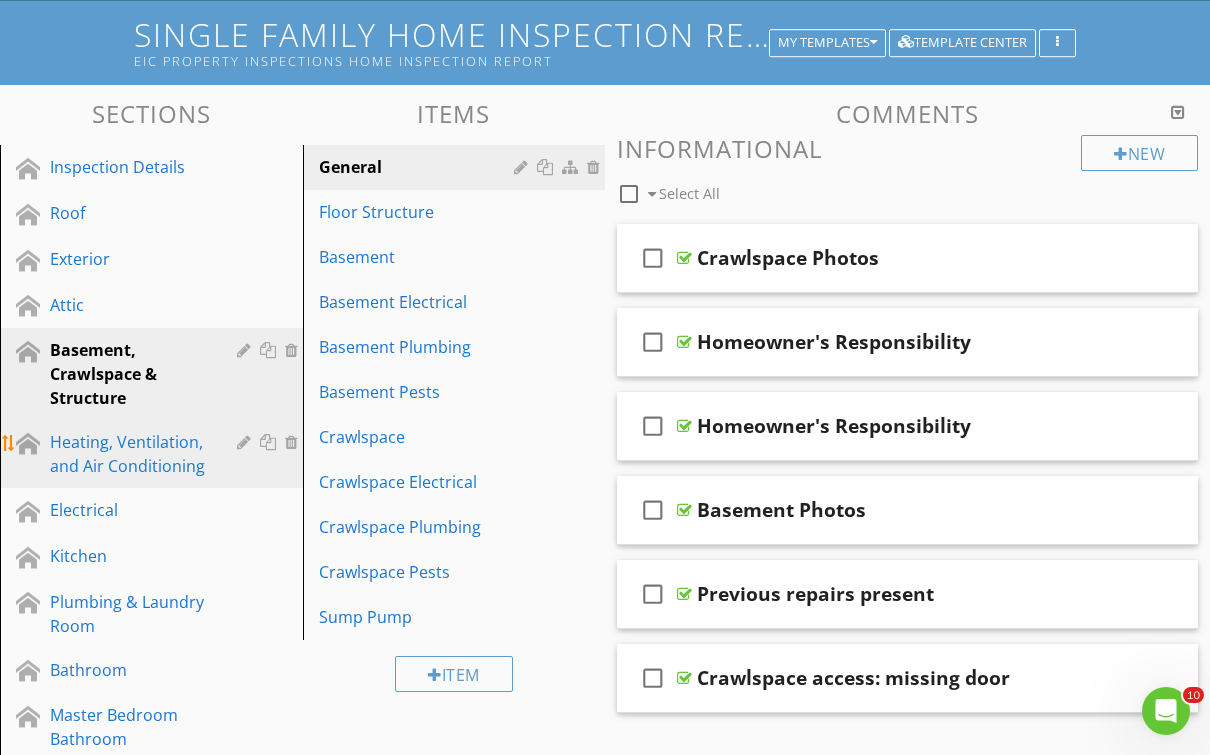 click on "Heating, Ventilation, and Air Conditioning" at bounding box center [129, 454] 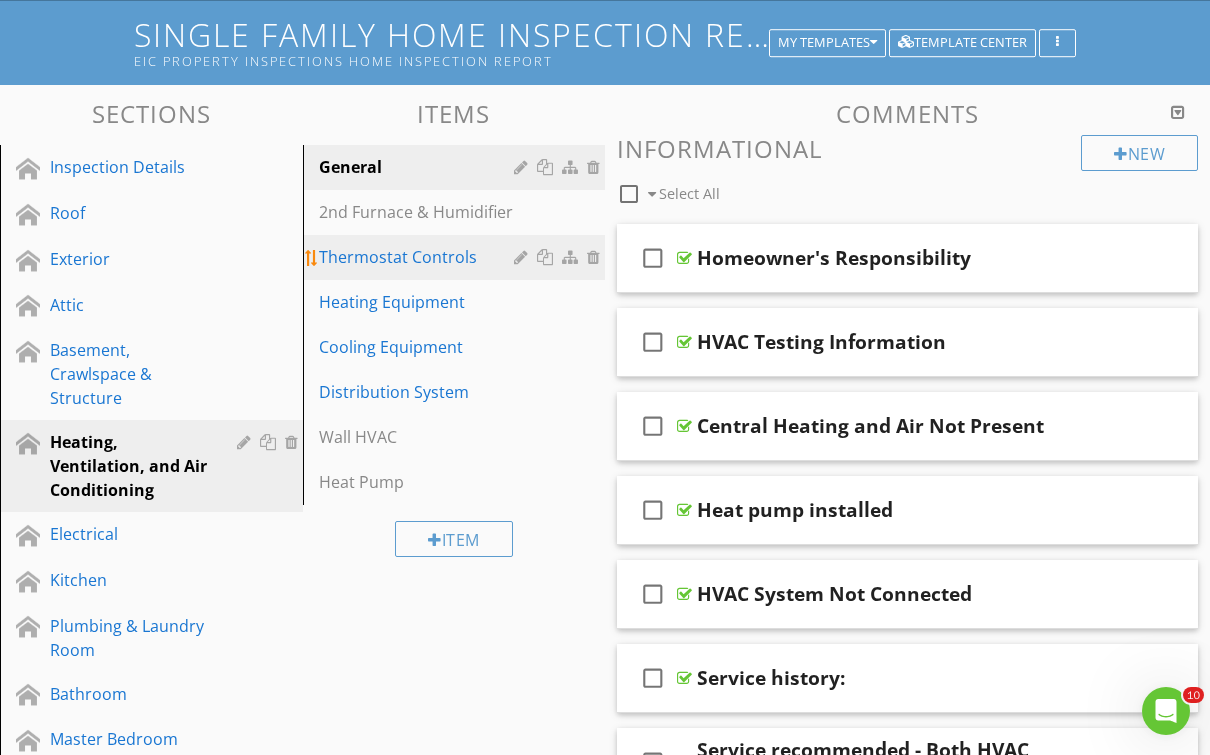 click on "Thermostat Controls" at bounding box center (457, 257) 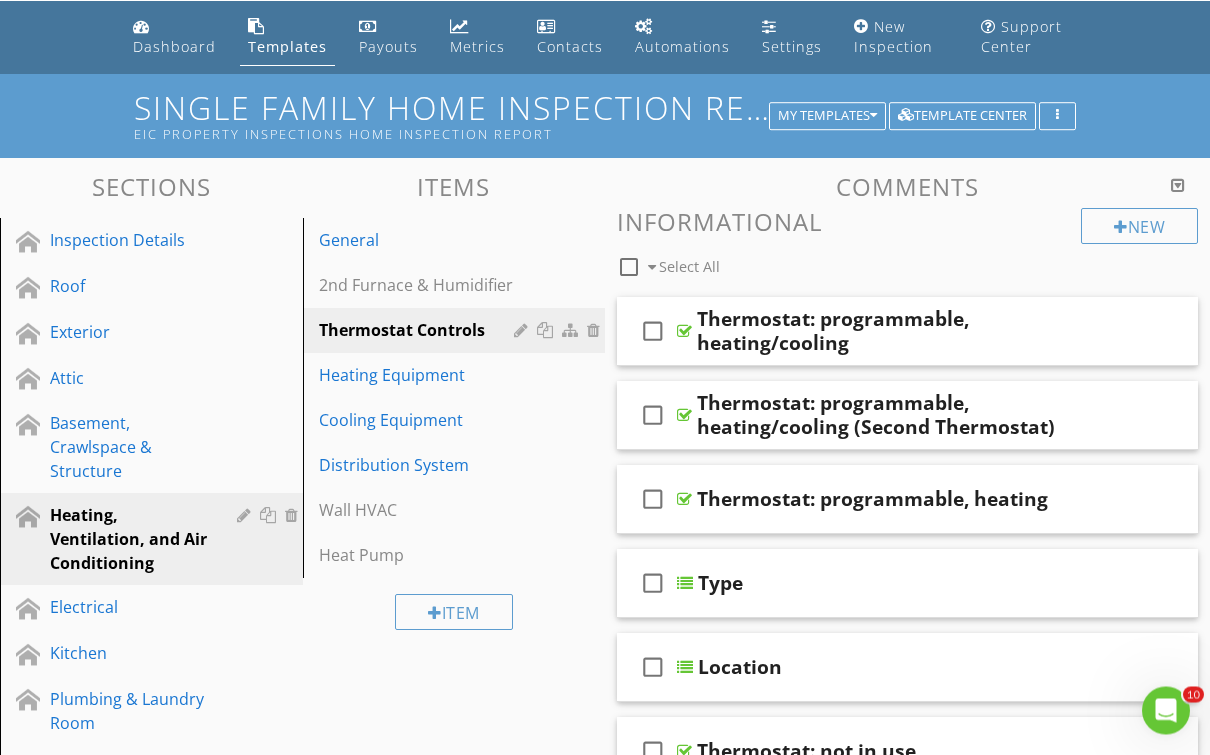 scroll, scrollTop: 0, scrollLeft: 0, axis: both 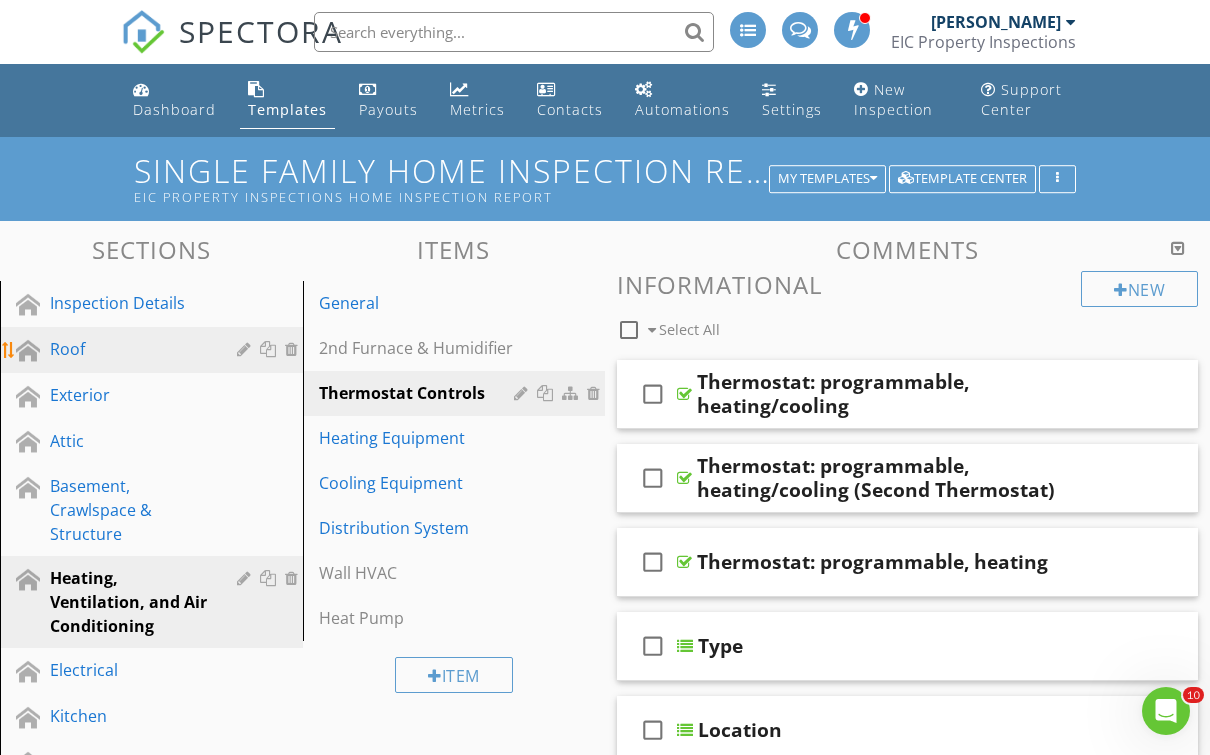 click on "Roof" at bounding box center (129, 349) 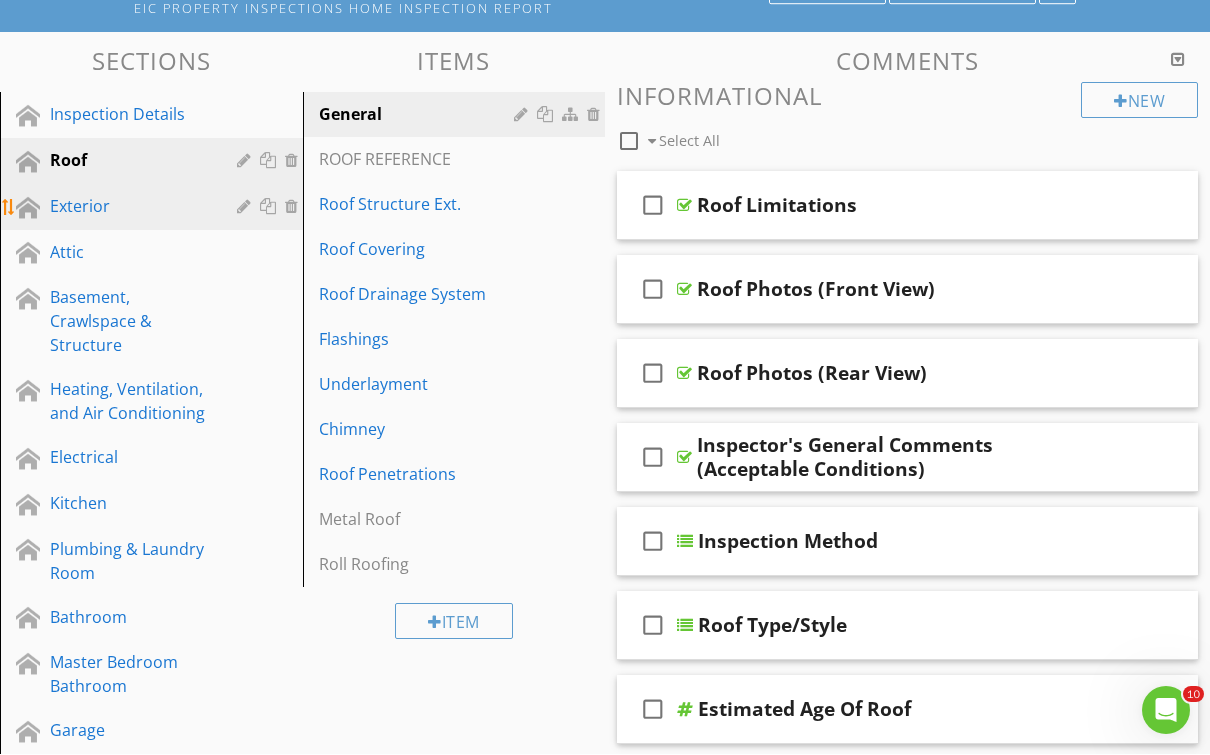 scroll, scrollTop: 189, scrollLeft: 0, axis: vertical 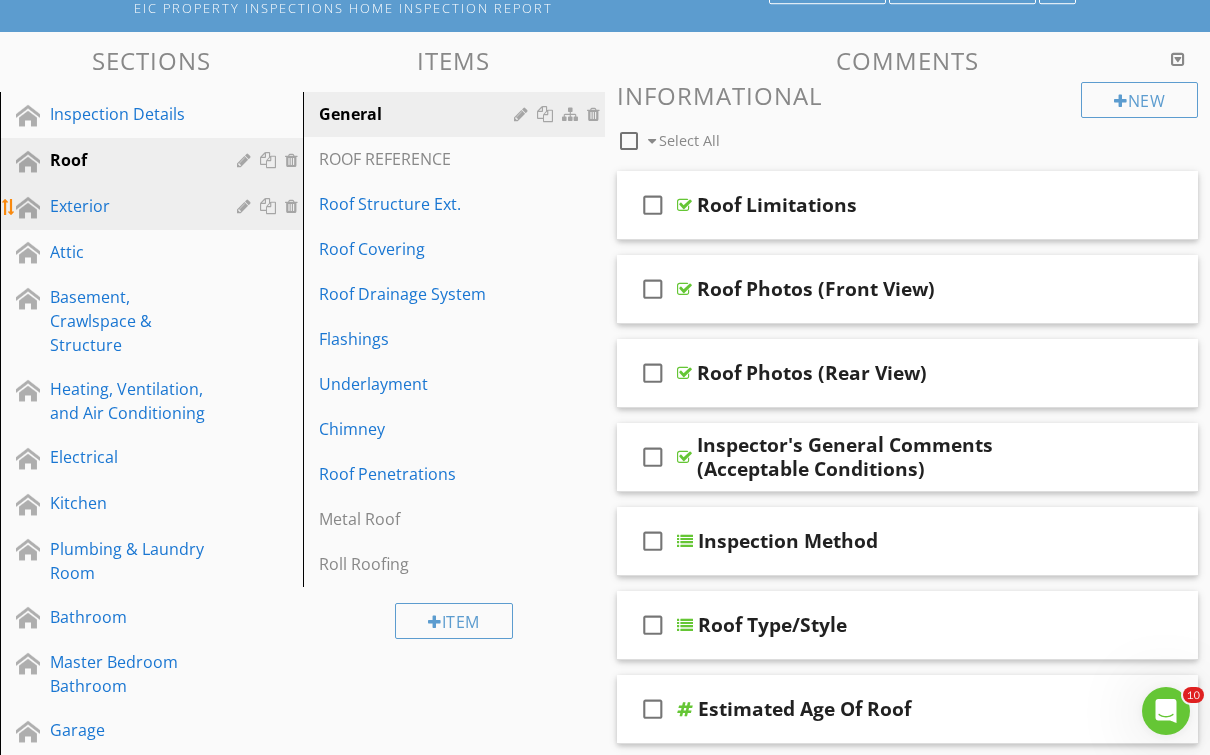 click on "Exterior" at bounding box center [129, 206] 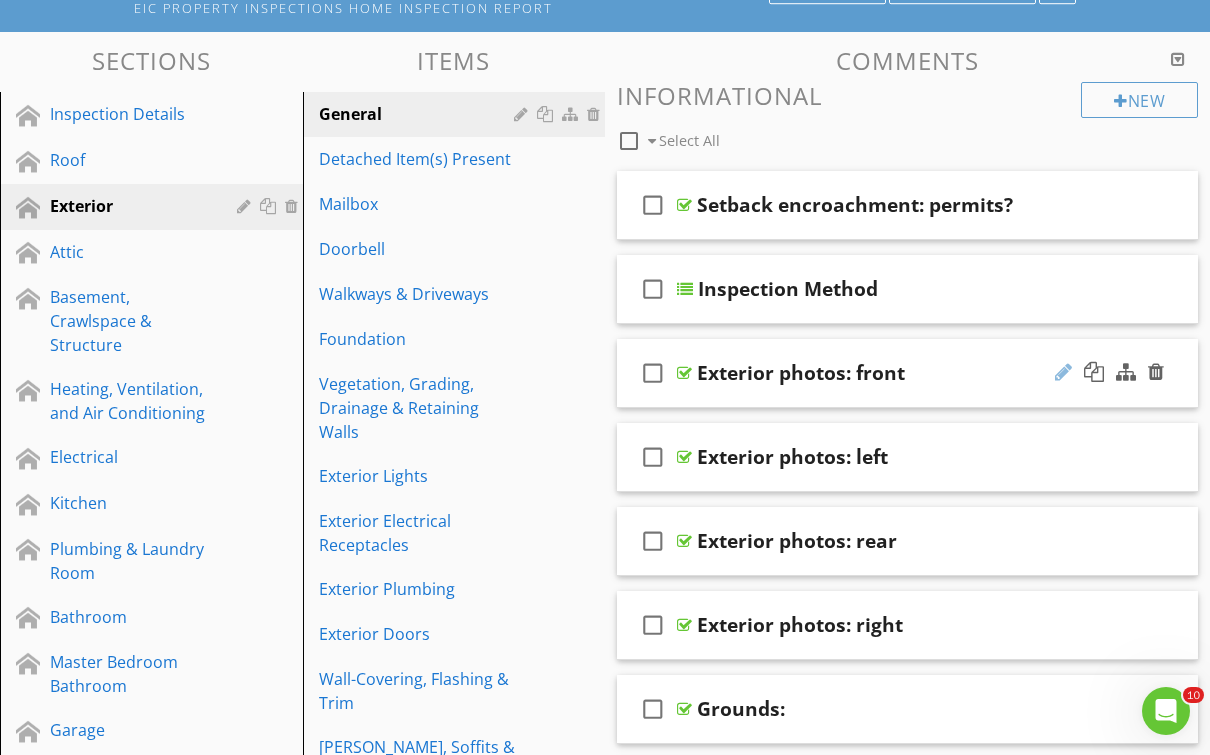 click at bounding box center (1063, 372) 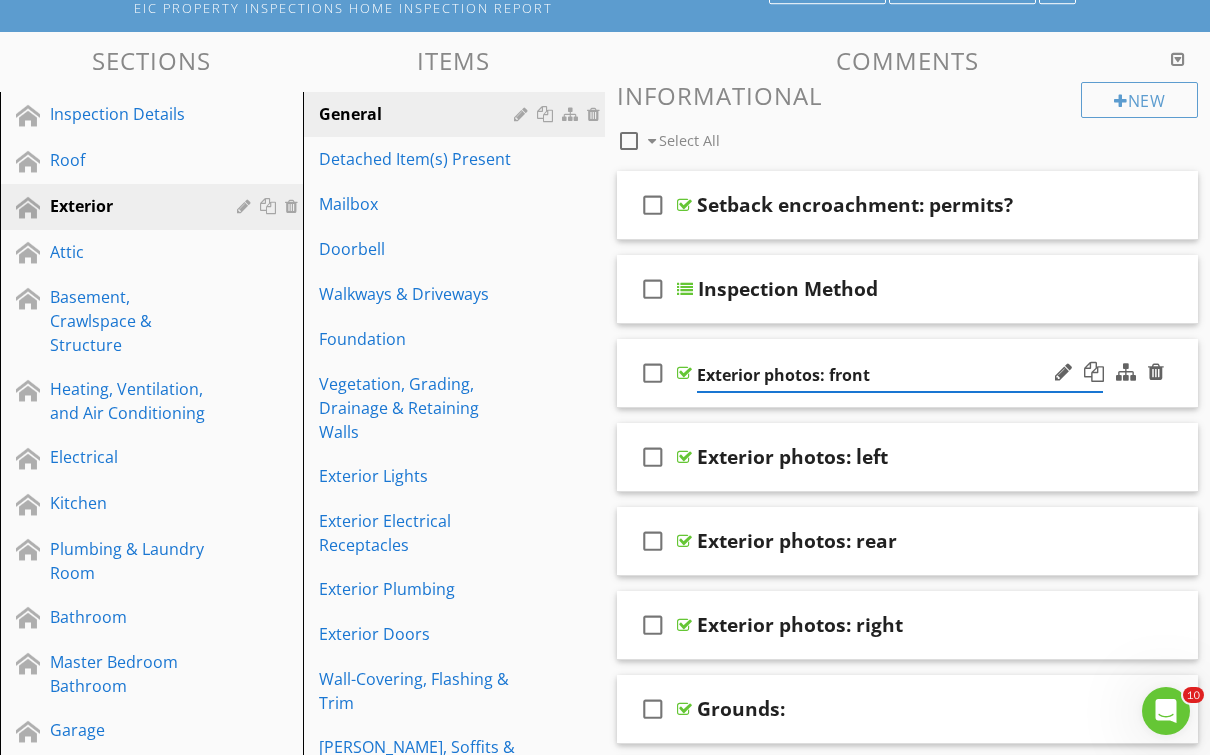 scroll, scrollTop: 188, scrollLeft: 0, axis: vertical 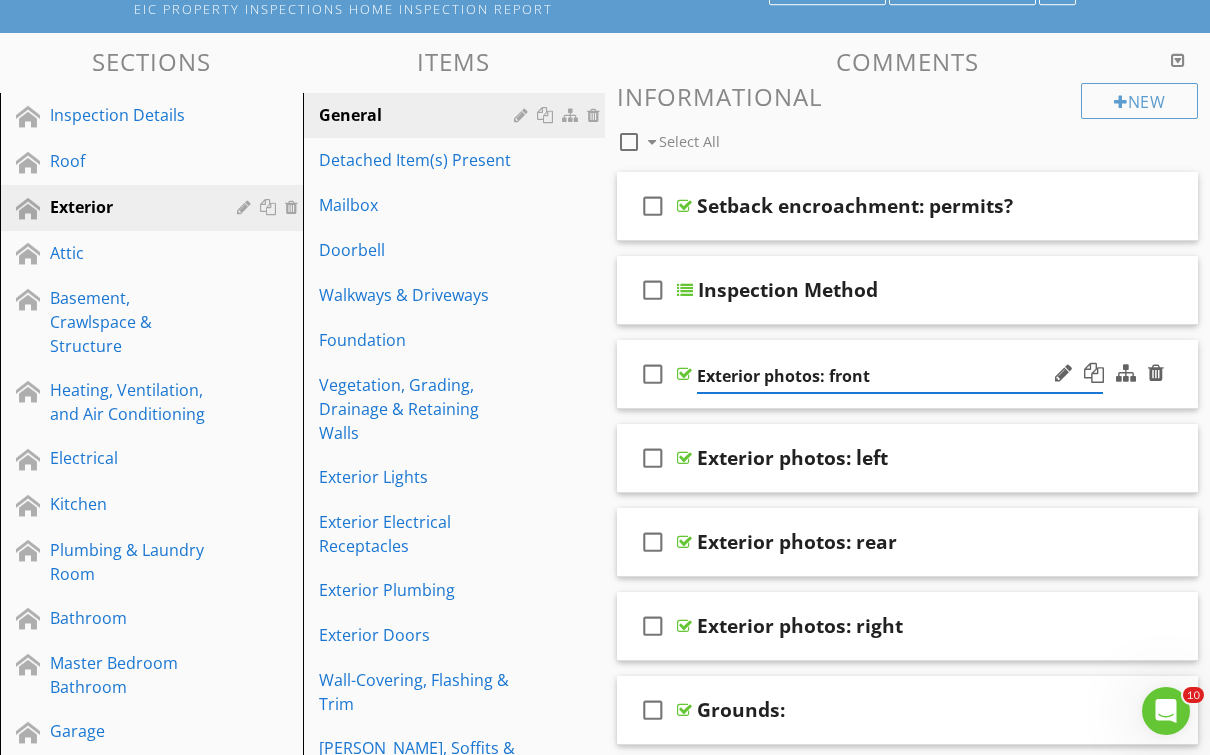 click on "Exterior photos: front" at bounding box center [900, 376] 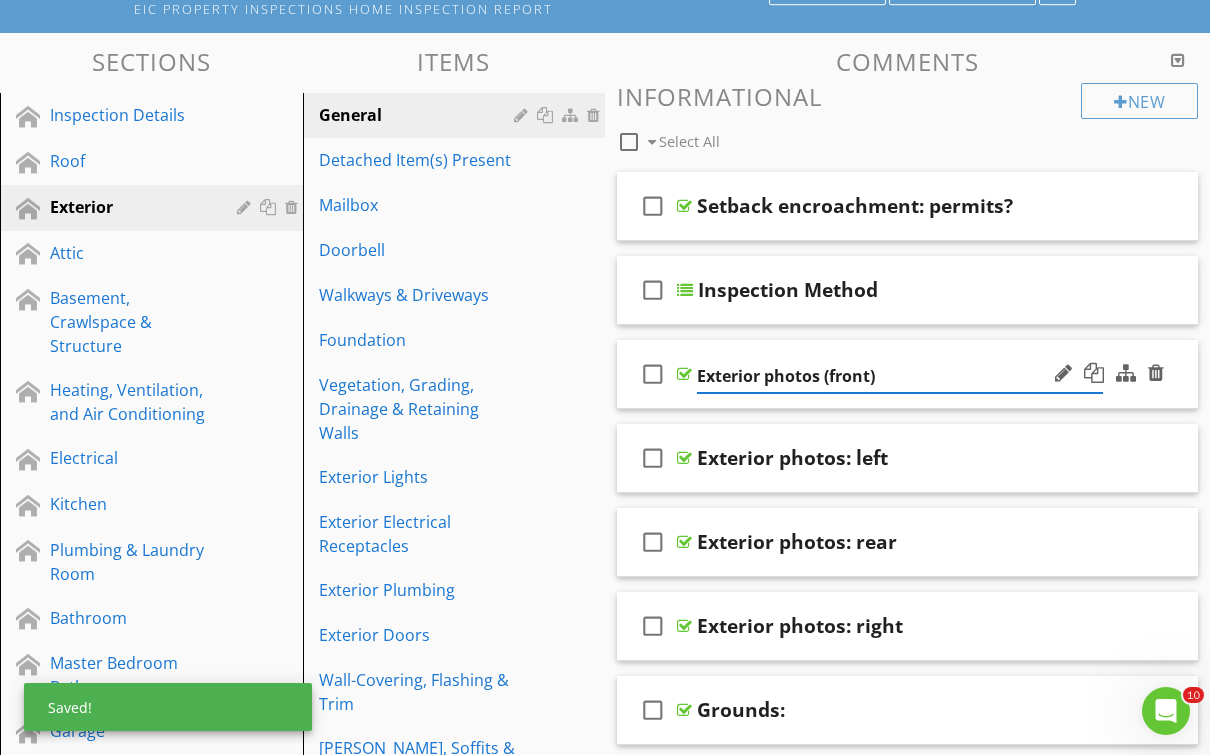 click on "Exterior photos (front)" at bounding box center (900, 376) 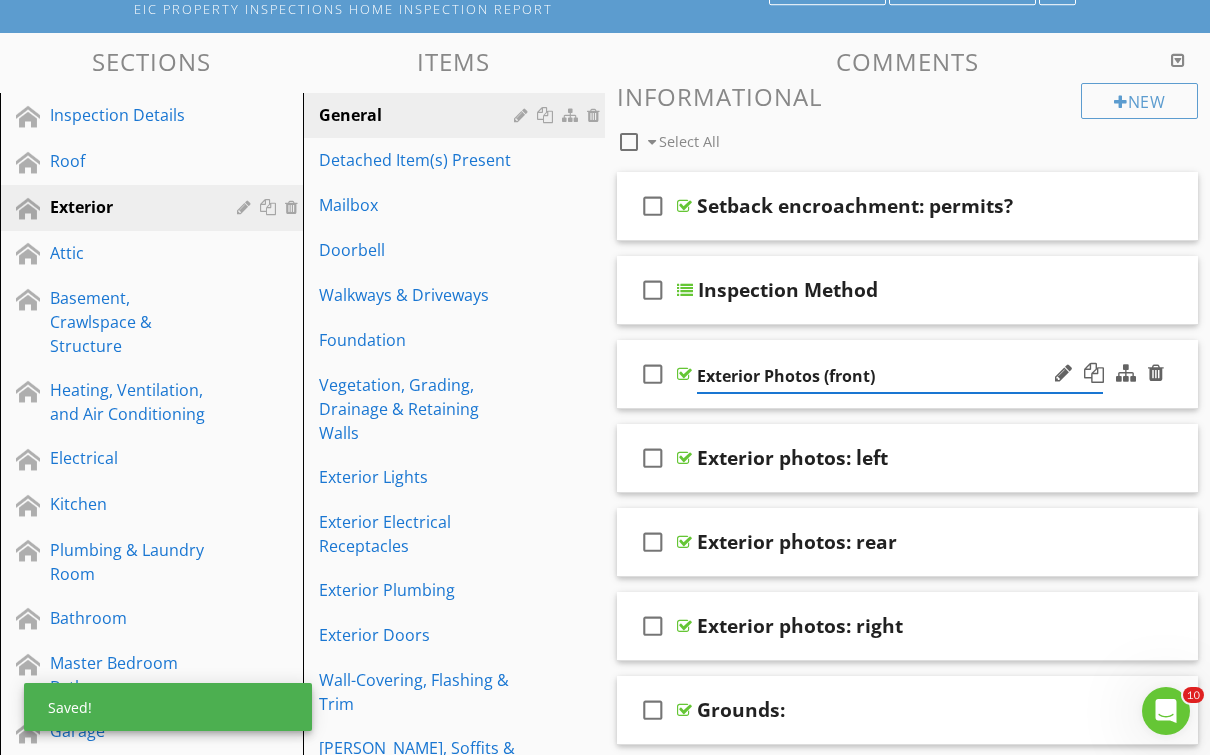 click on "Exterior Photos (front)" at bounding box center [900, 376] 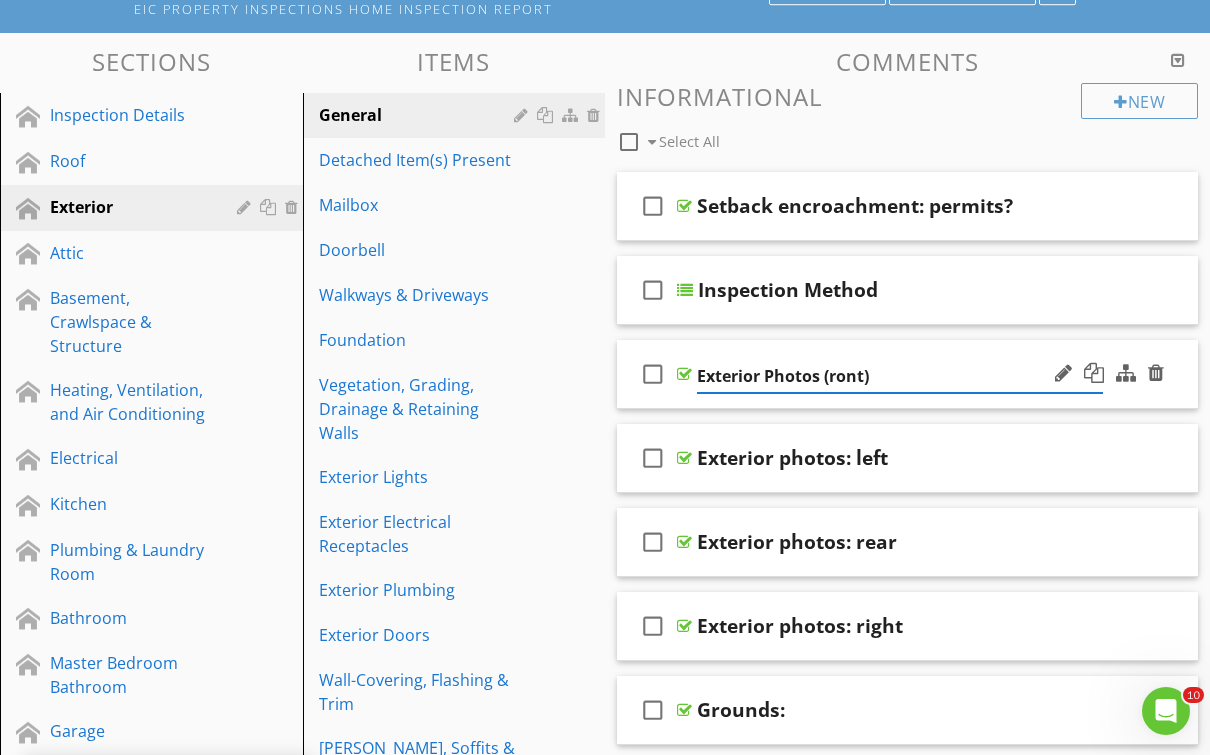 type on "Exterior Photos (Front)" 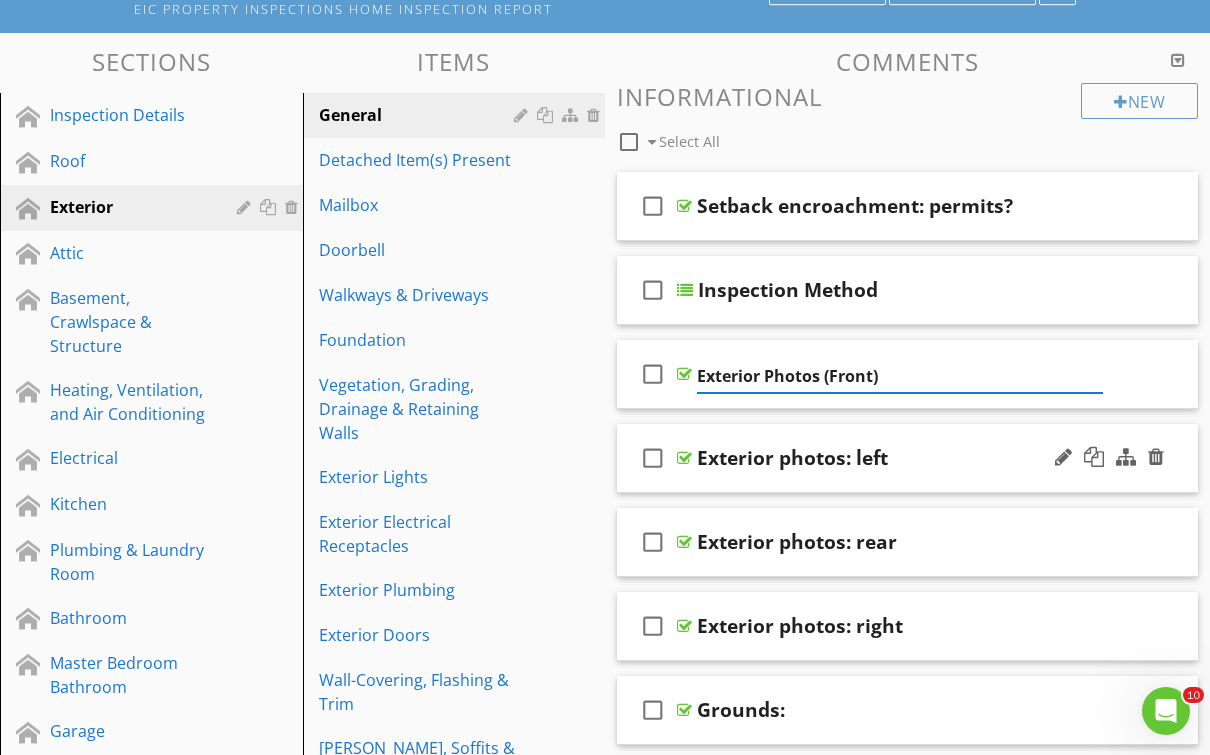 click on "check_box_outline_blank
Exterior photos: left" at bounding box center [907, 458] 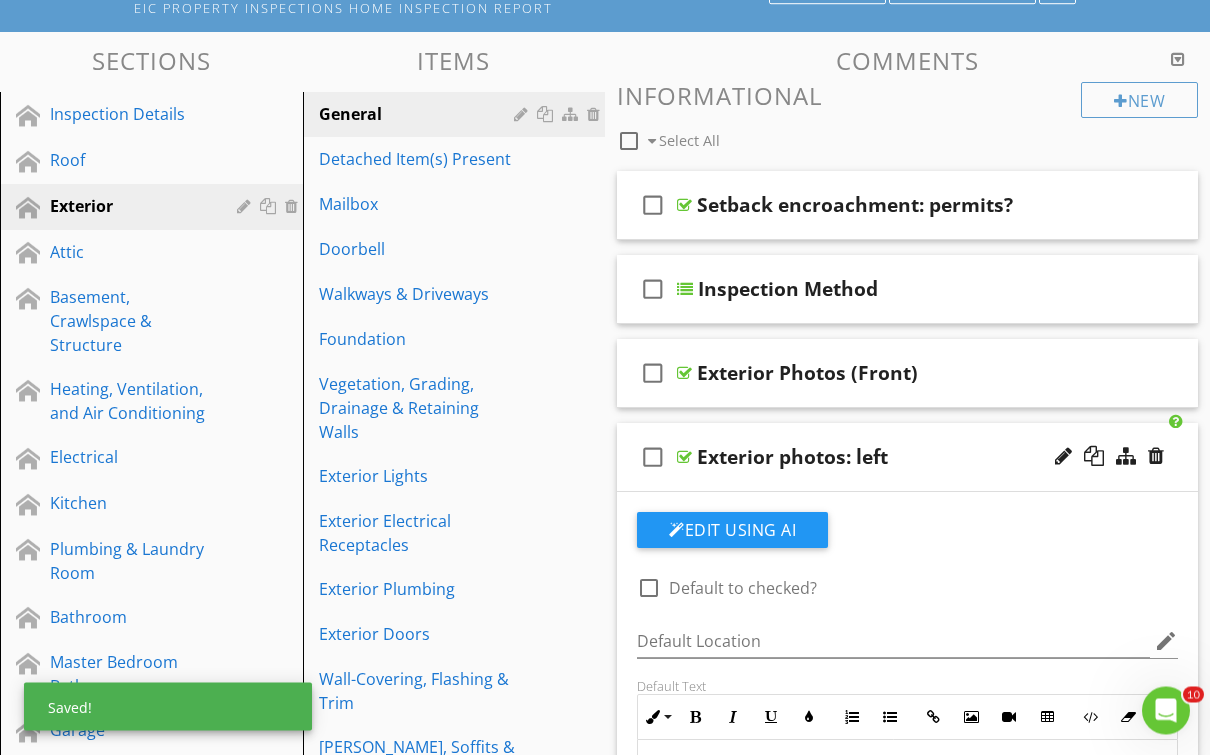 scroll, scrollTop: 189, scrollLeft: 0, axis: vertical 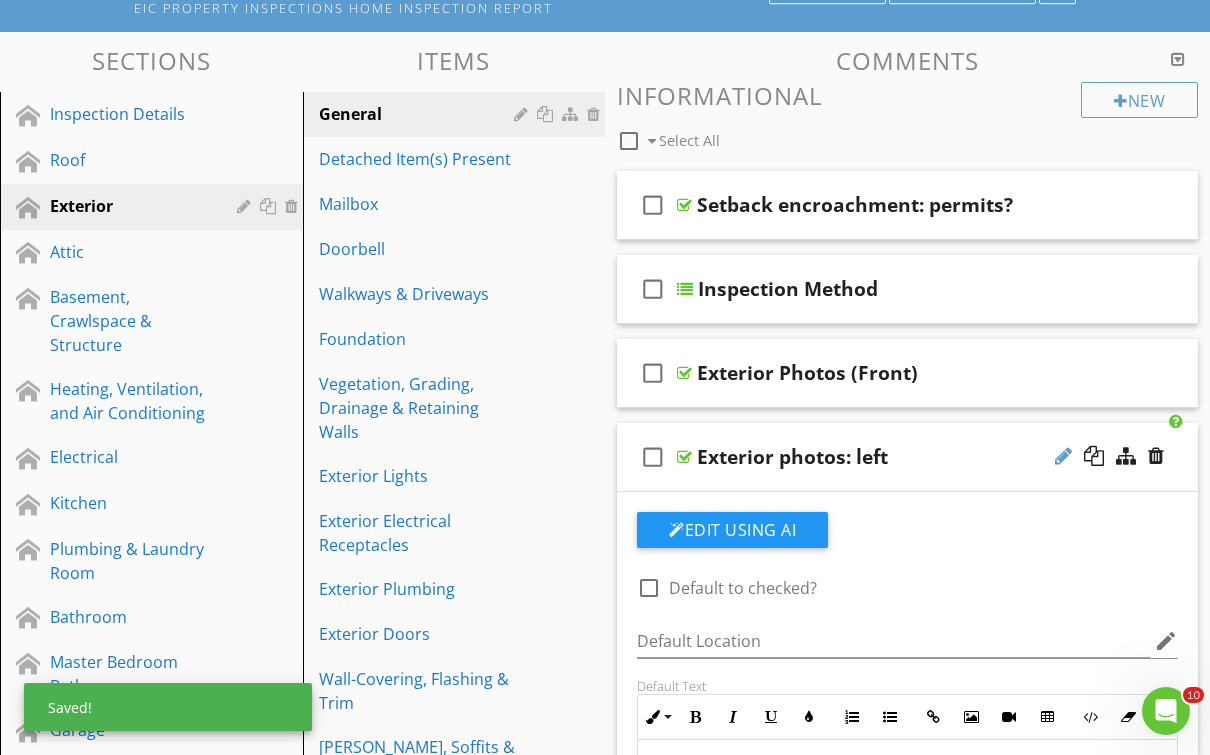 click at bounding box center [1063, 456] 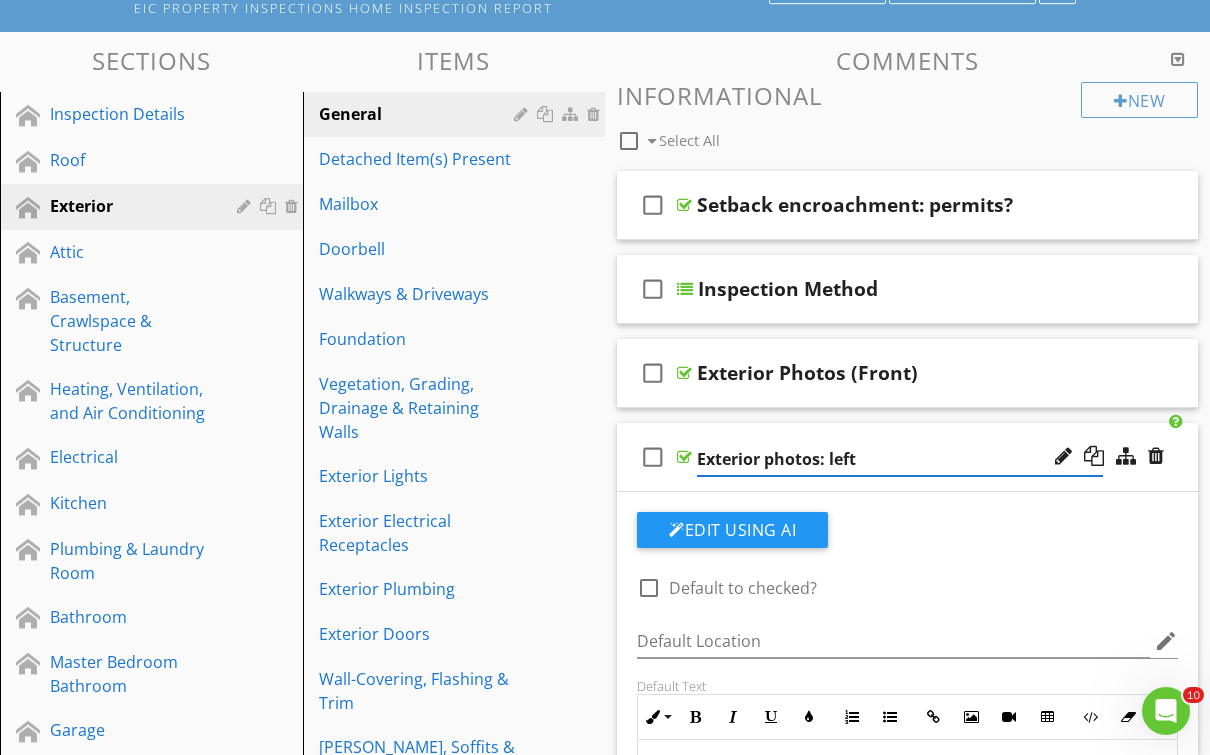 click on "Exterior photos: left" at bounding box center [900, 459] 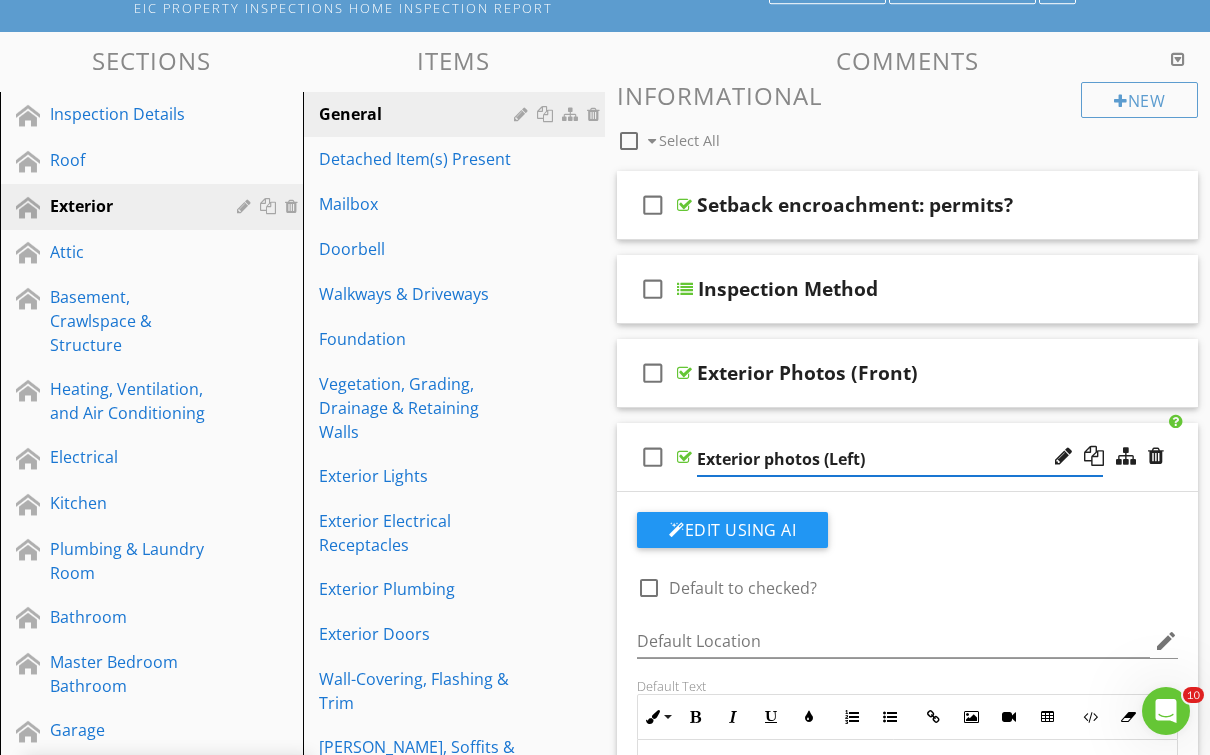 click on "Exterior photos (Left)" at bounding box center [900, 459] 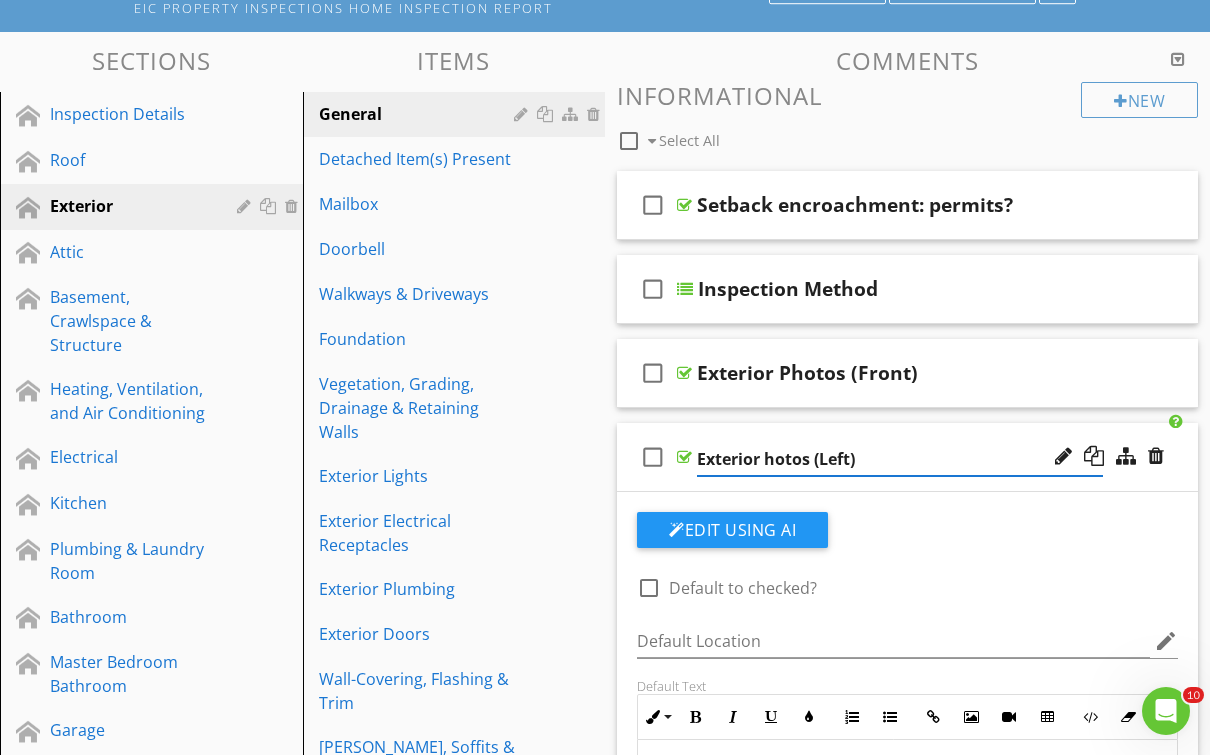type on "Exterior Photos (Left)" 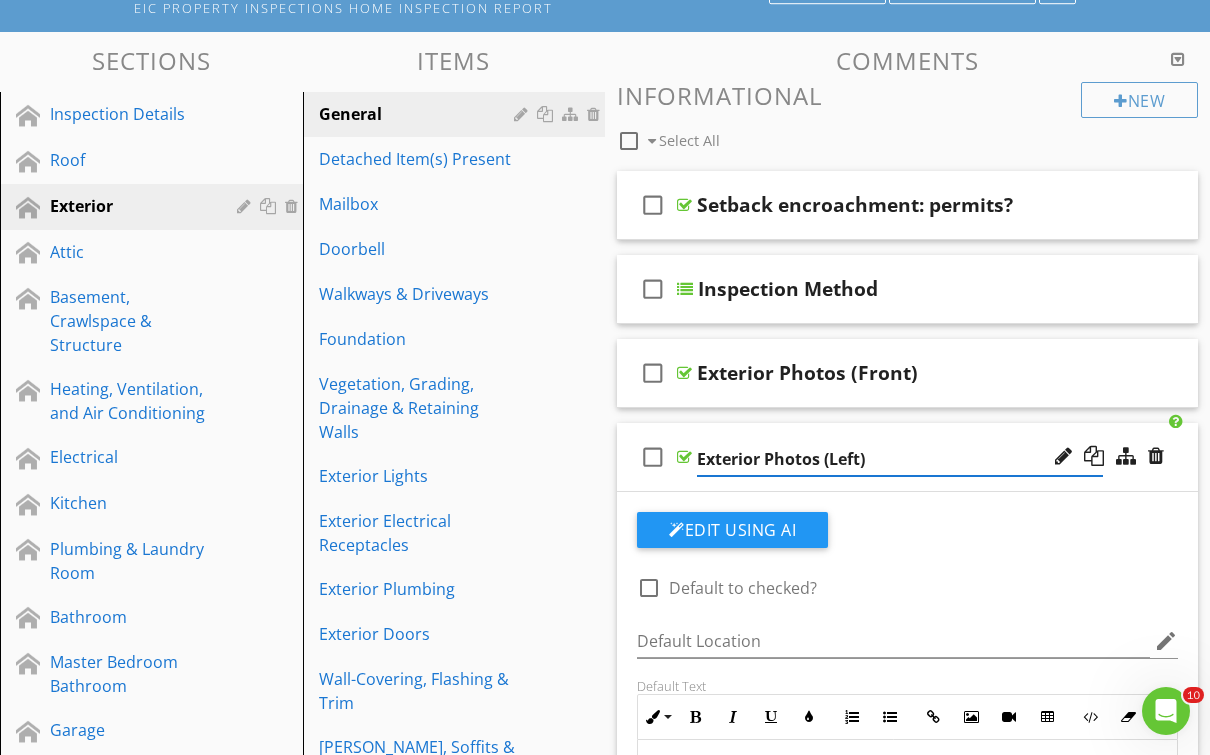 click on "Exterior Photos (Left)" at bounding box center (900, 459) 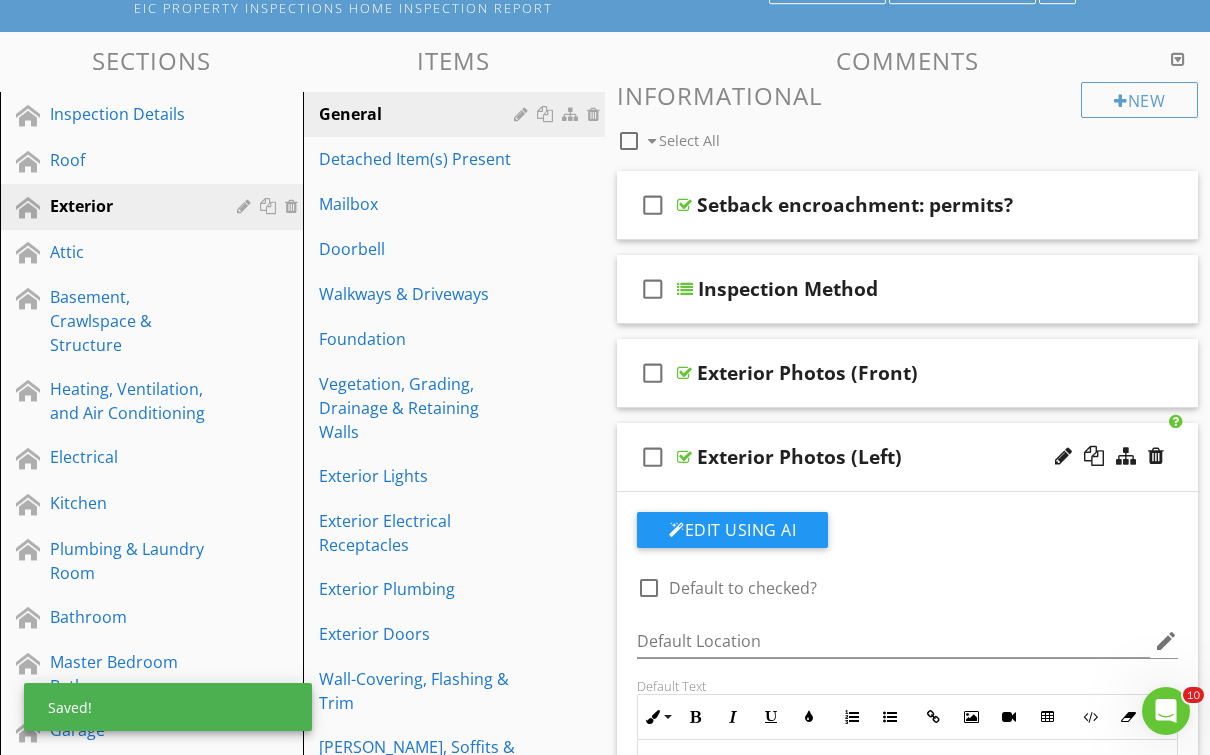 click on "check_box_outline_blank
Exterior Photos (Left)" at bounding box center (907, 457) 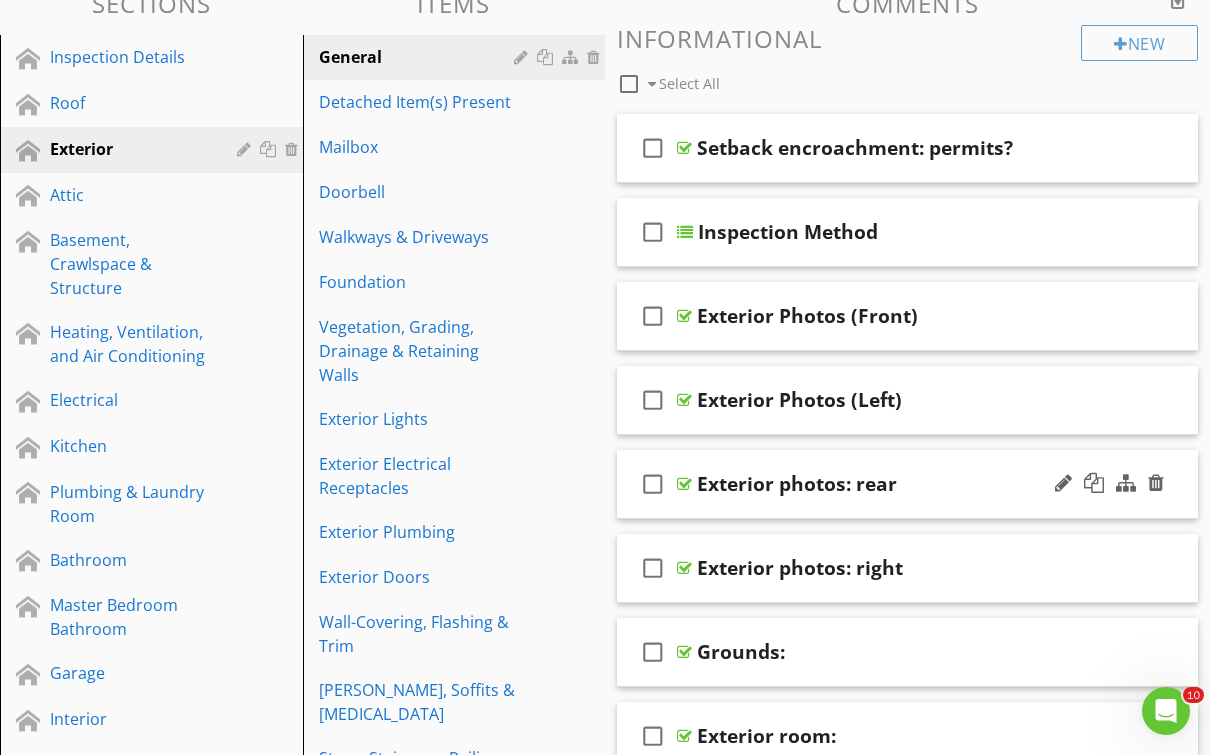 scroll, scrollTop: 248, scrollLeft: 0, axis: vertical 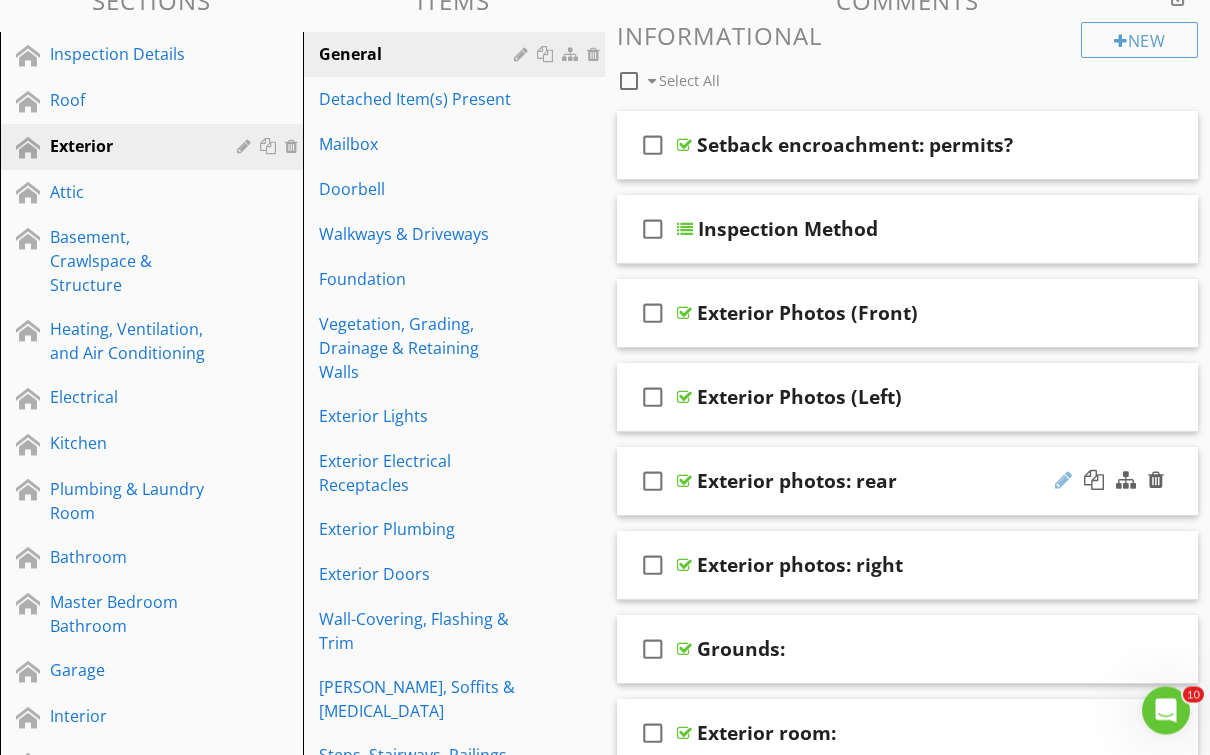 click at bounding box center (1063, 481) 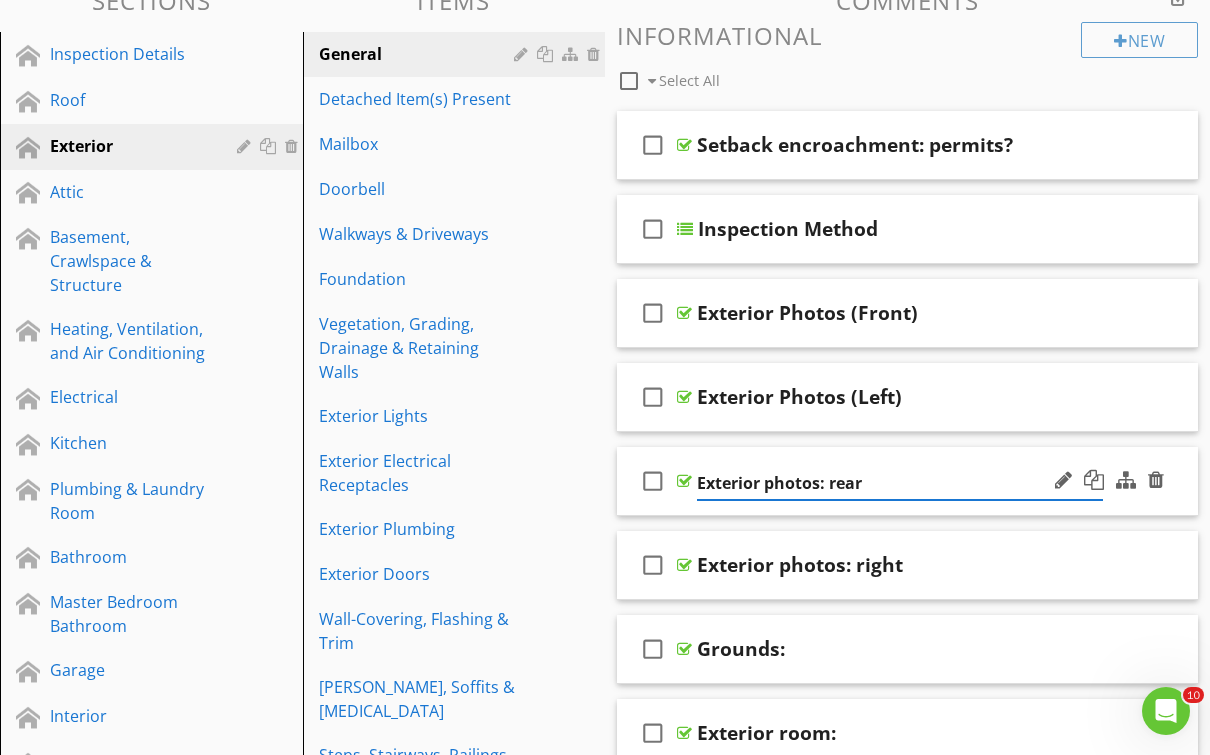 scroll, scrollTop: 248, scrollLeft: 0, axis: vertical 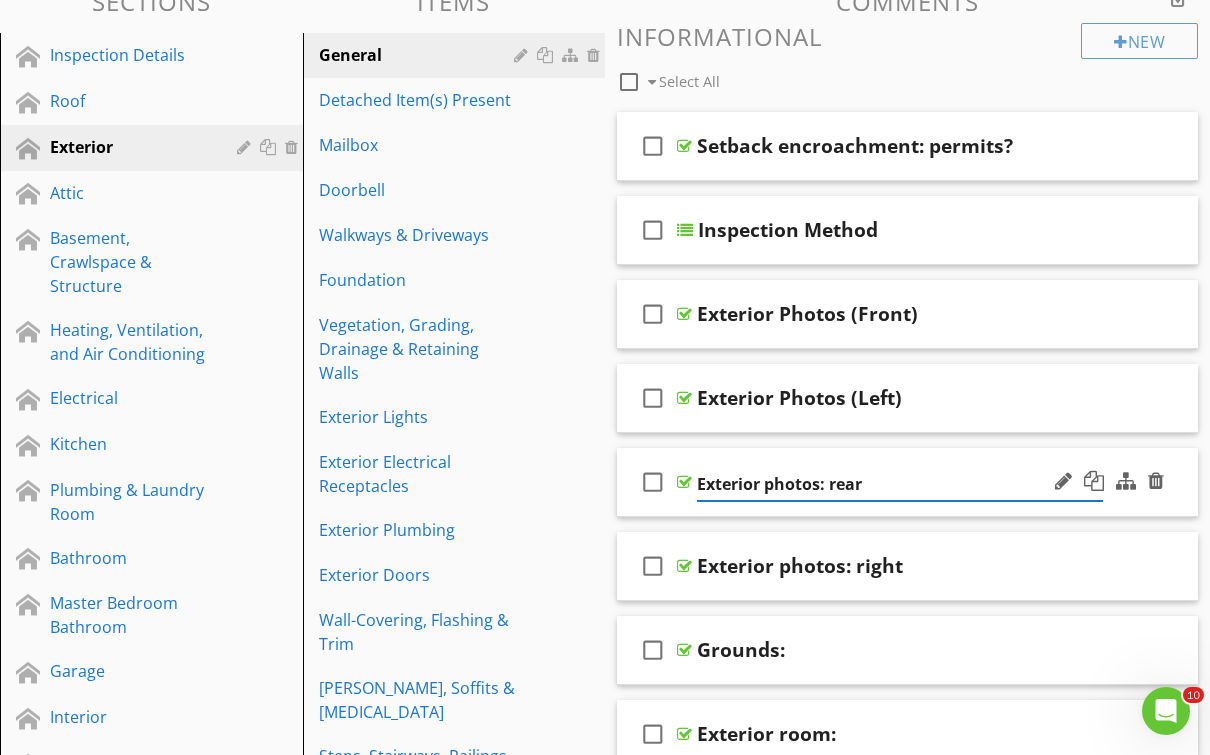 click on "Exterior photos: rear" at bounding box center [900, 484] 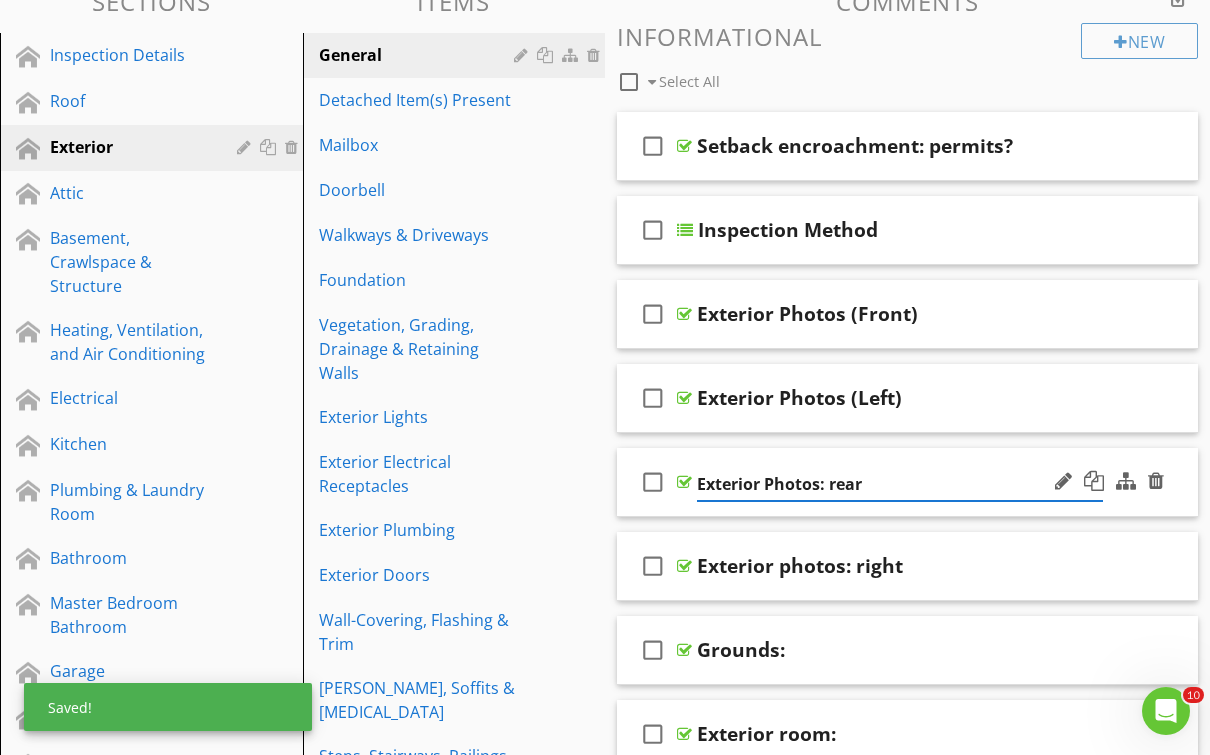 click on "Exterior Photos: rear" at bounding box center [900, 484] 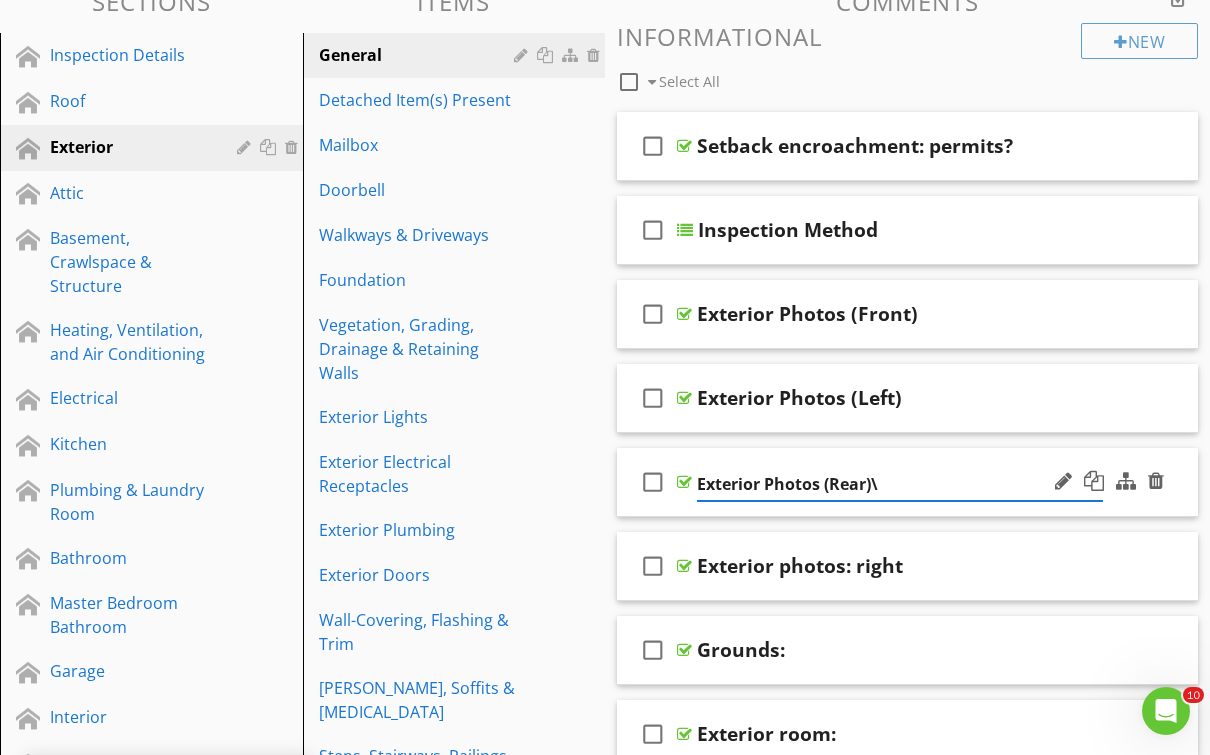 type on "Exterior Photos (Rear)" 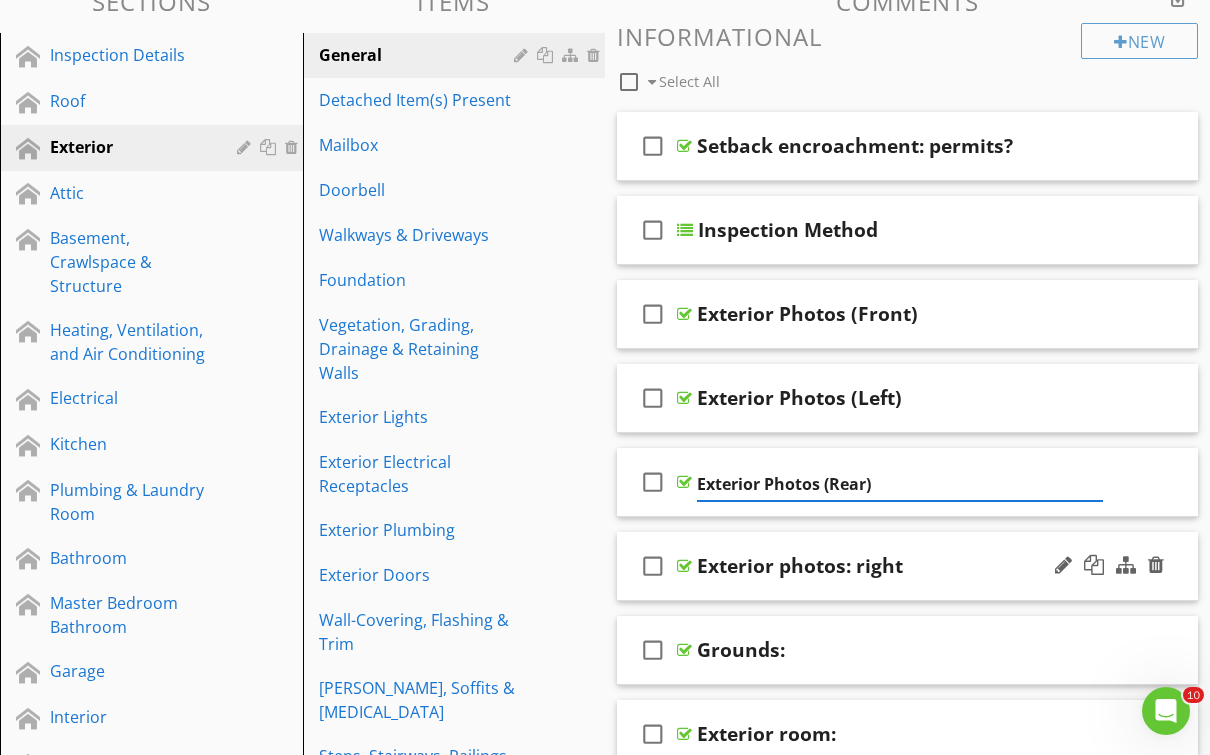 click on "Exterior photos: right" at bounding box center [900, 566] 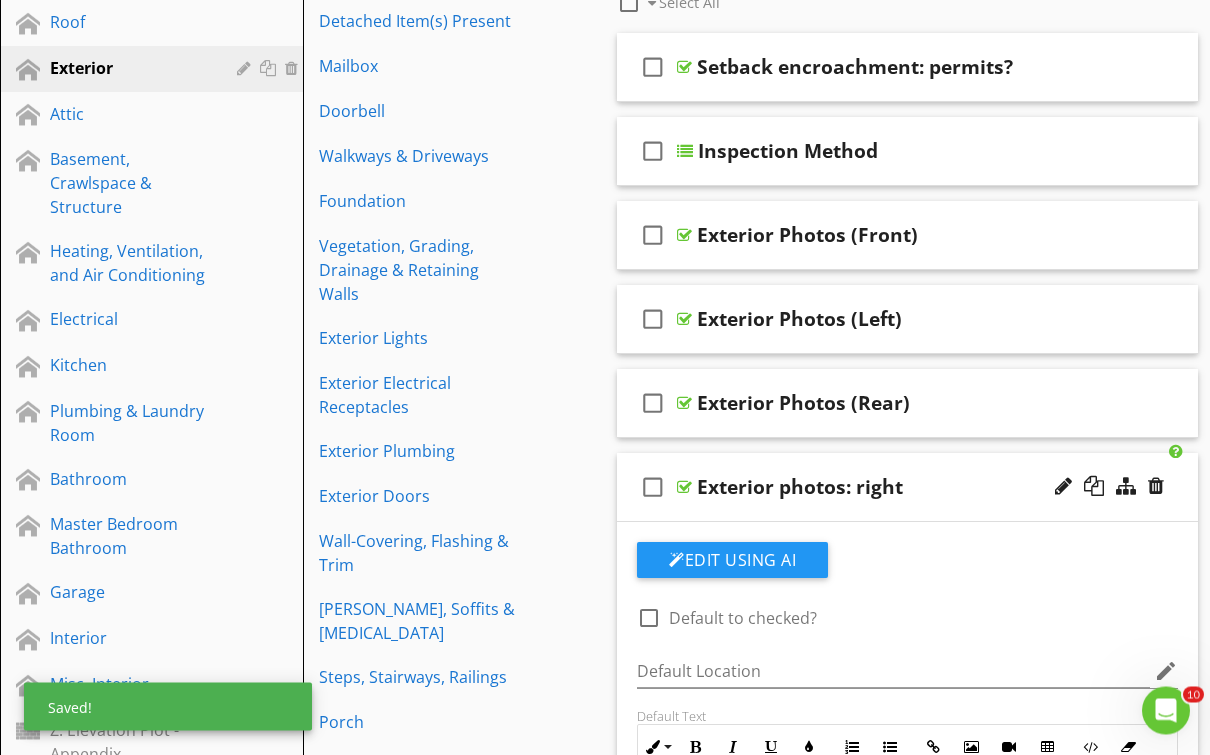 scroll, scrollTop: 328, scrollLeft: 0, axis: vertical 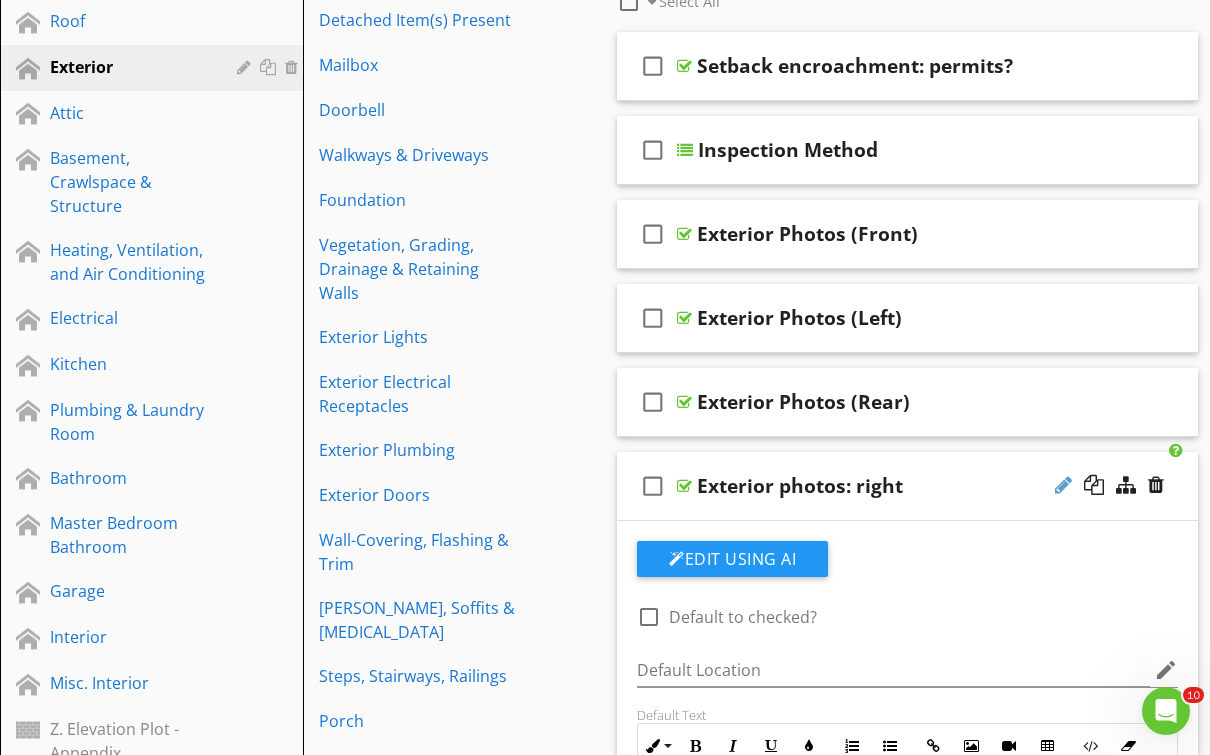 click at bounding box center (1063, 485) 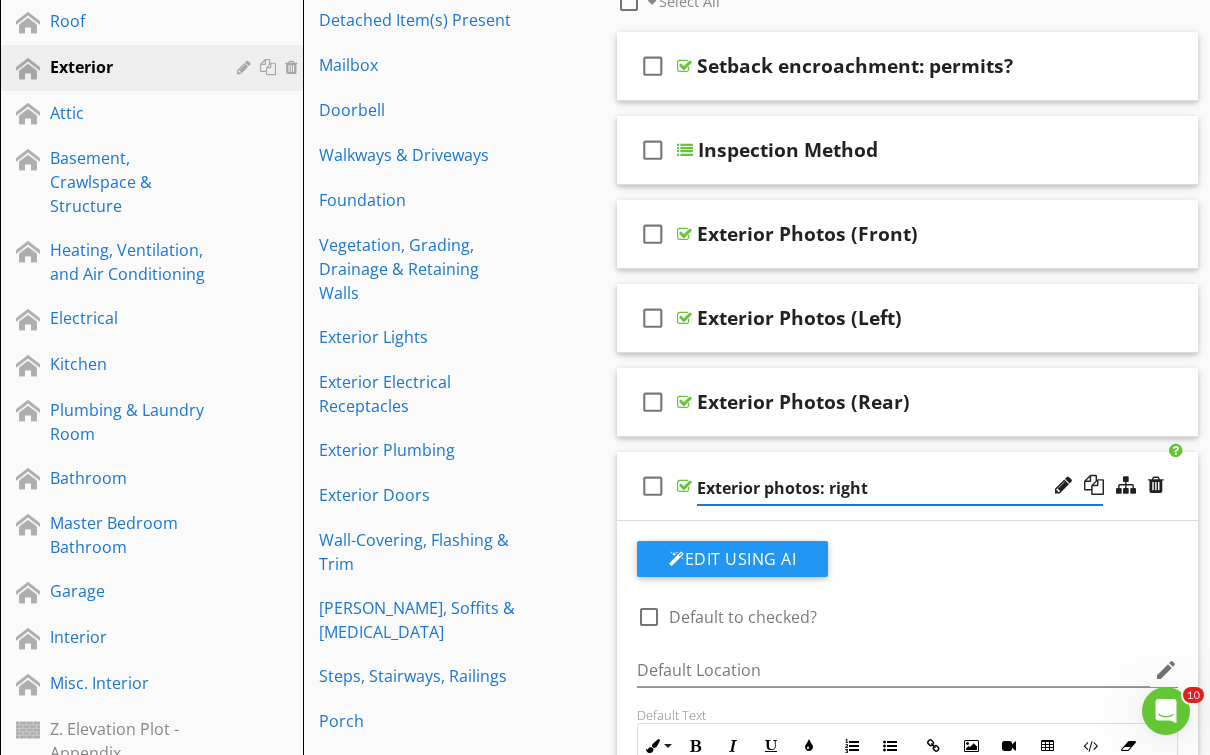 click on "Exterior photos: right" at bounding box center [900, 488] 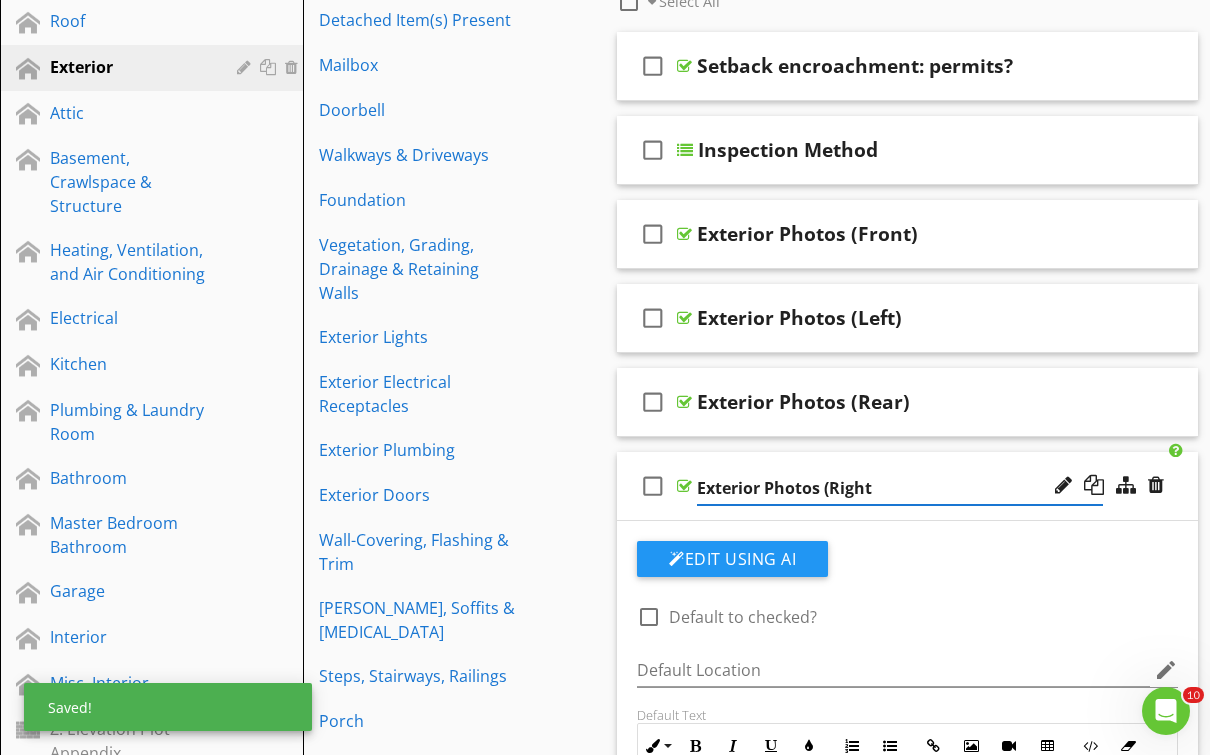 type on "Exterior Photos (Right)" 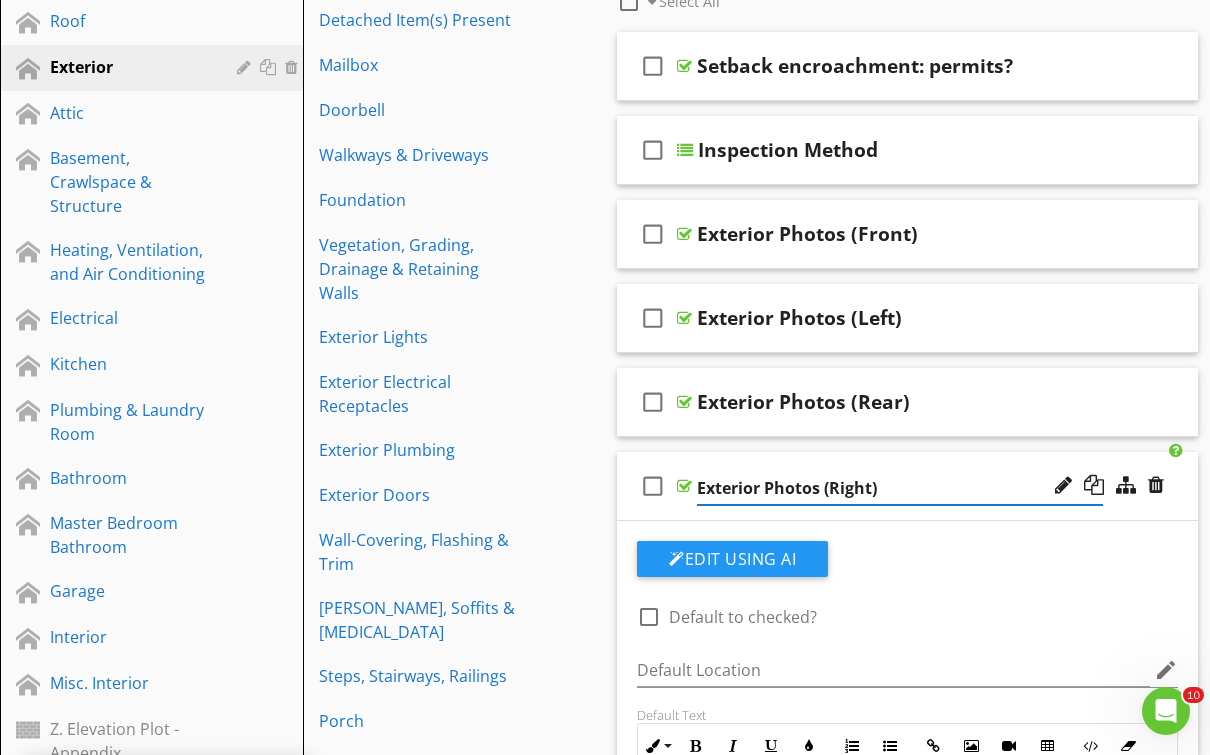 click on "check_box_outline_blank         Exterior Photos (Right)" at bounding box center (907, 486) 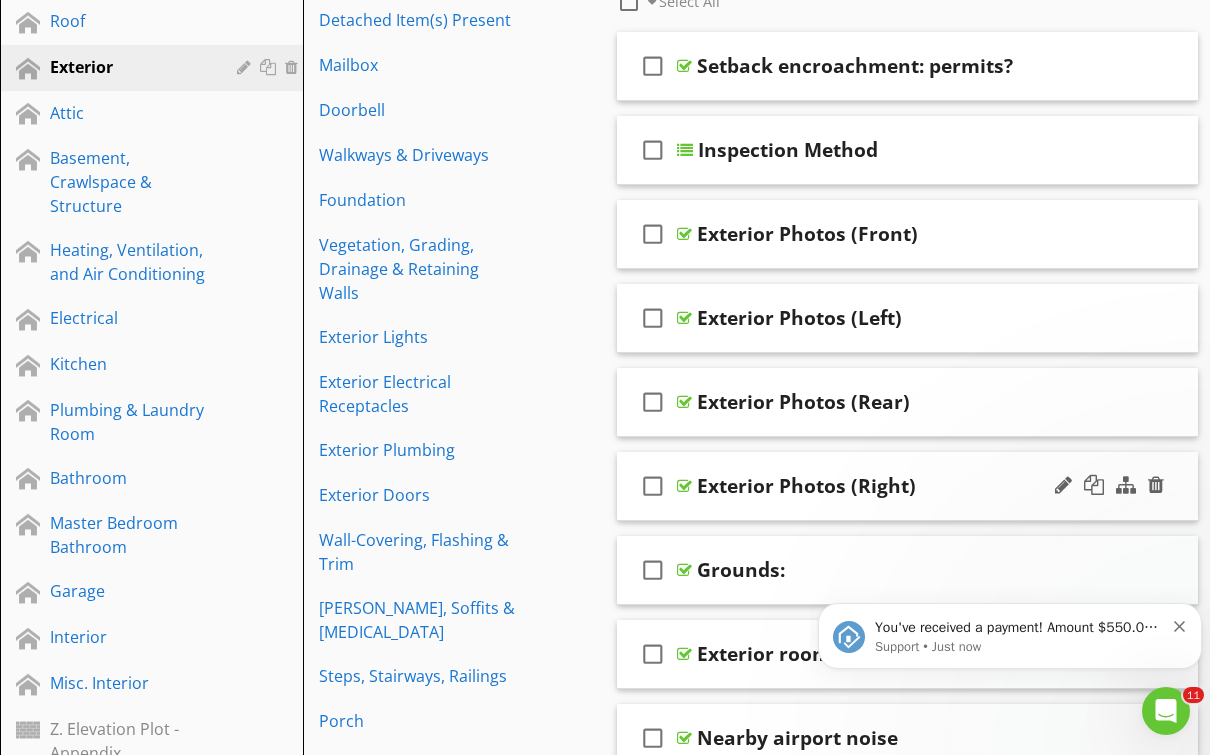 scroll, scrollTop: 0, scrollLeft: 0, axis: both 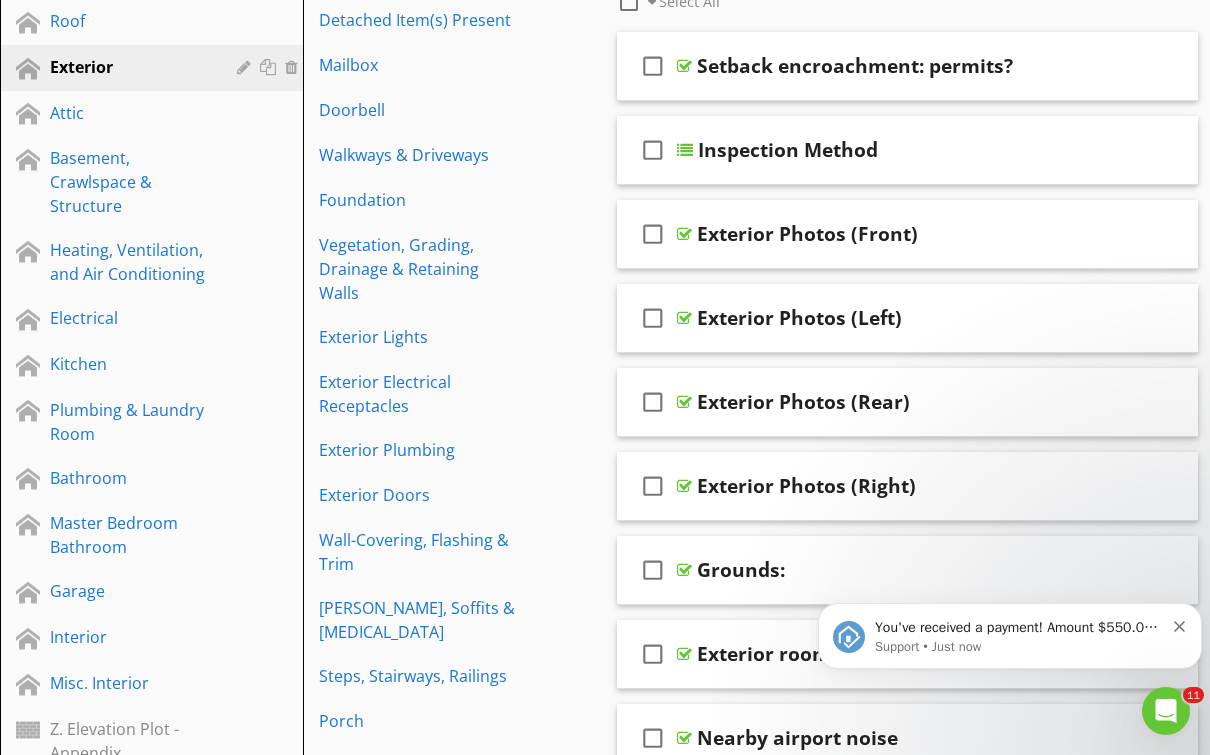 click on "Support • Just now" at bounding box center [1019, 647] 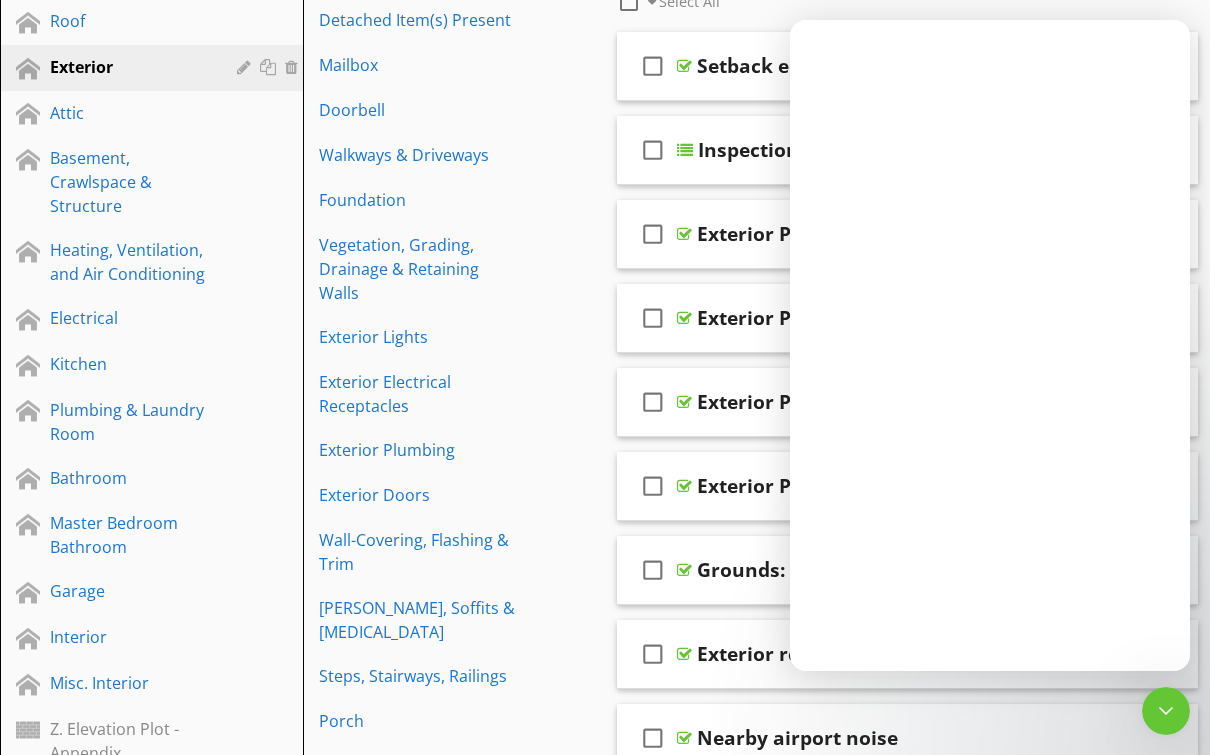 scroll, scrollTop: 0, scrollLeft: 0, axis: both 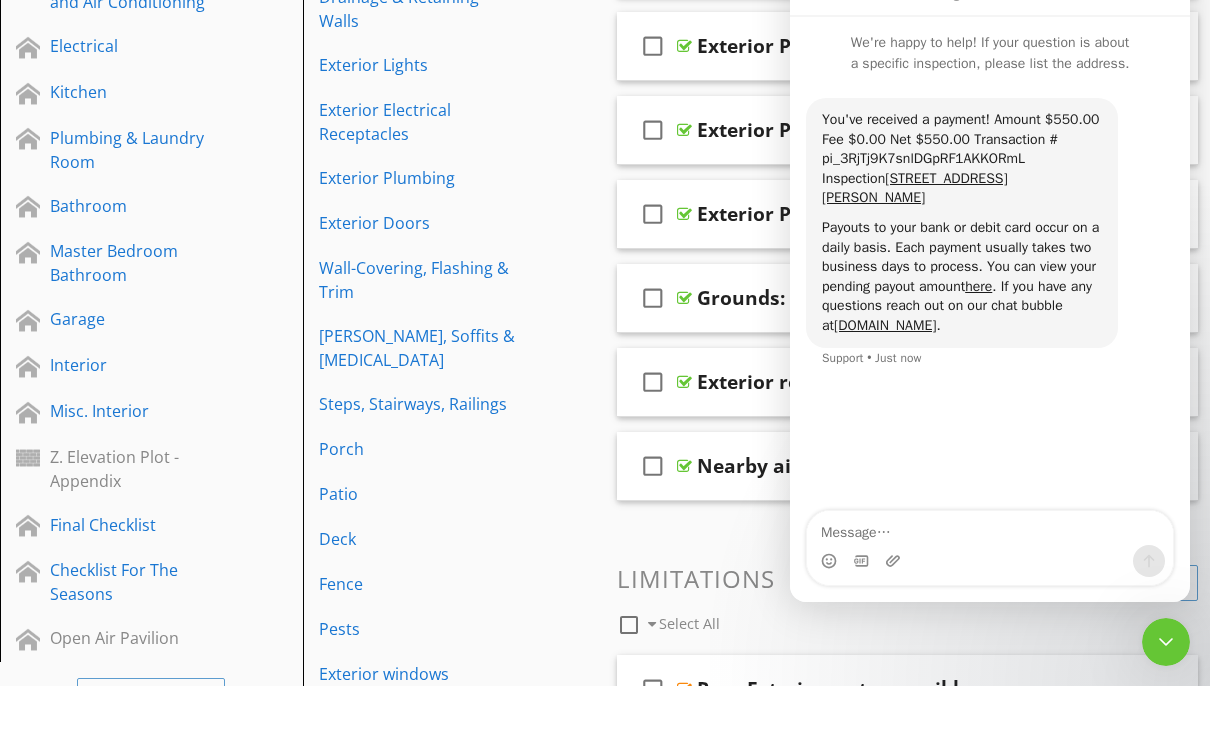 click at bounding box center (1166, 642) 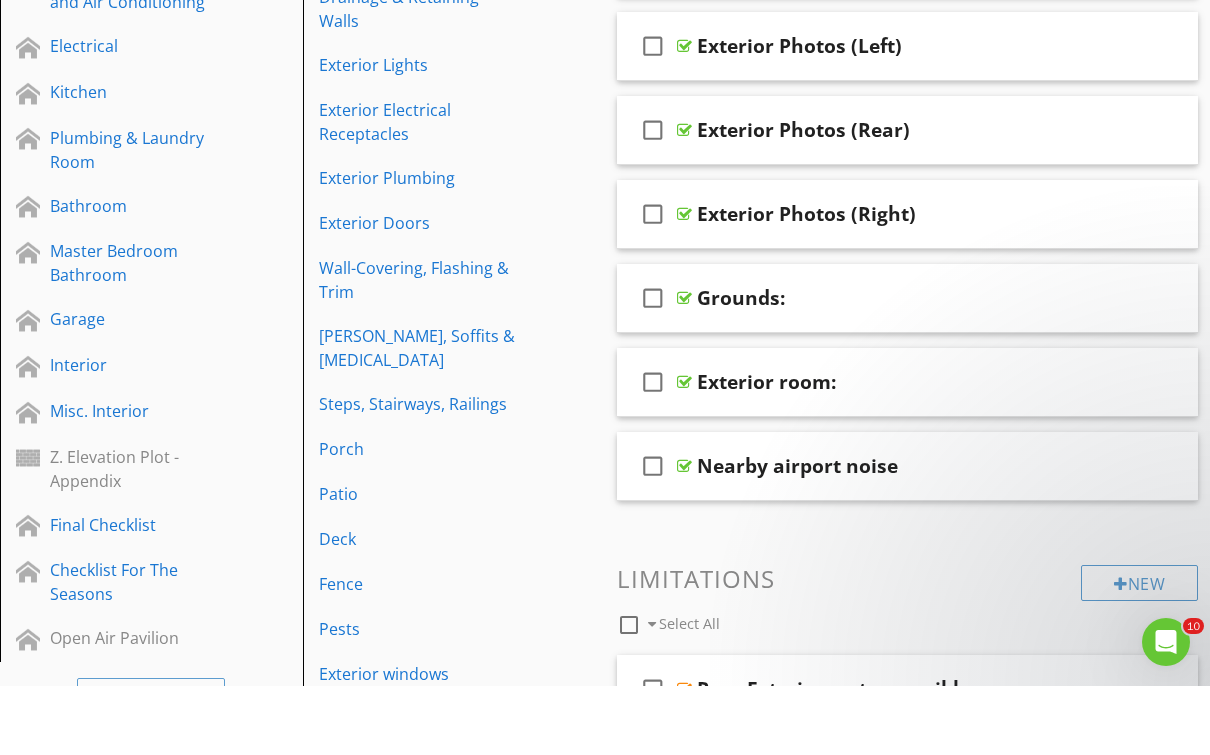 scroll, scrollTop: 444, scrollLeft: 0, axis: vertical 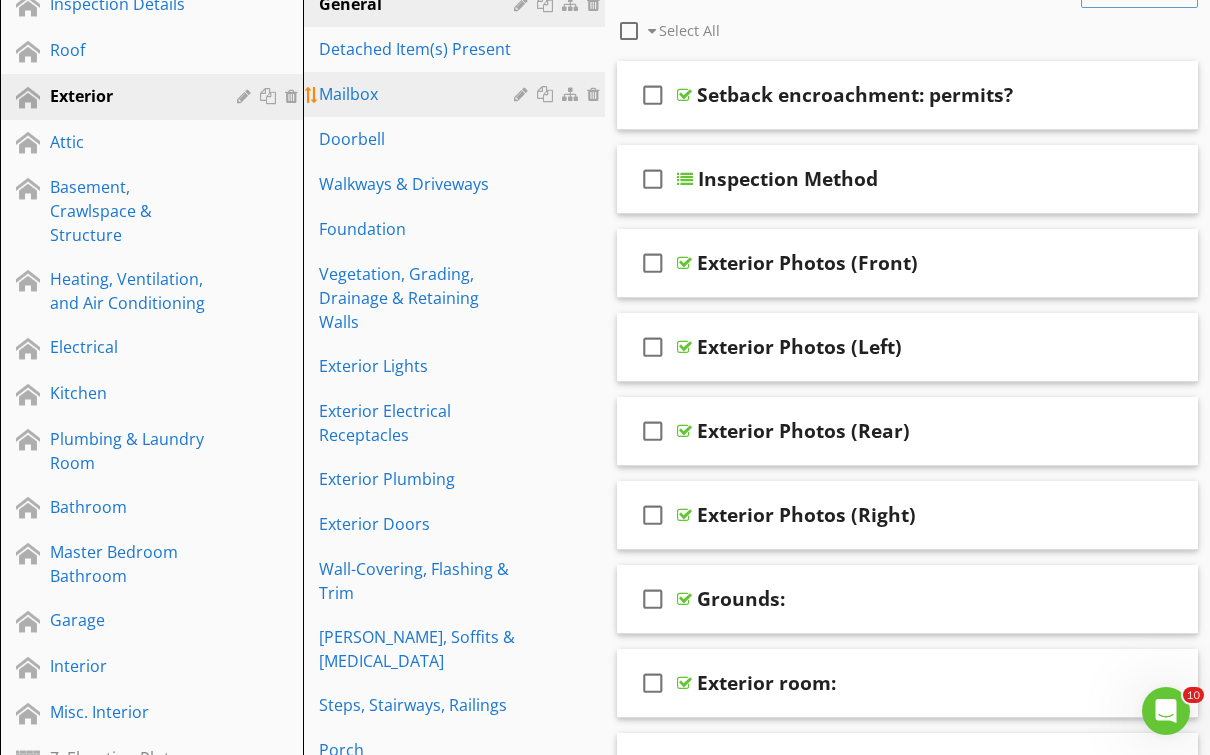 click on "Mailbox" at bounding box center (420, 94) 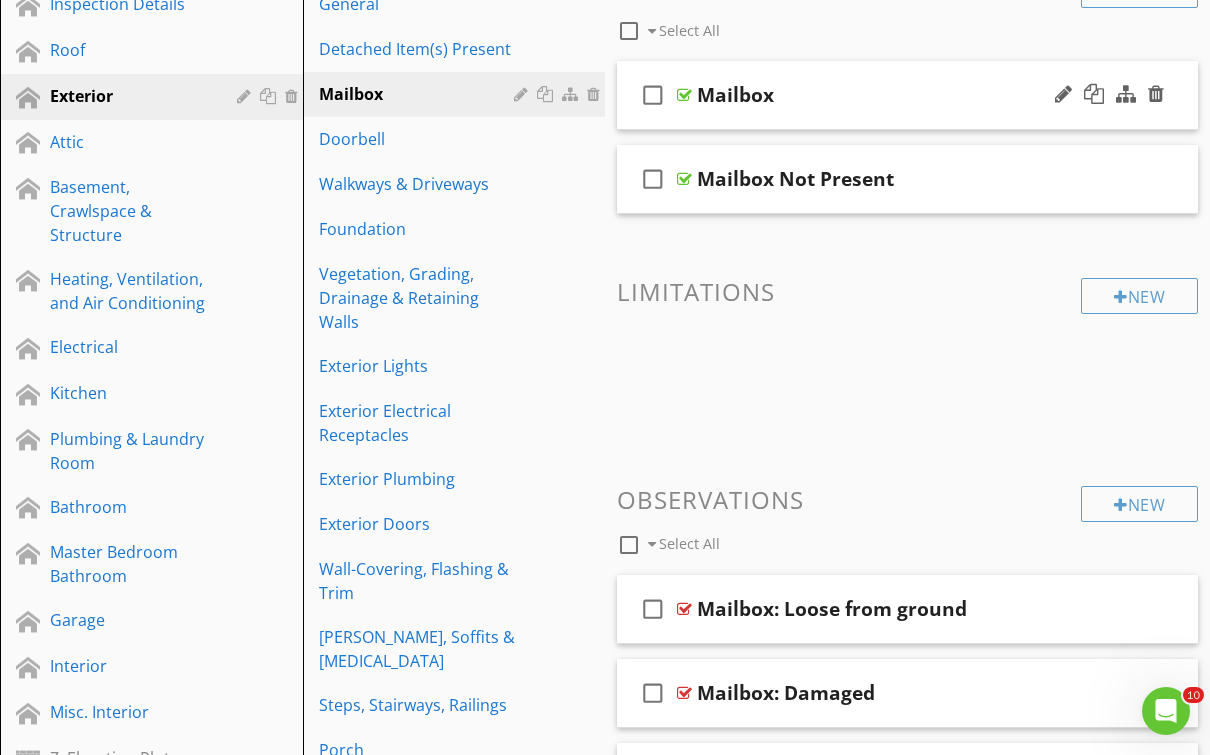 click on "Mailbox" at bounding box center [900, 95] 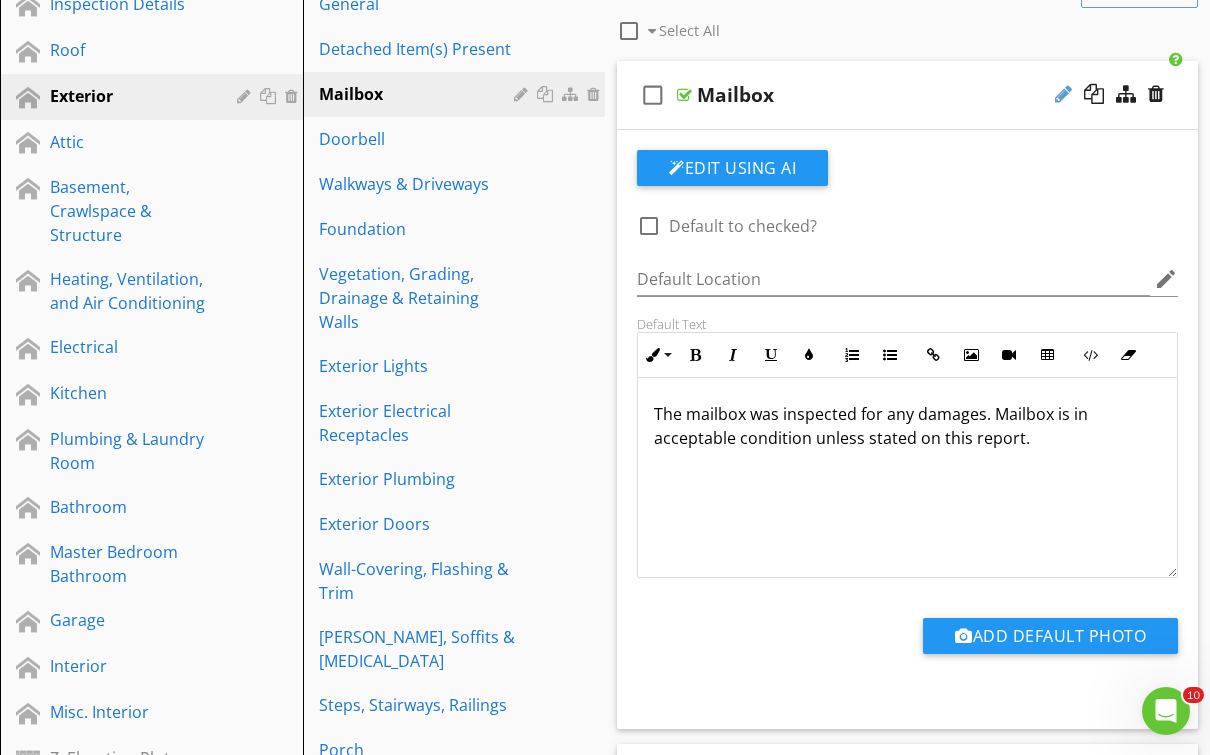 click at bounding box center (1063, 94) 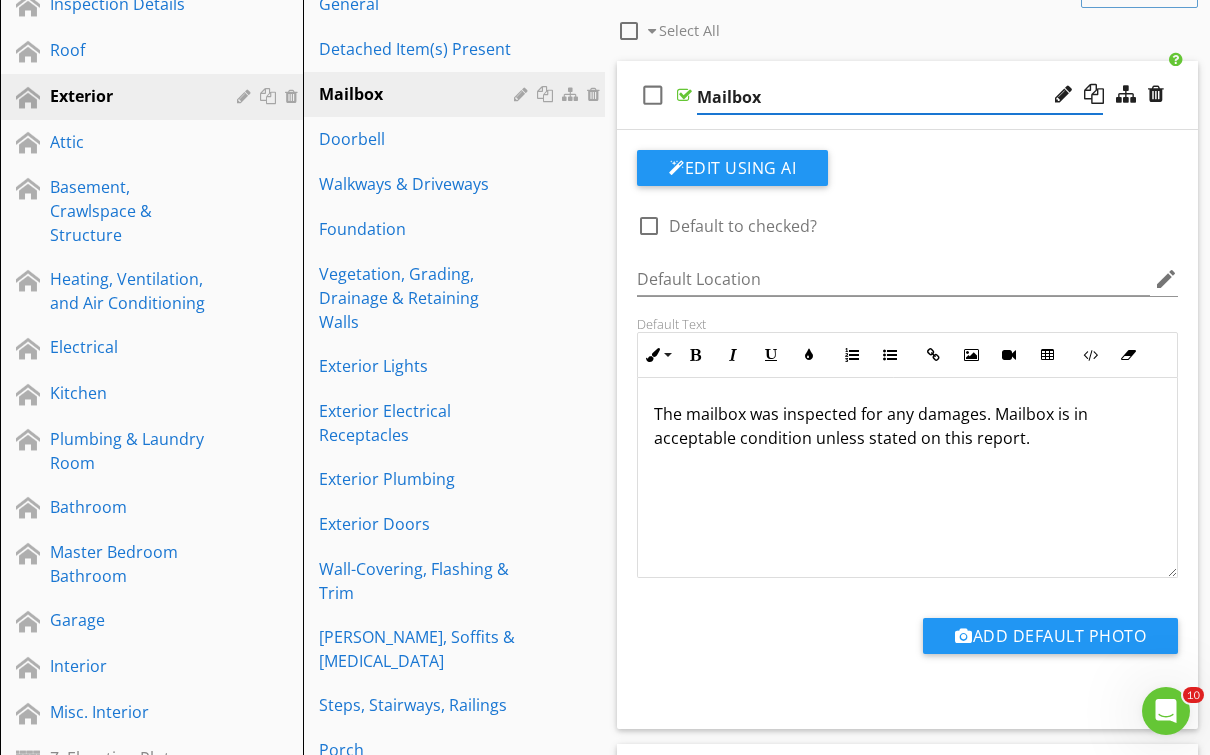 click on "Mailbox" at bounding box center [900, 97] 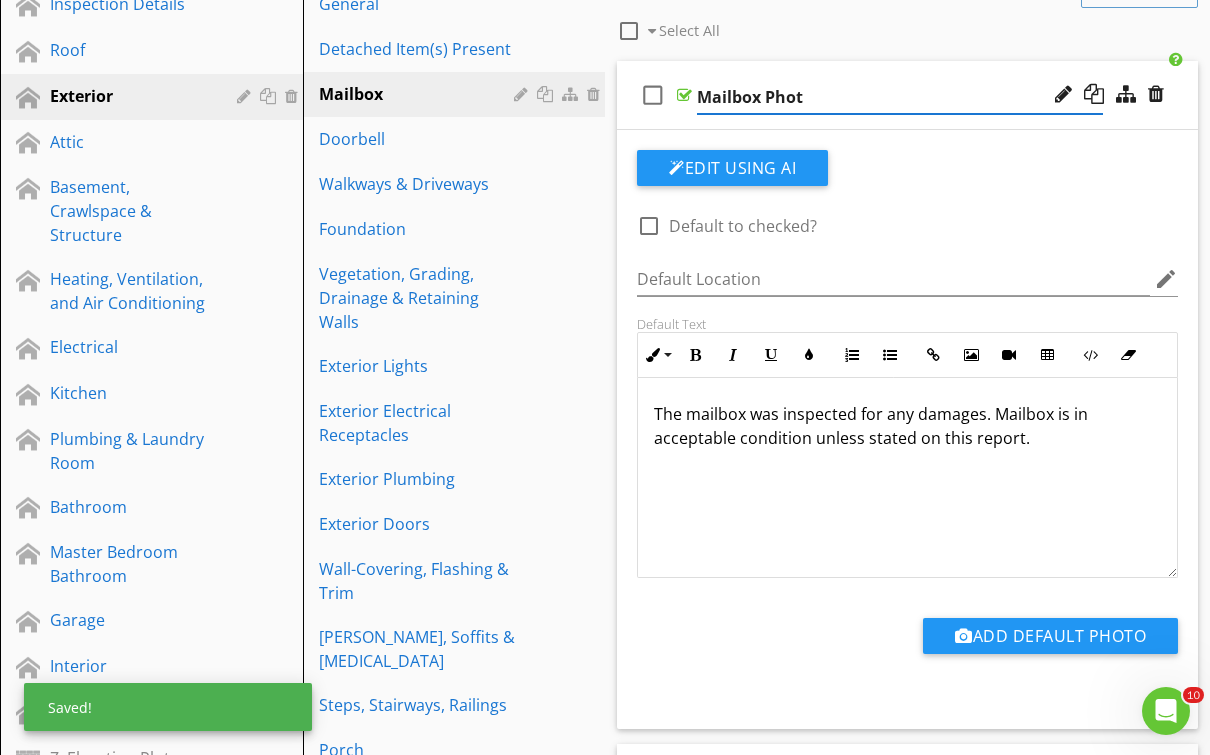 type on "Mailbox Photo" 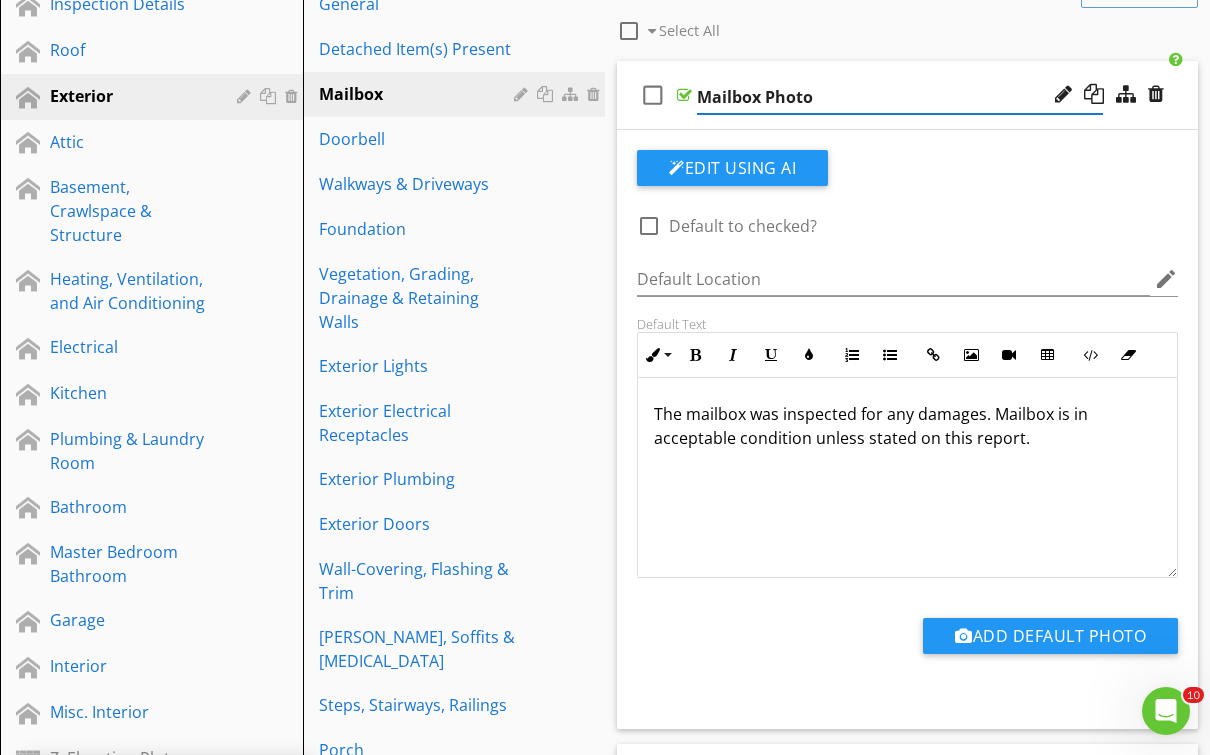 click on "check_box_outline_blank         Mailbox Photo" at bounding box center [907, 95] 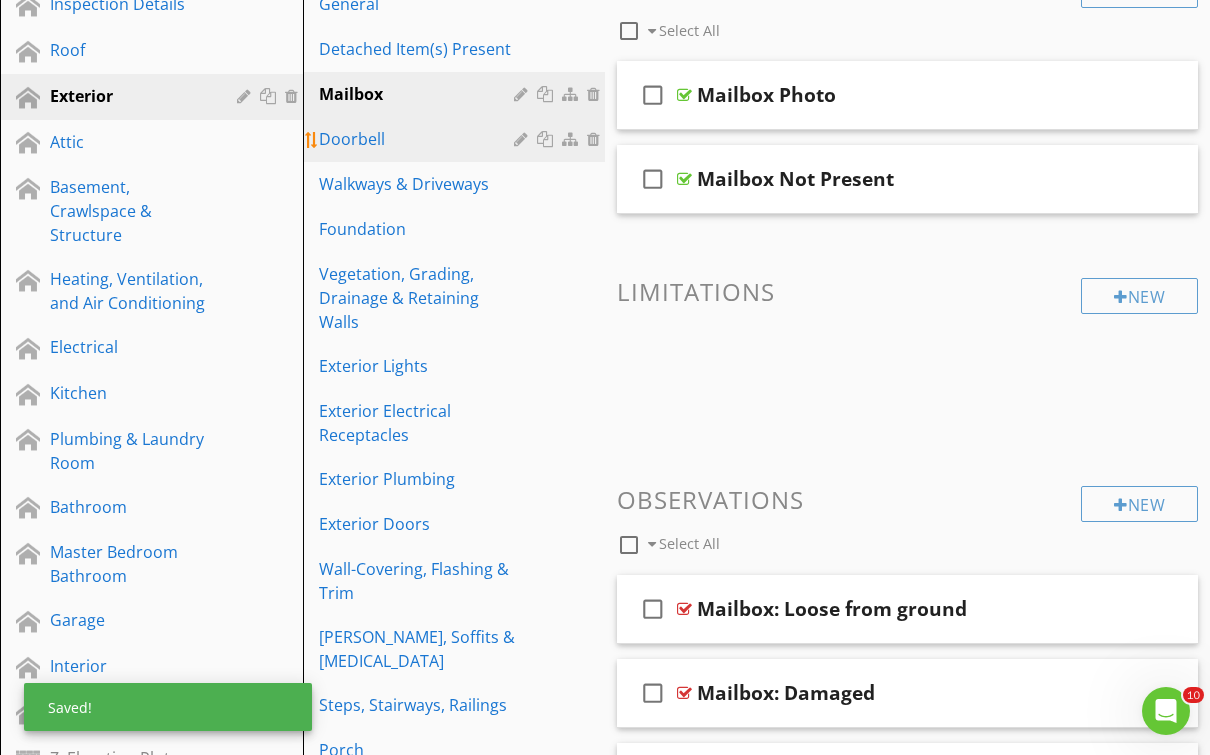 click on "Doorbell" at bounding box center (420, 139) 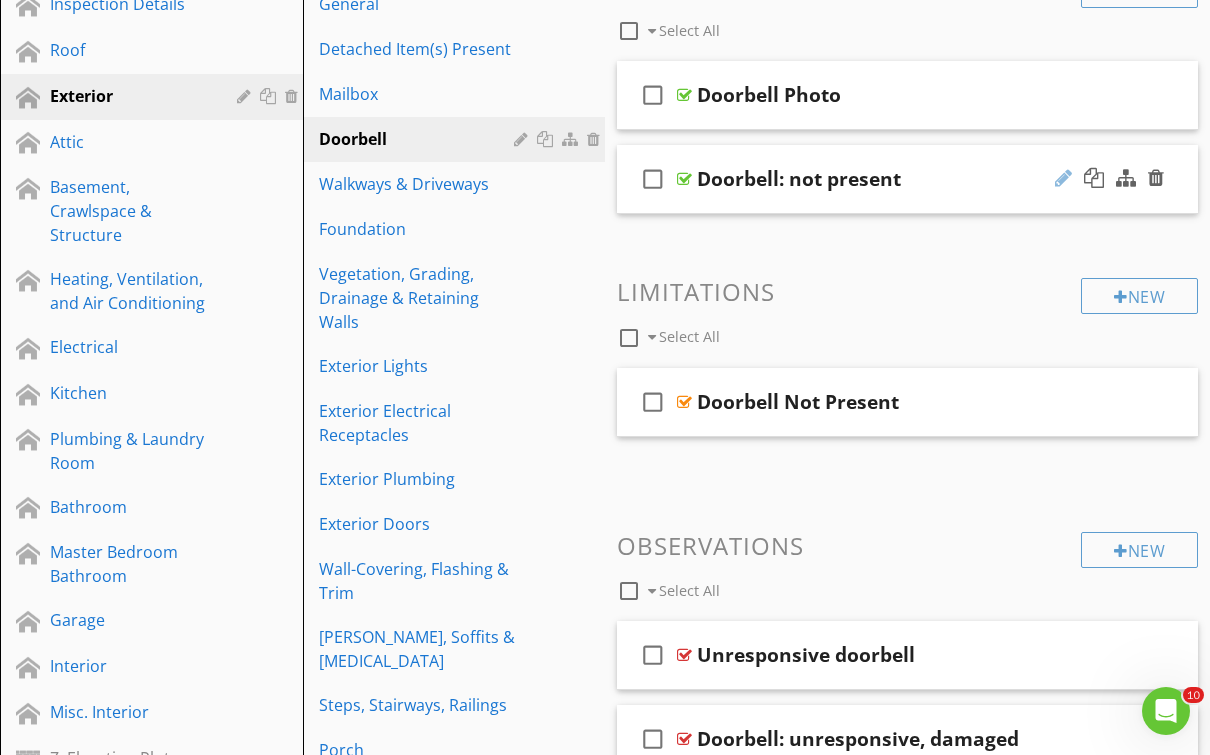 click at bounding box center (1063, 178) 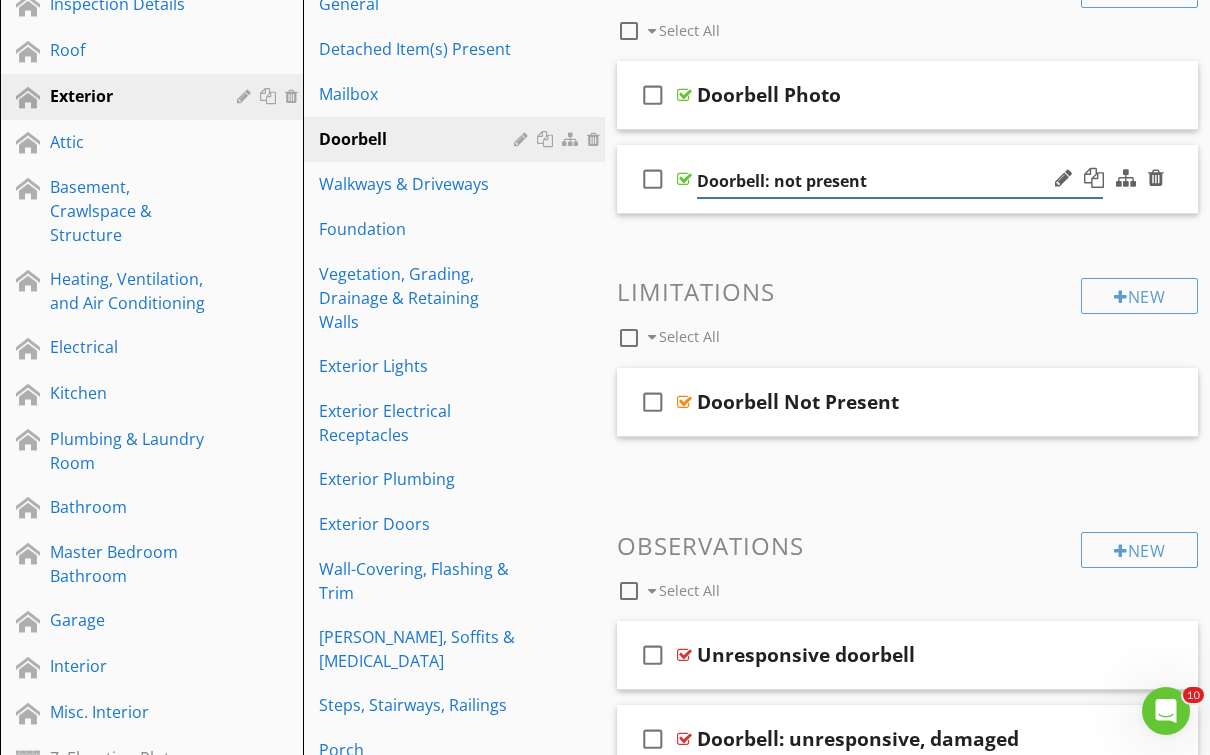 click on "Doorbell: not present" at bounding box center (900, 181) 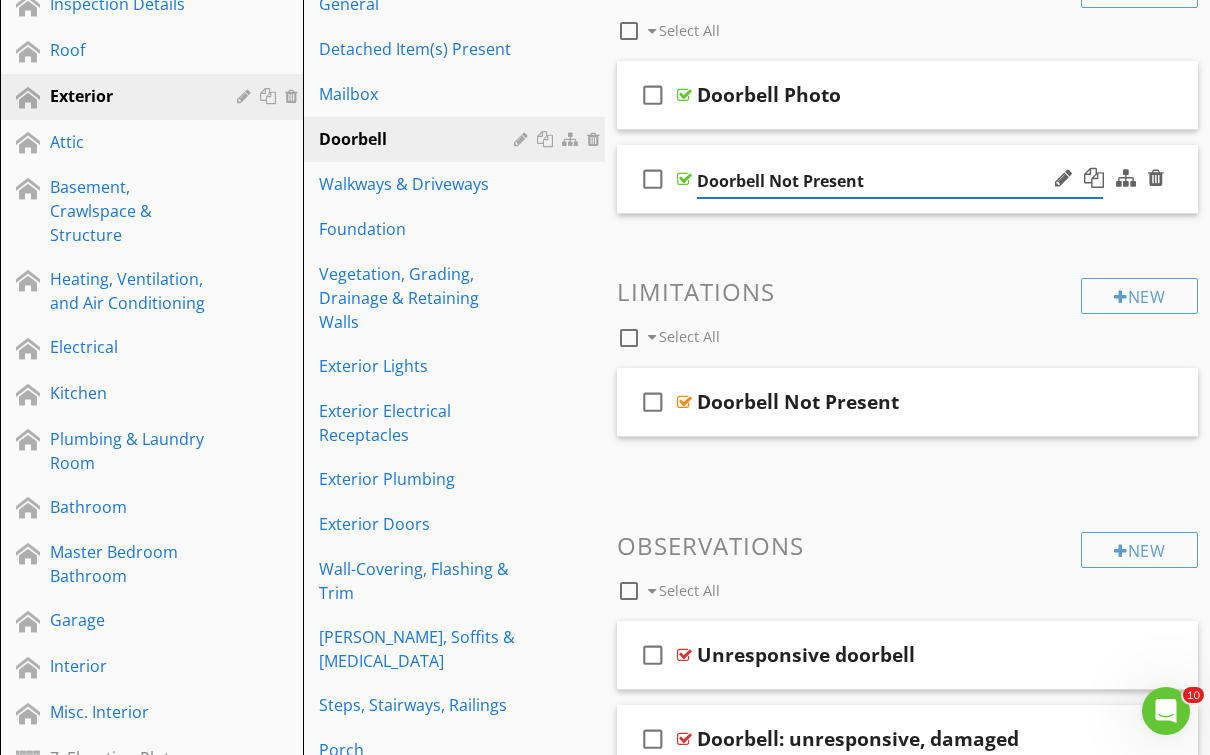 type on "Doorbell Not Present" 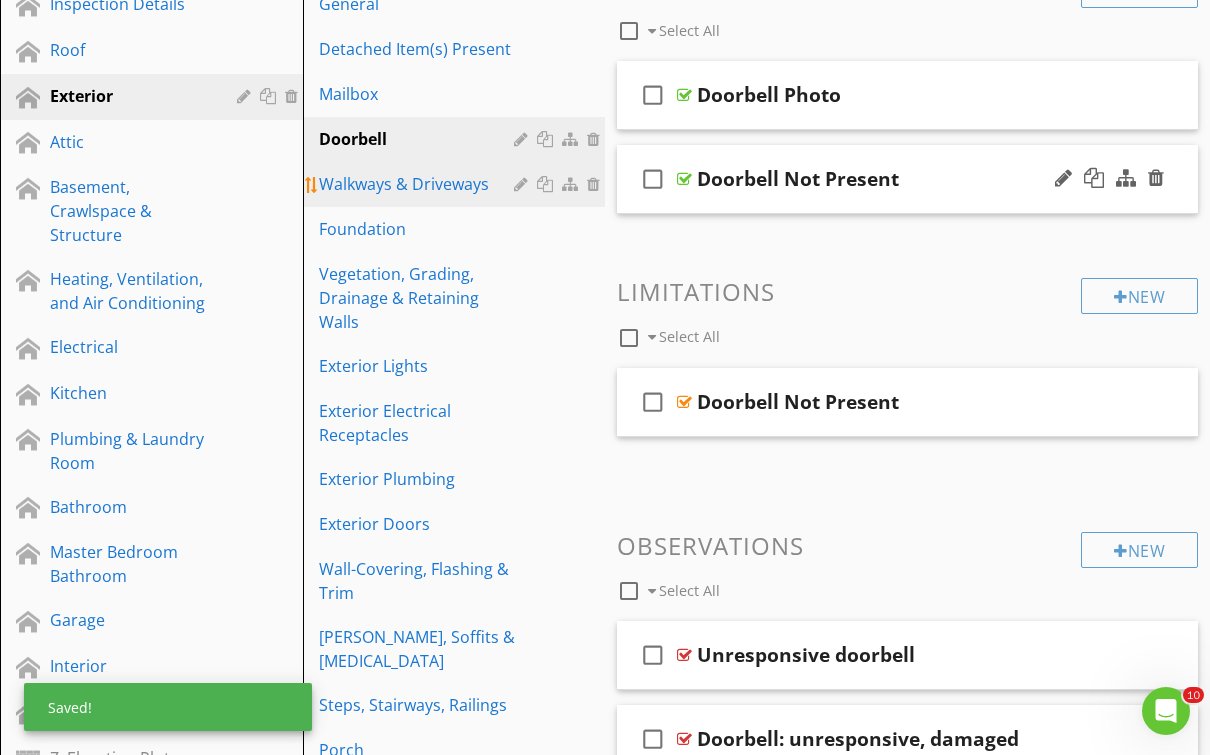 click on "Walkways & Driveways" at bounding box center (420, 184) 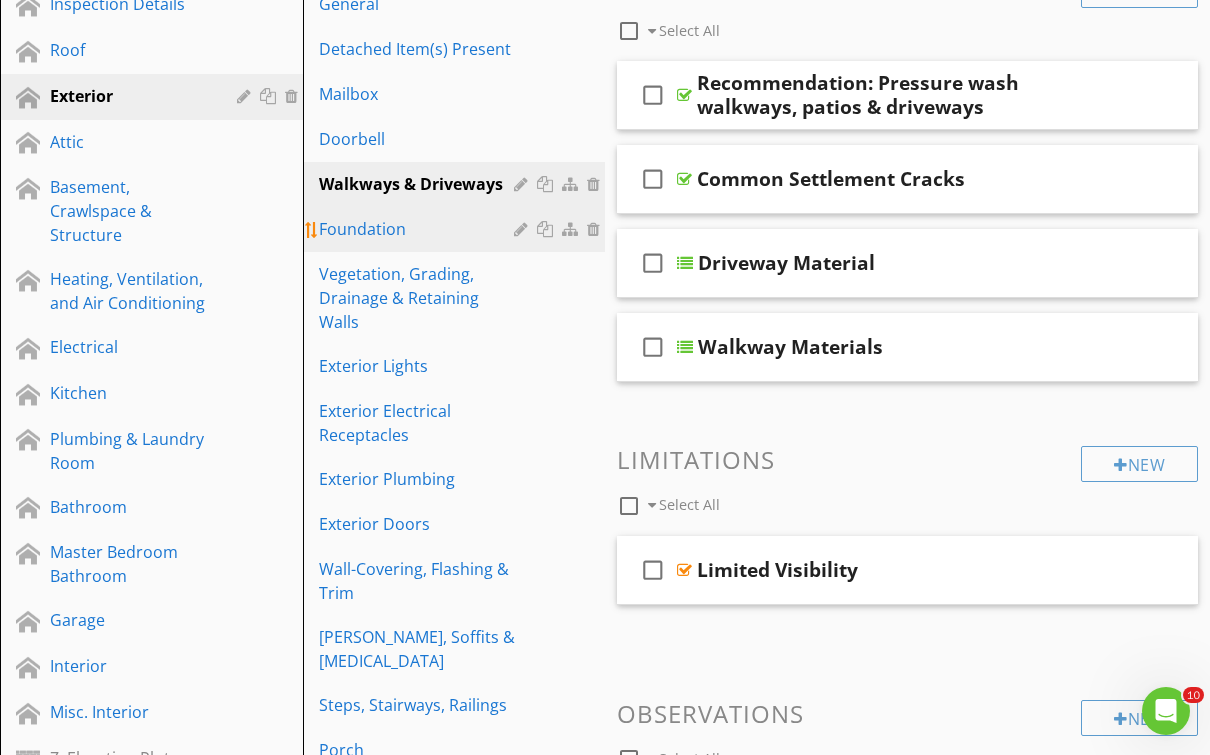 click on "Foundation" at bounding box center (457, 229) 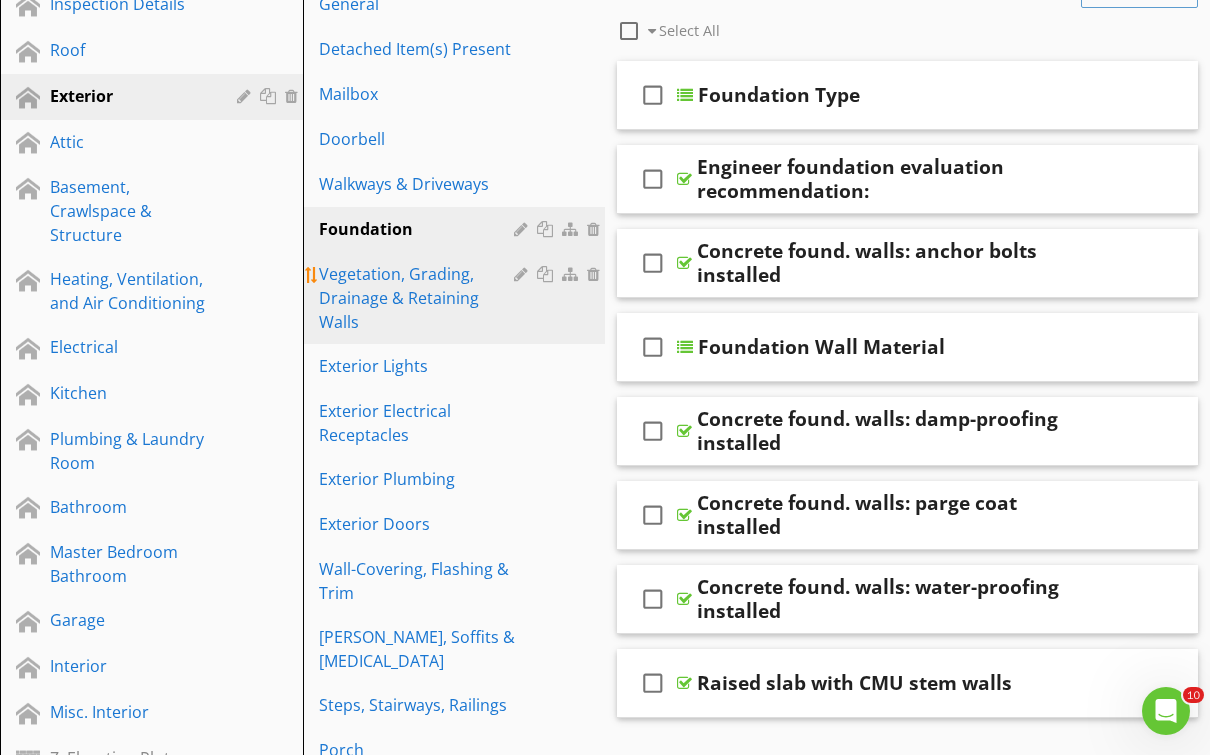 click on "Vegetation, Grading, Drainage & Retaining Walls" at bounding box center [420, 298] 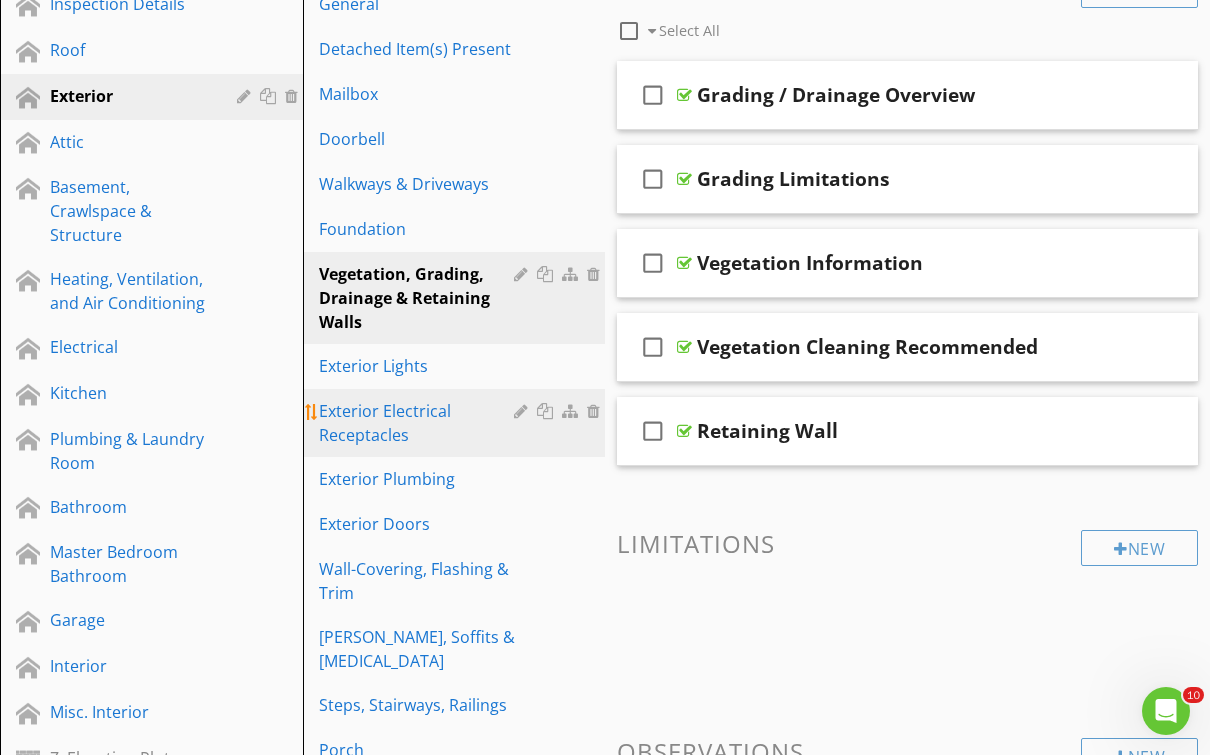click on "Exterior Lights" at bounding box center (420, 366) 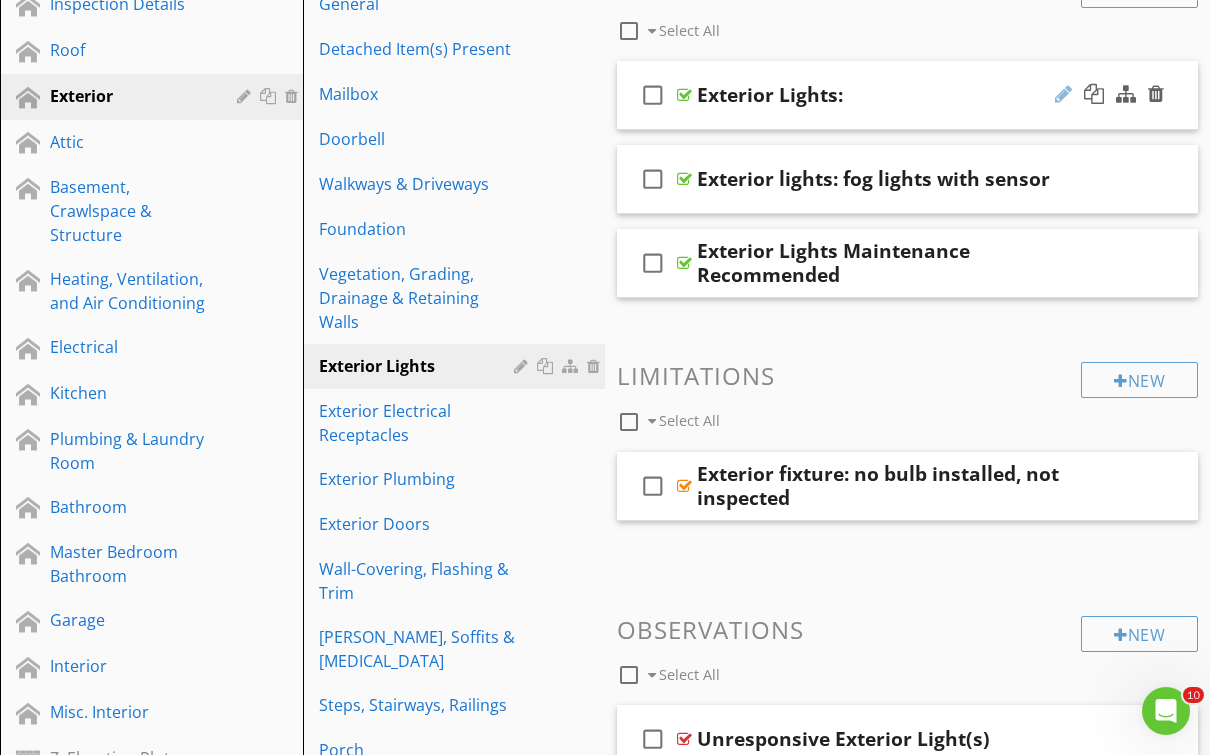 click at bounding box center (1063, 94) 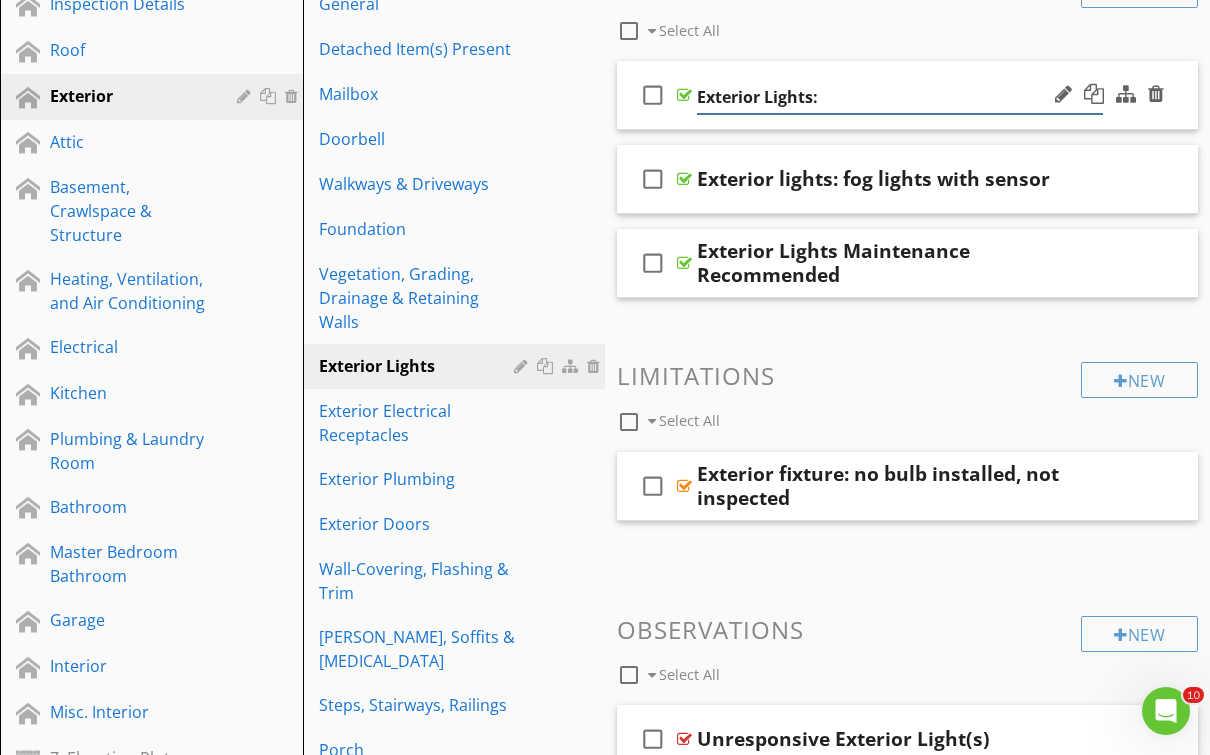click on "Exterior Lights:" at bounding box center (900, 97) 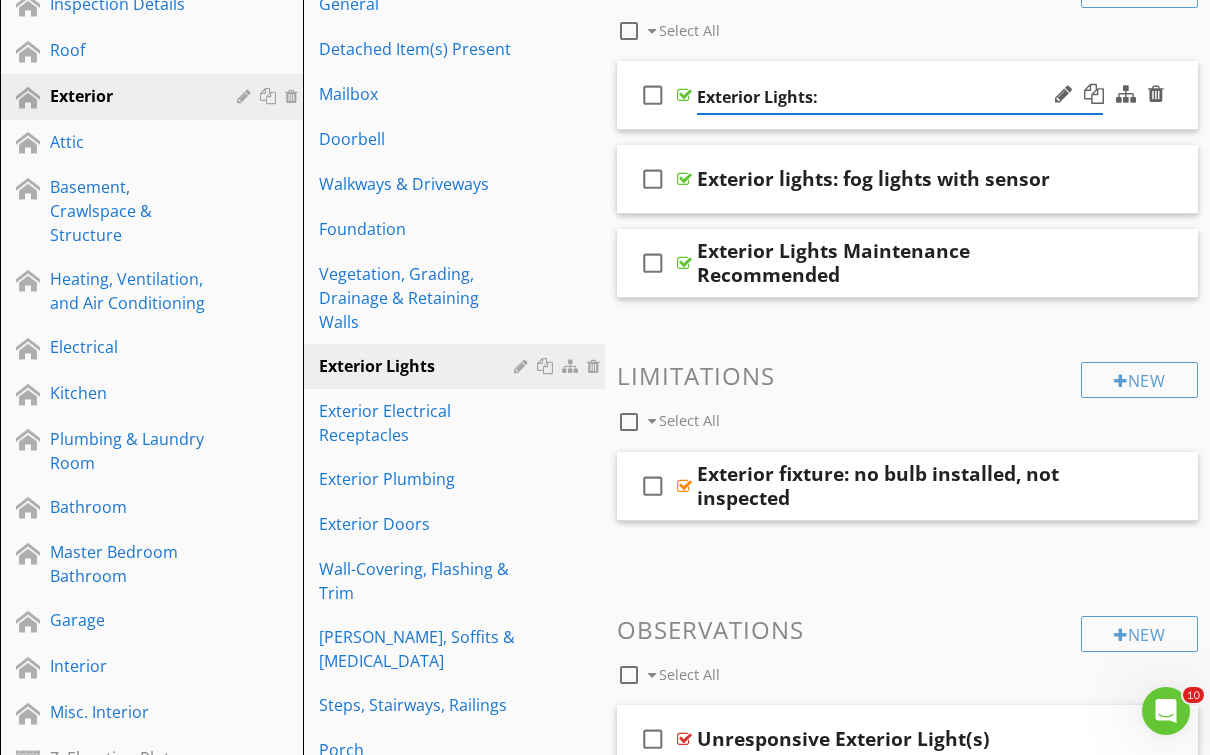 type on "Exterior Lights" 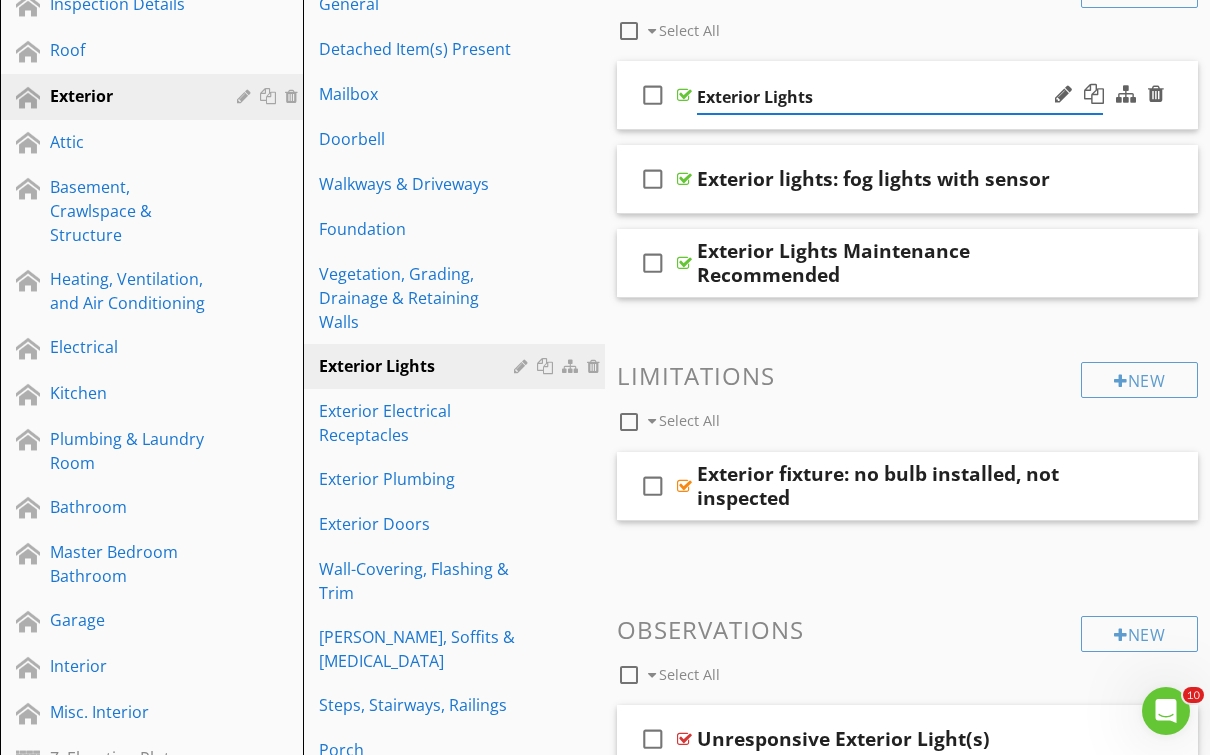 drag, startPoint x: 895, startPoint y: 108, endPoint x: 1006, endPoint y: 126, distance: 112.44999 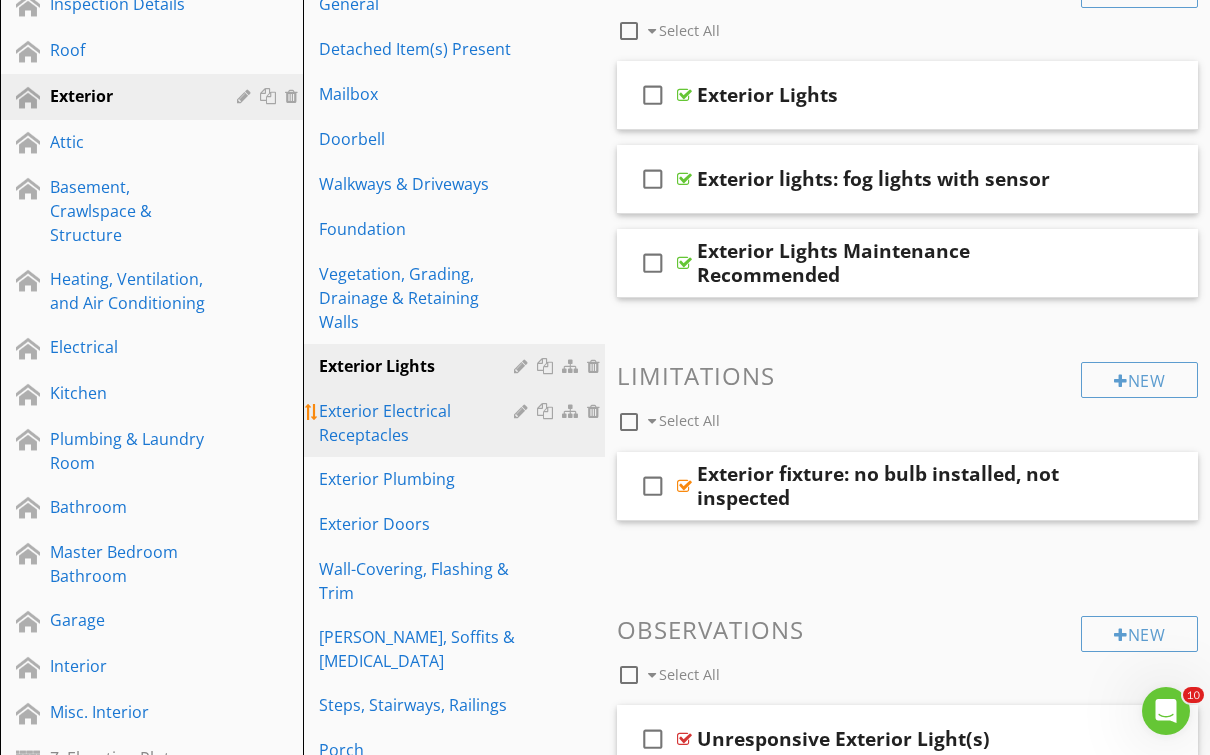 drag, startPoint x: 1006, startPoint y: 126, endPoint x: 402, endPoint y: 413, distance: 668.71893 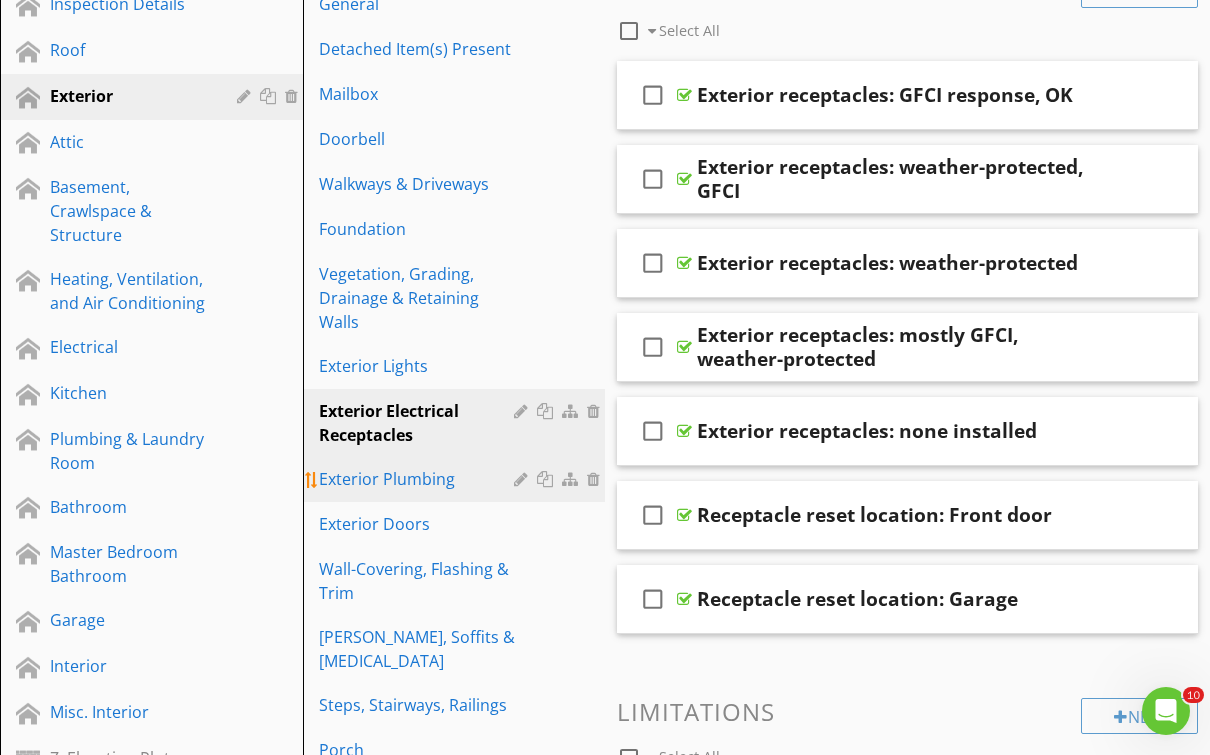 drag, startPoint x: 402, startPoint y: 413, endPoint x: 407, endPoint y: 464, distance: 51.24451 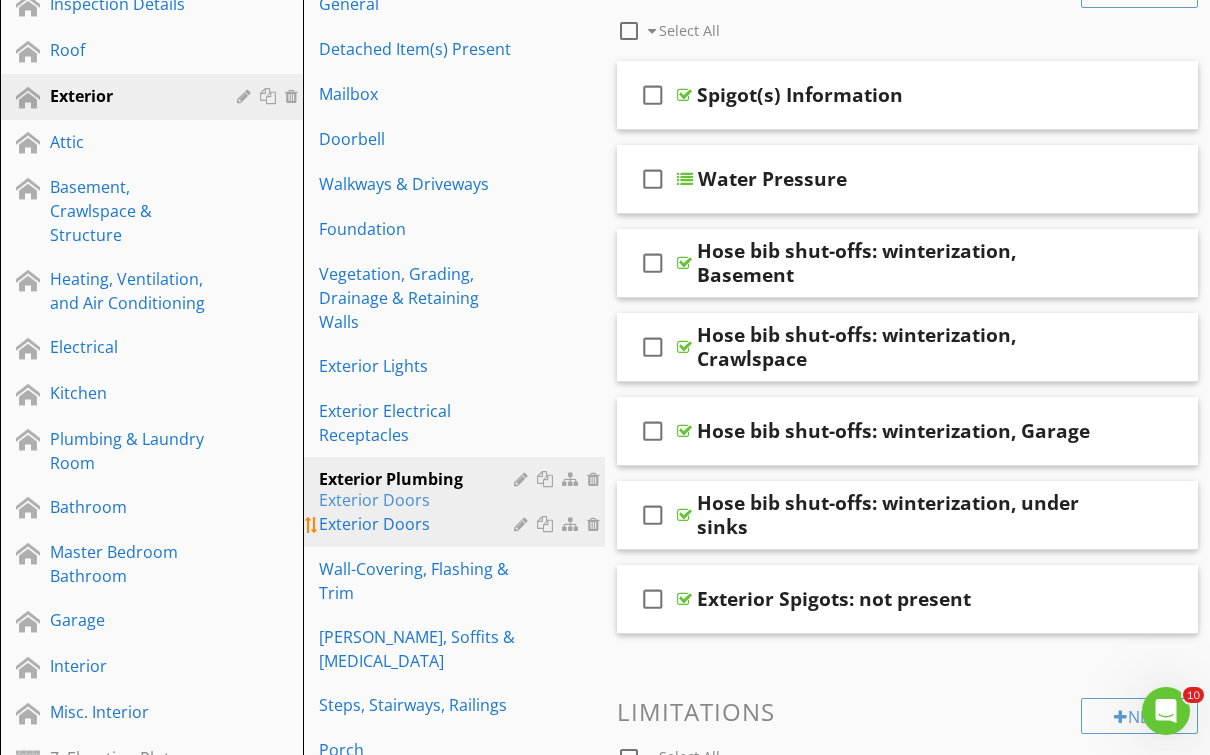 drag, startPoint x: 407, startPoint y: 464, endPoint x: 400, endPoint y: 516, distance: 52.46904 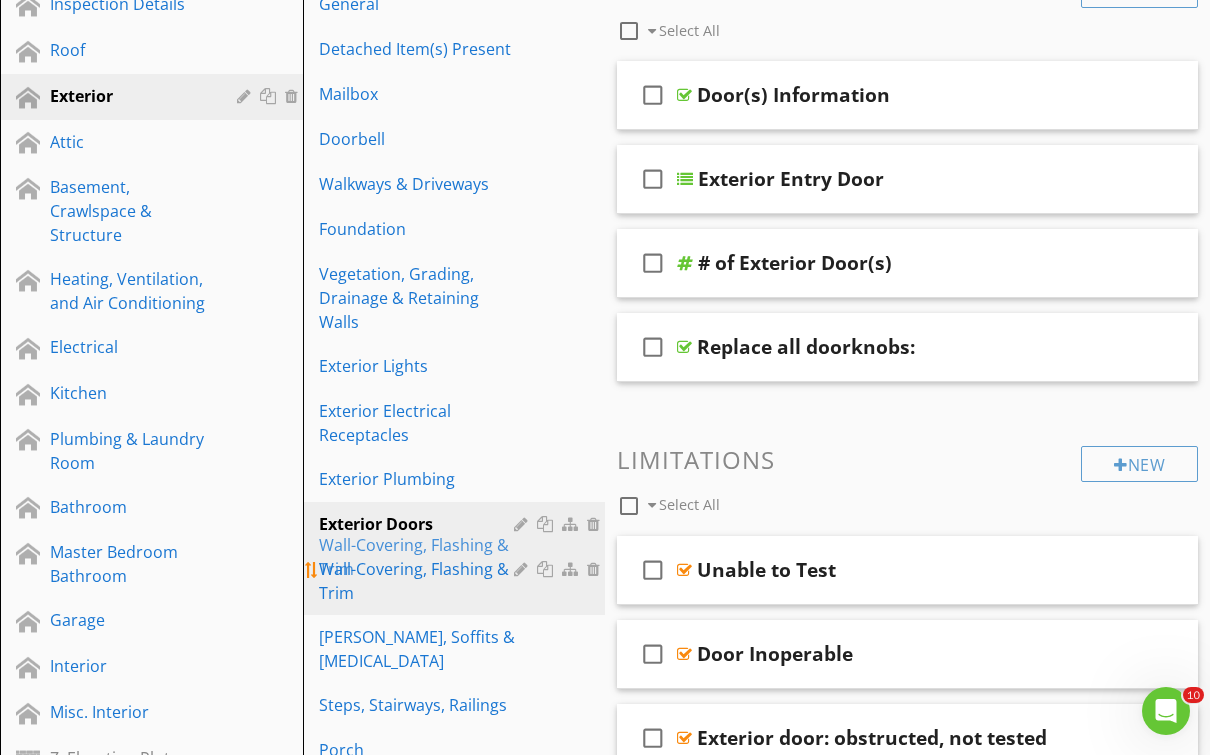 drag, startPoint x: 400, startPoint y: 516, endPoint x: 405, endPoint y: 551, distance: 35.35534 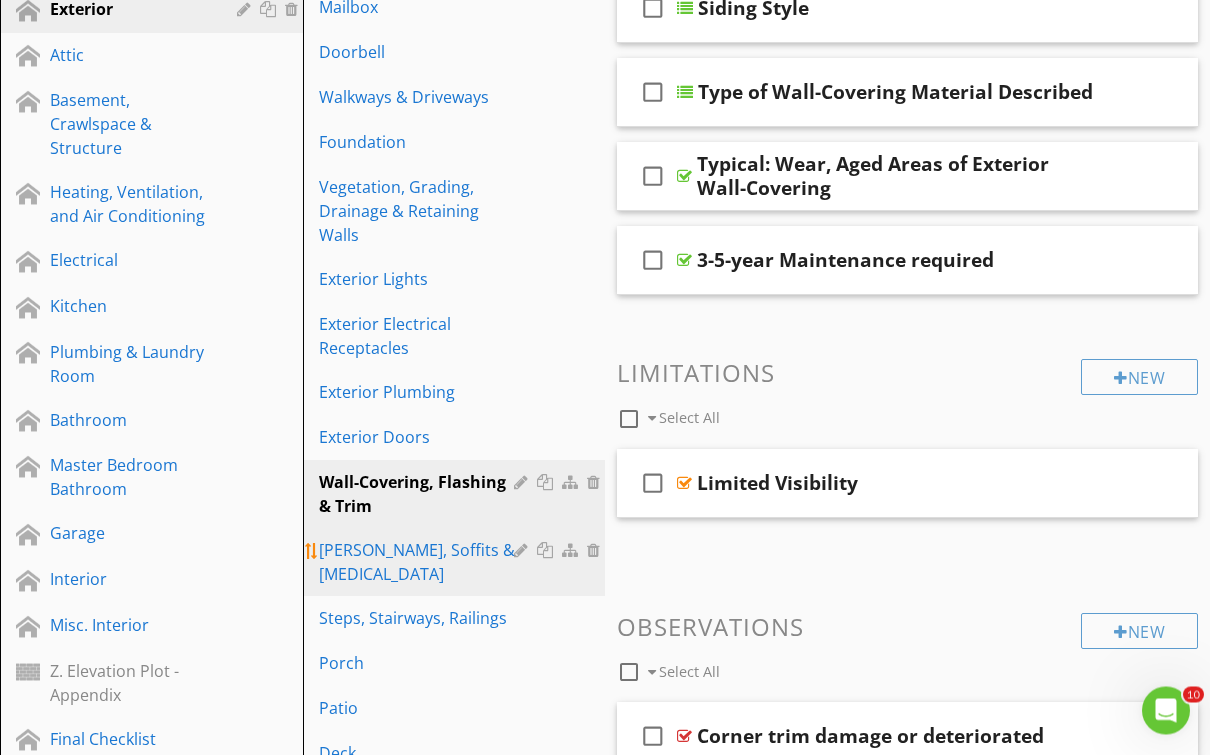 drag, startPoint x: 405, startPoint y: 551, endPoint x: 415, endPoint y: 536, distance: 18.027756 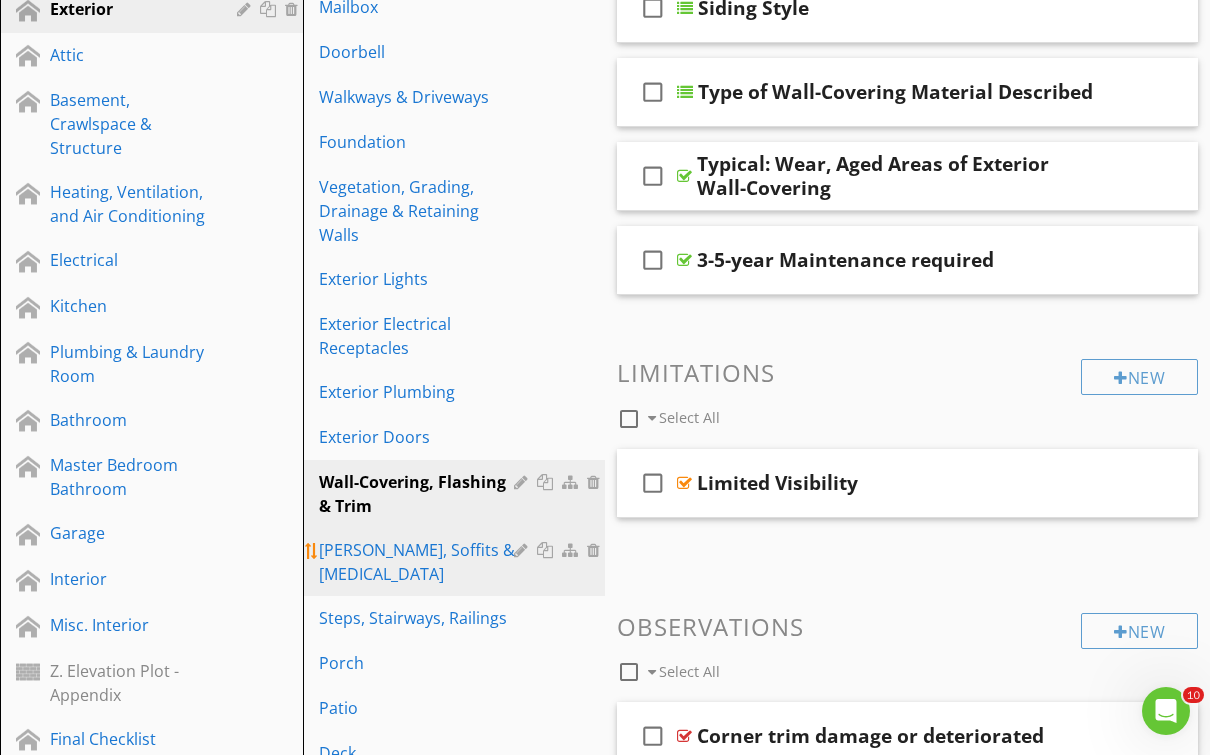 click on "Eaves, Soffits & Fascia" at bounding box center (420, 562) 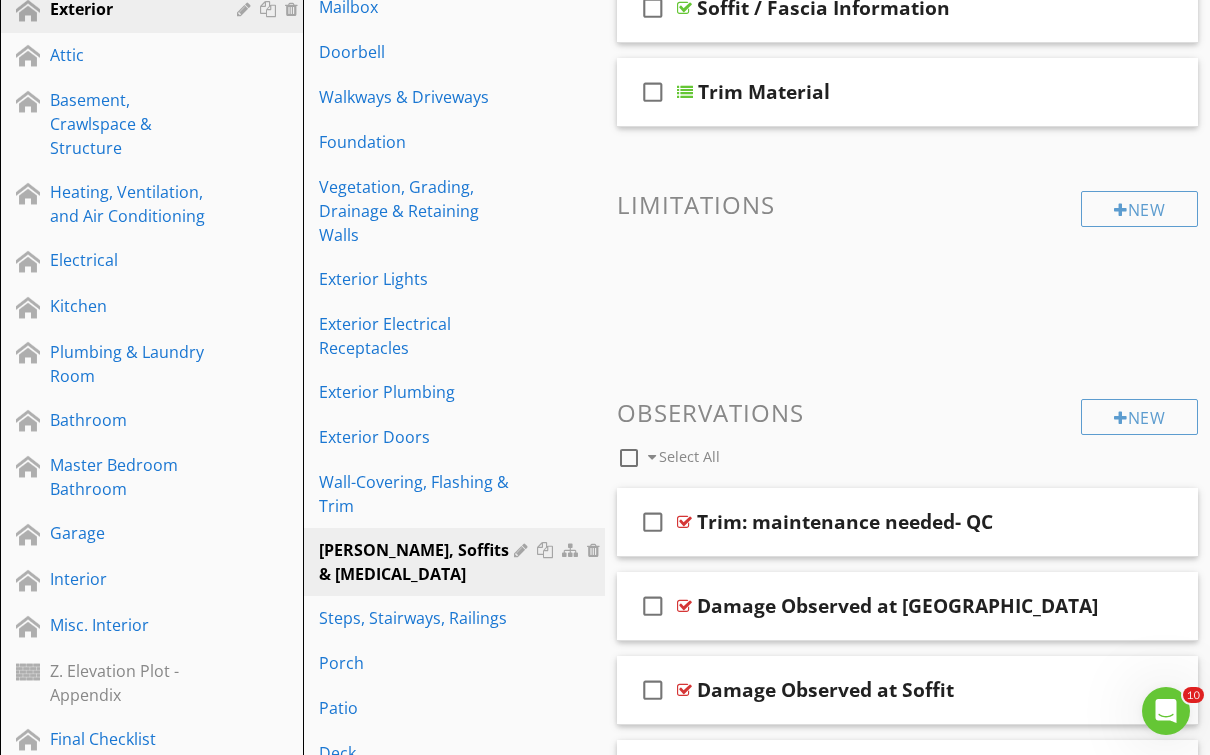drag, startPoint x: 415, startPoint y: 536, endPoint x: -1, endPoint y: -387, distance: 1012.4154 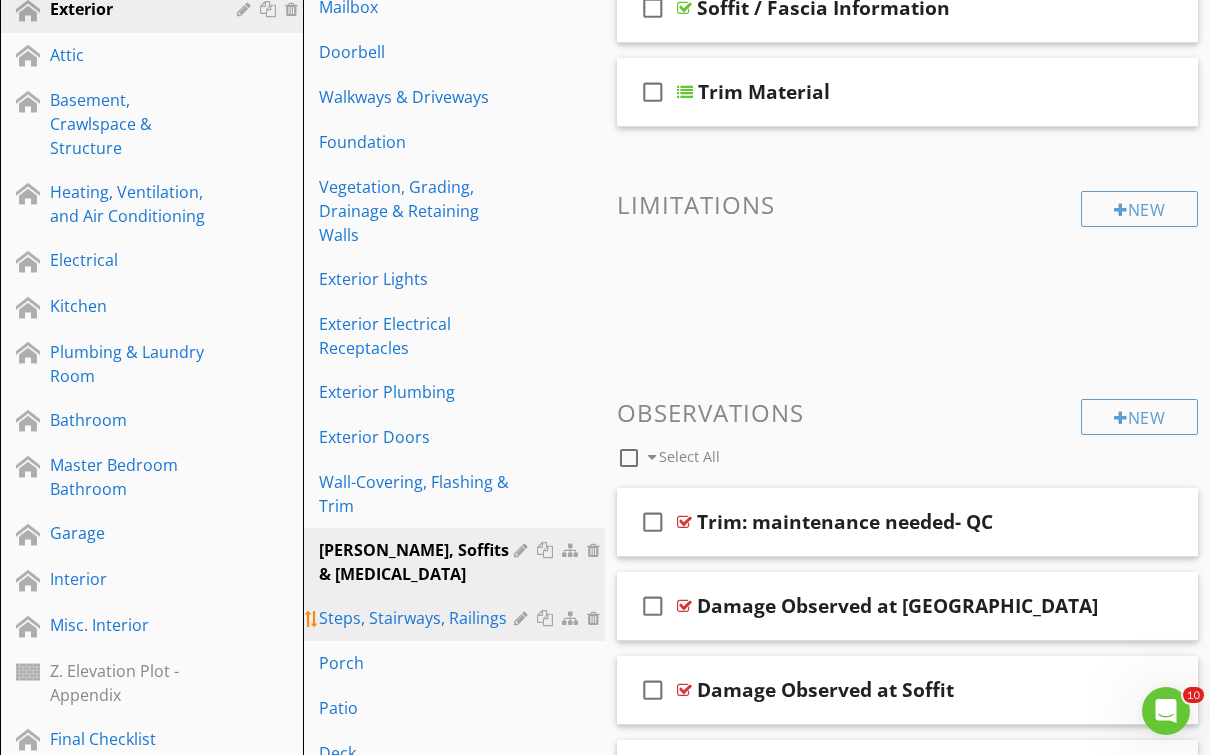click on "Steps, Stairways, Railings" at bounding box center [457, 618] 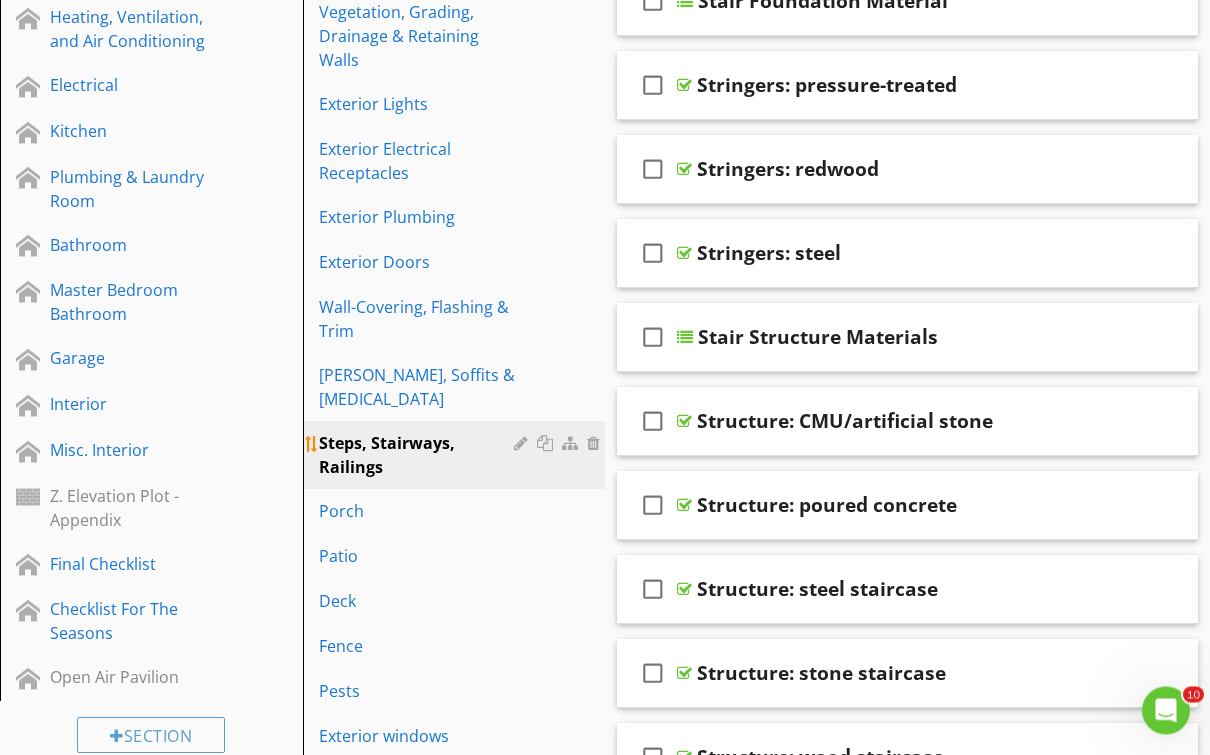 scroll, scrollTop: 560, scrollLeft: 0, axis: vertical 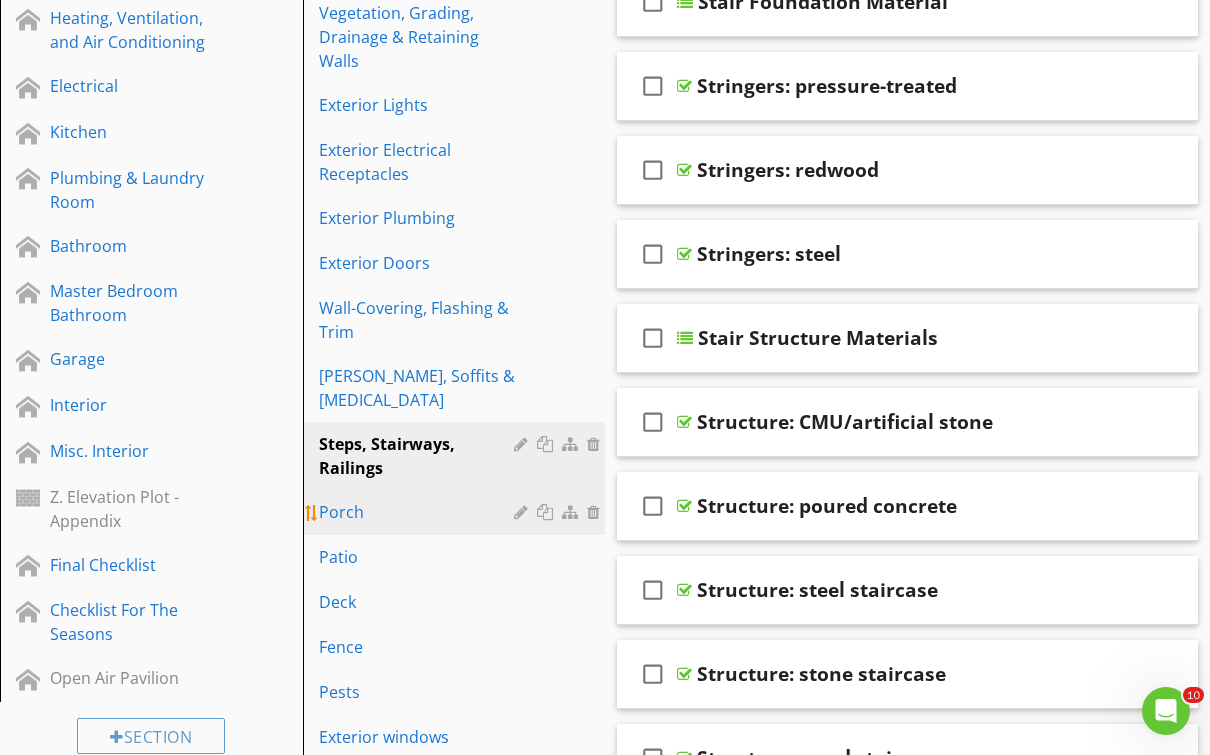 drag, startPoint x: 413, startPoint y: 590, endPoint x: 358, endPoint y: 437, distance: 162.58536 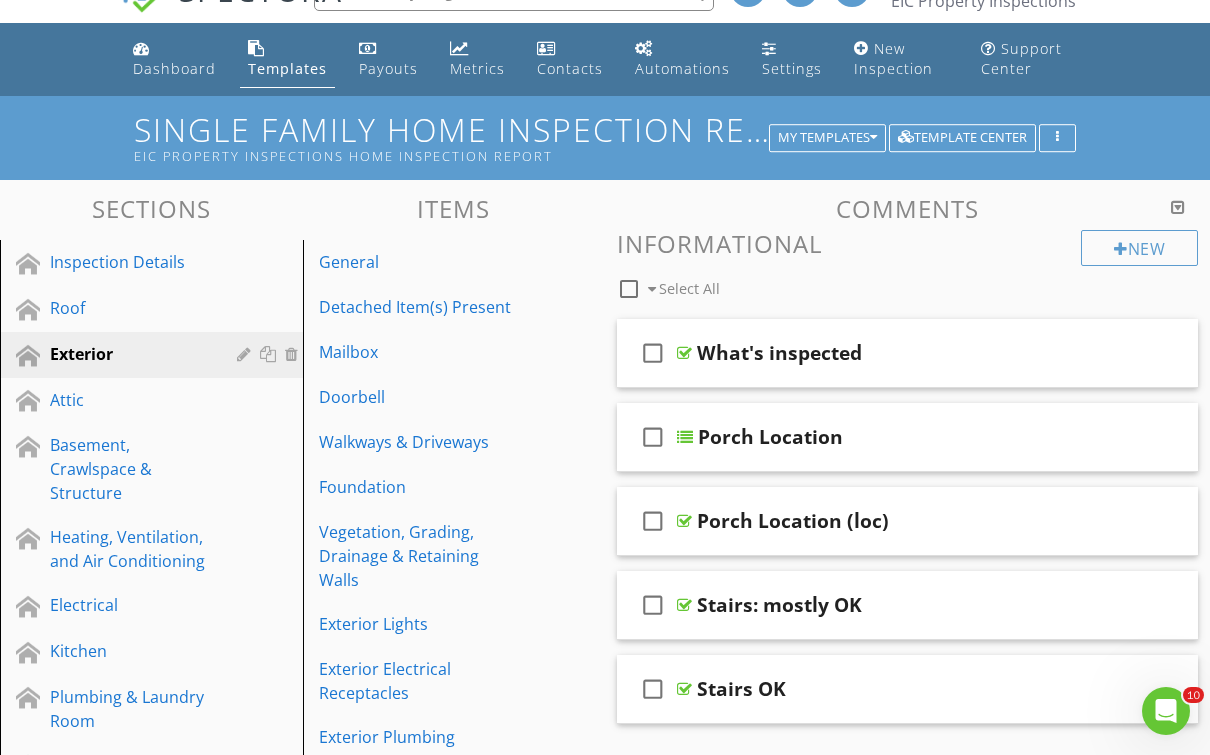 scroll, scrollTop: 0, scrollLeft: 0, axis: both 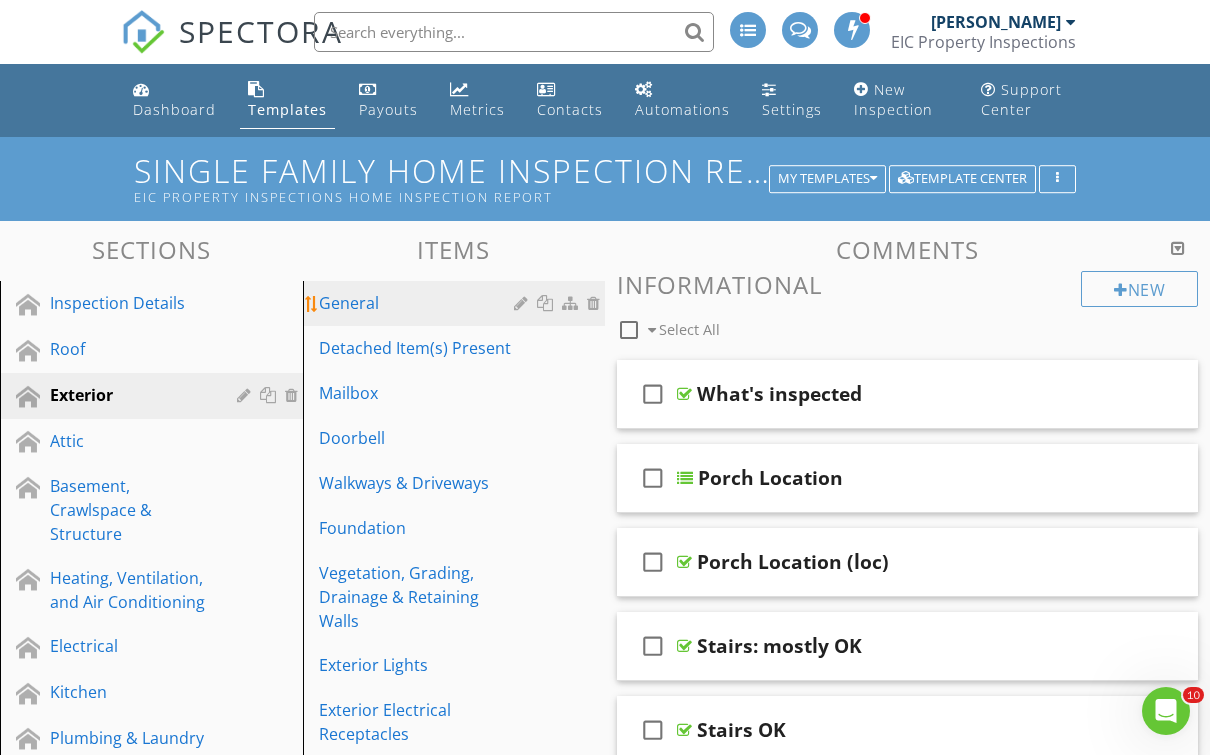 drag, startPoint x: 358, startPoint y: 437, endPoint x: 368, endPoint y: 301, distance: 136.36716 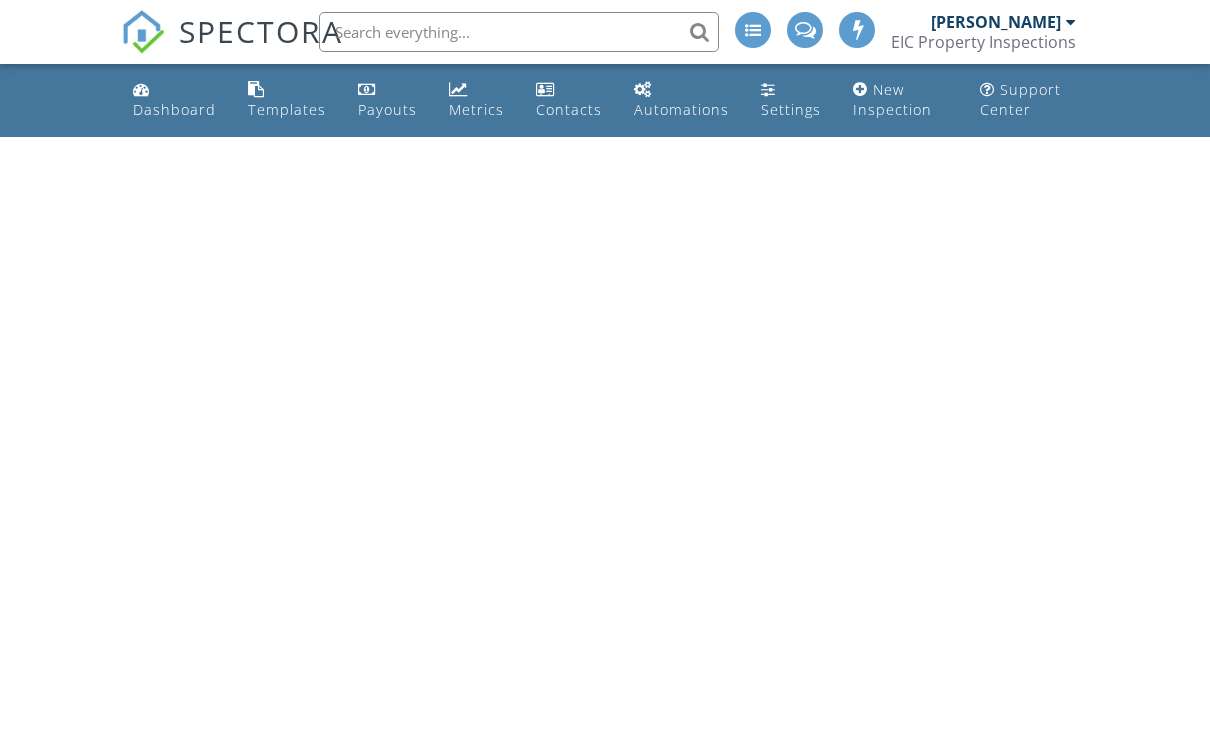 scroll, scrollTop: 0, scrollLeft: 0, axis: both 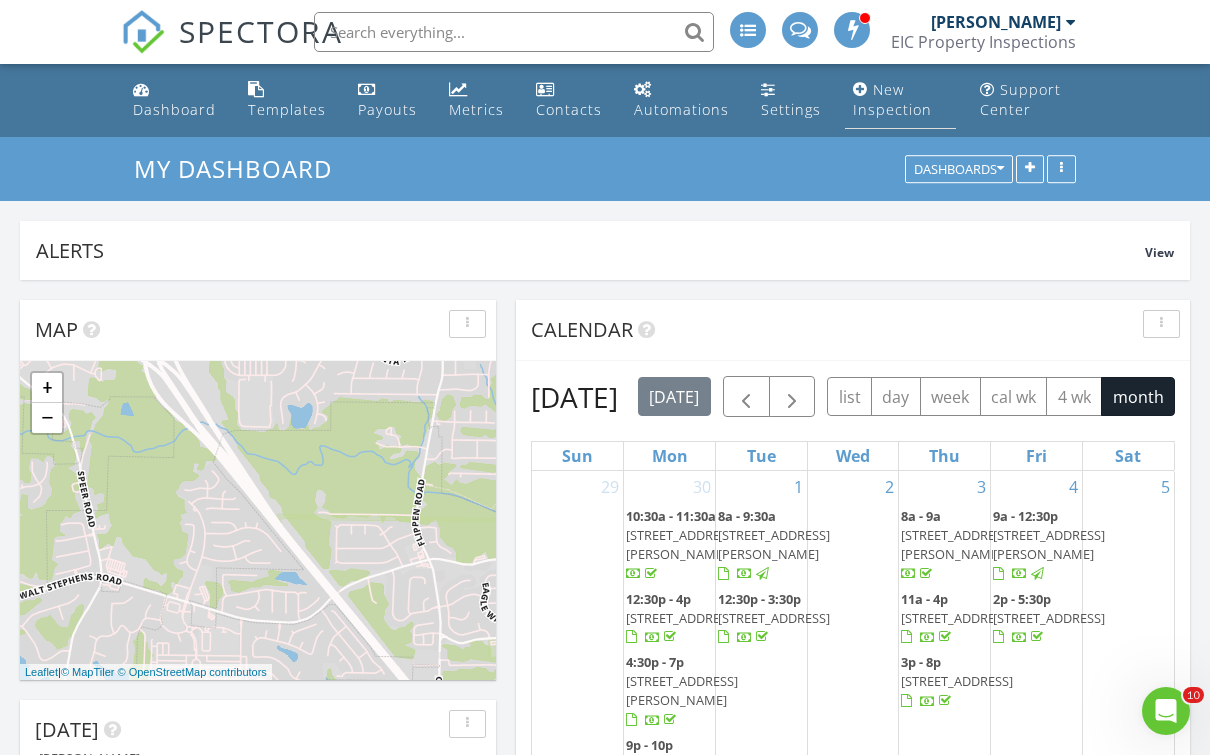 click on "New Inspection" at bounding box center [892, 99] 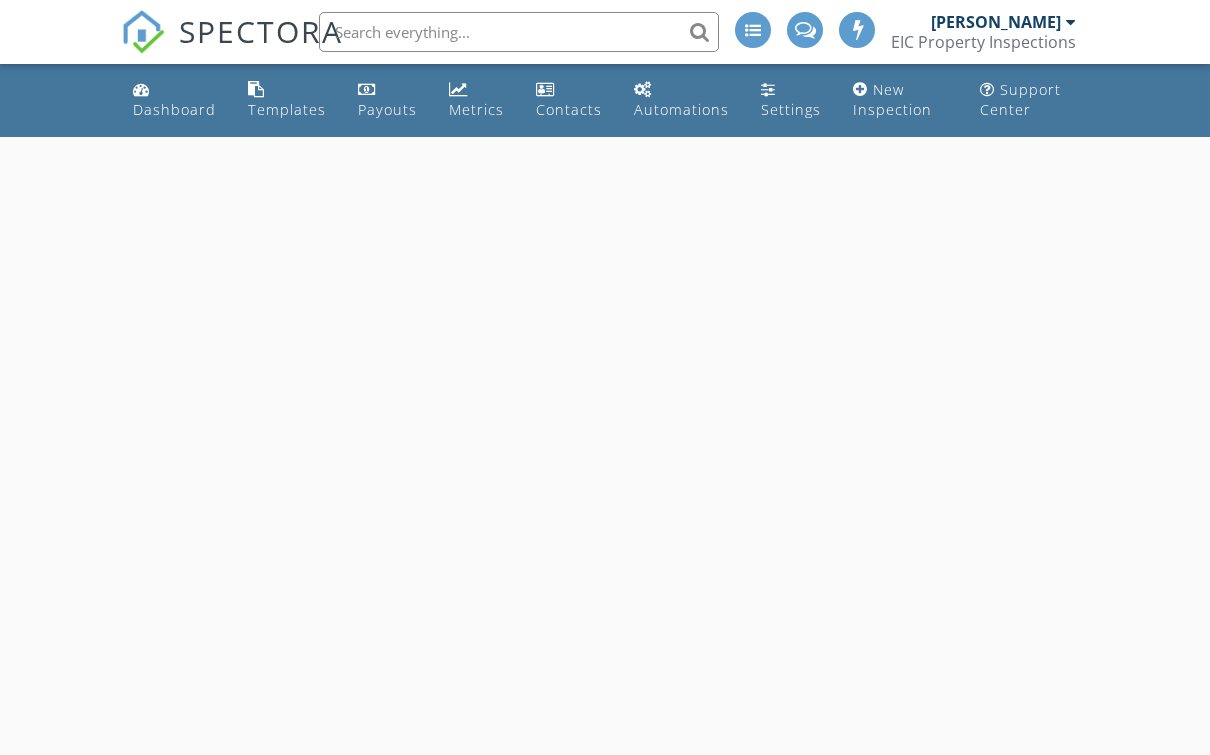 scroll, scrollTop: 0, scrollLeft: 0, axis: both 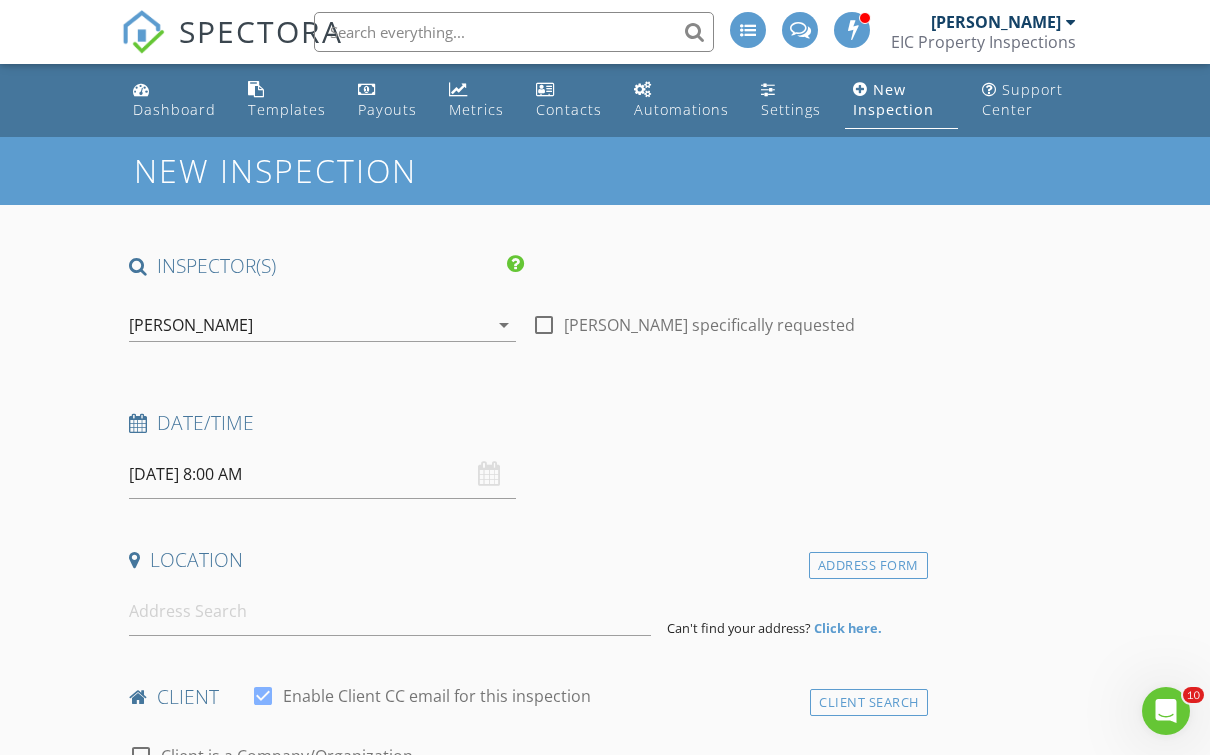 click on "[DATE] 8:00 AM" at bounding box center (322, 474) 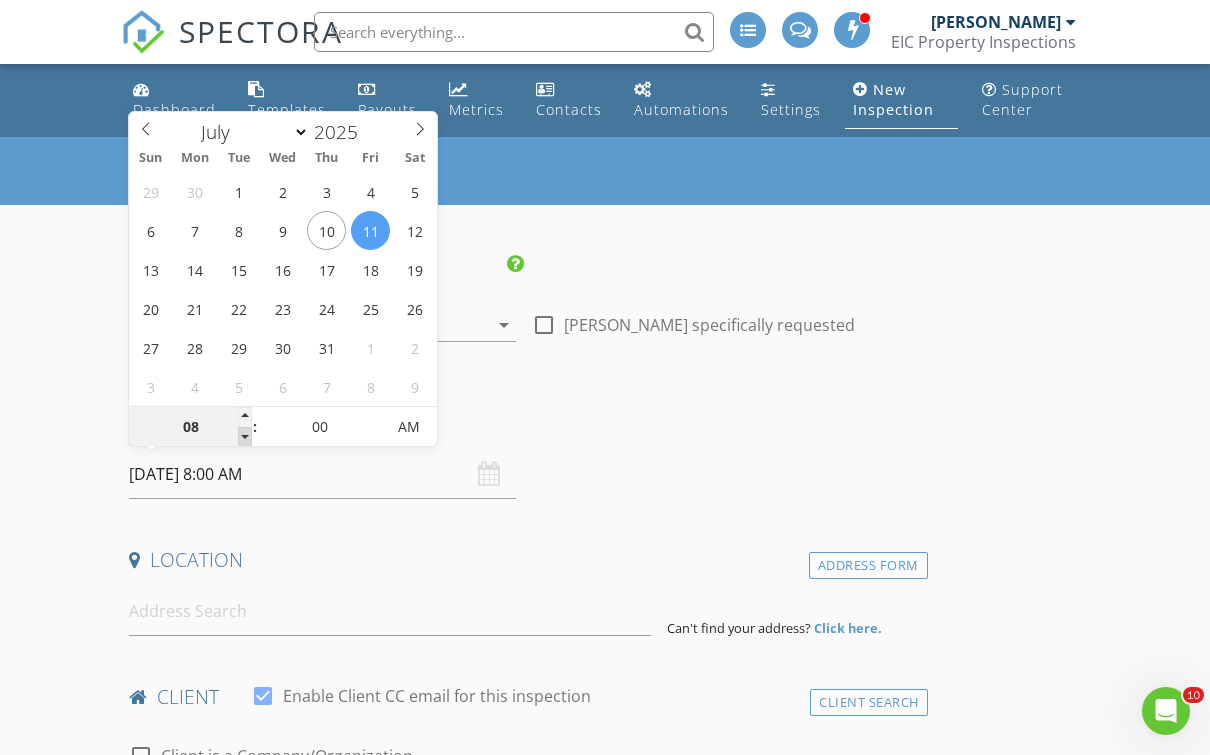 type on "07" 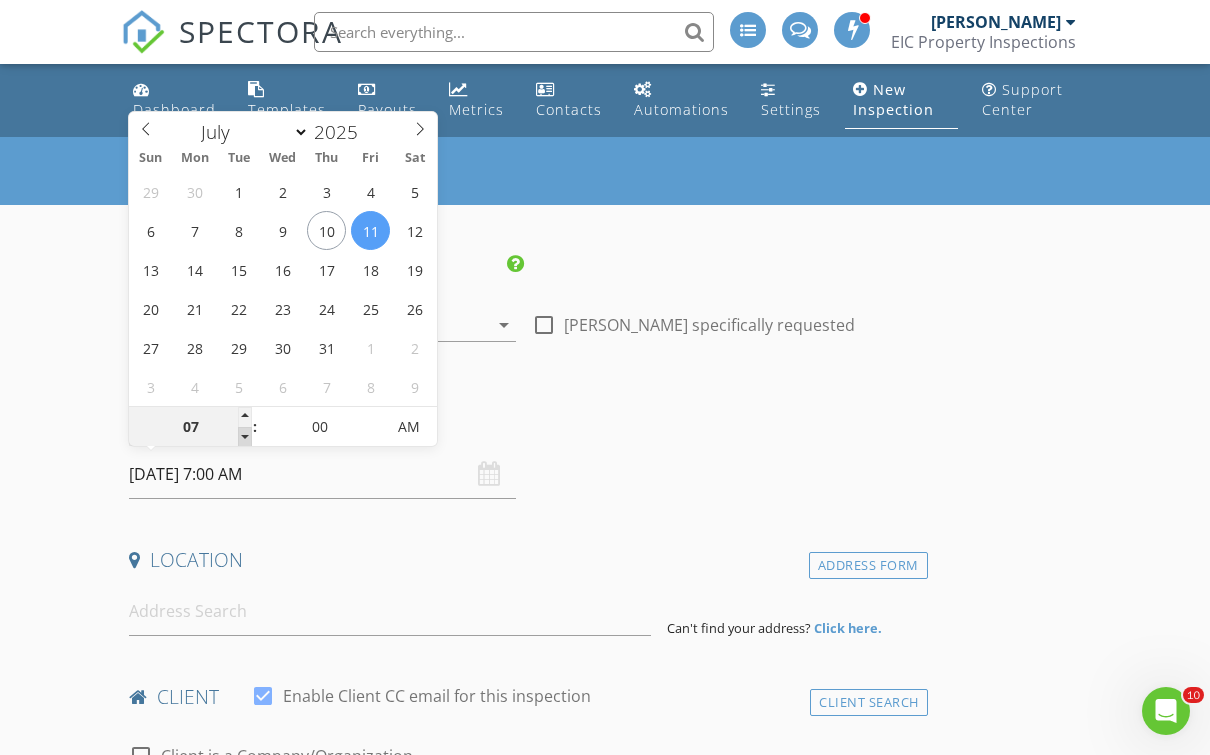 click at bounding box center (245, 437) 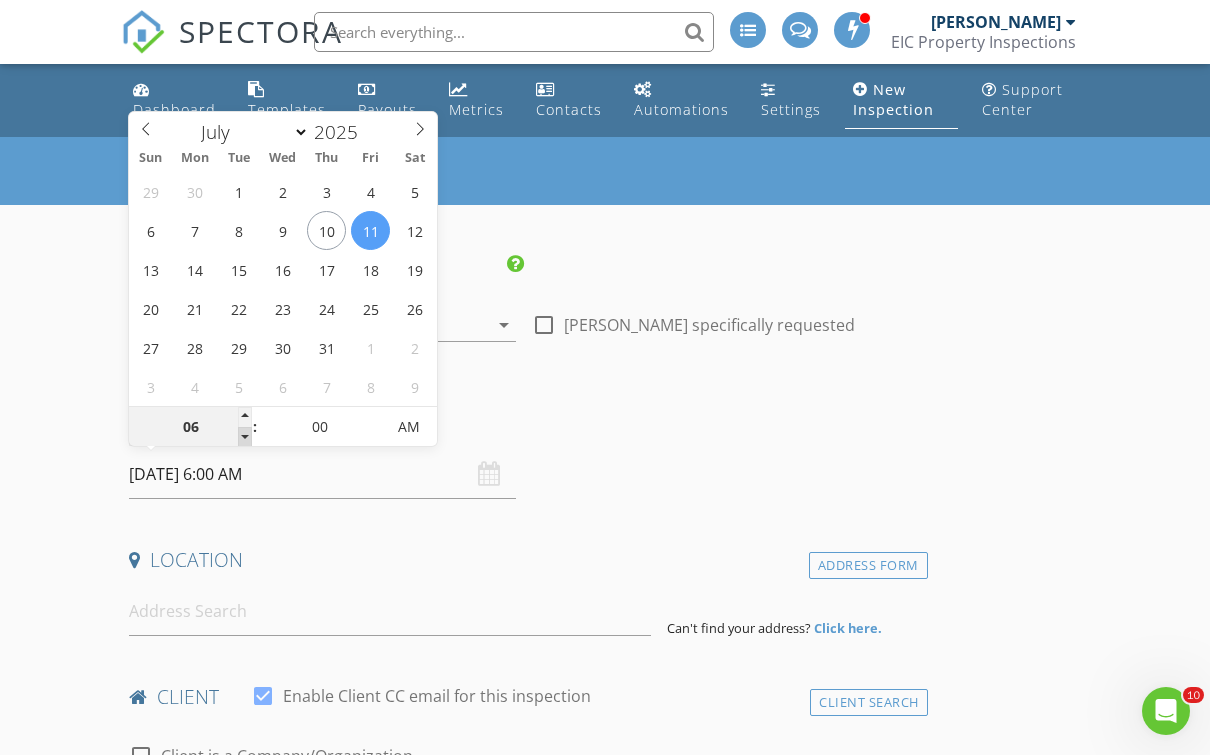click at bounding box center (245, 437) 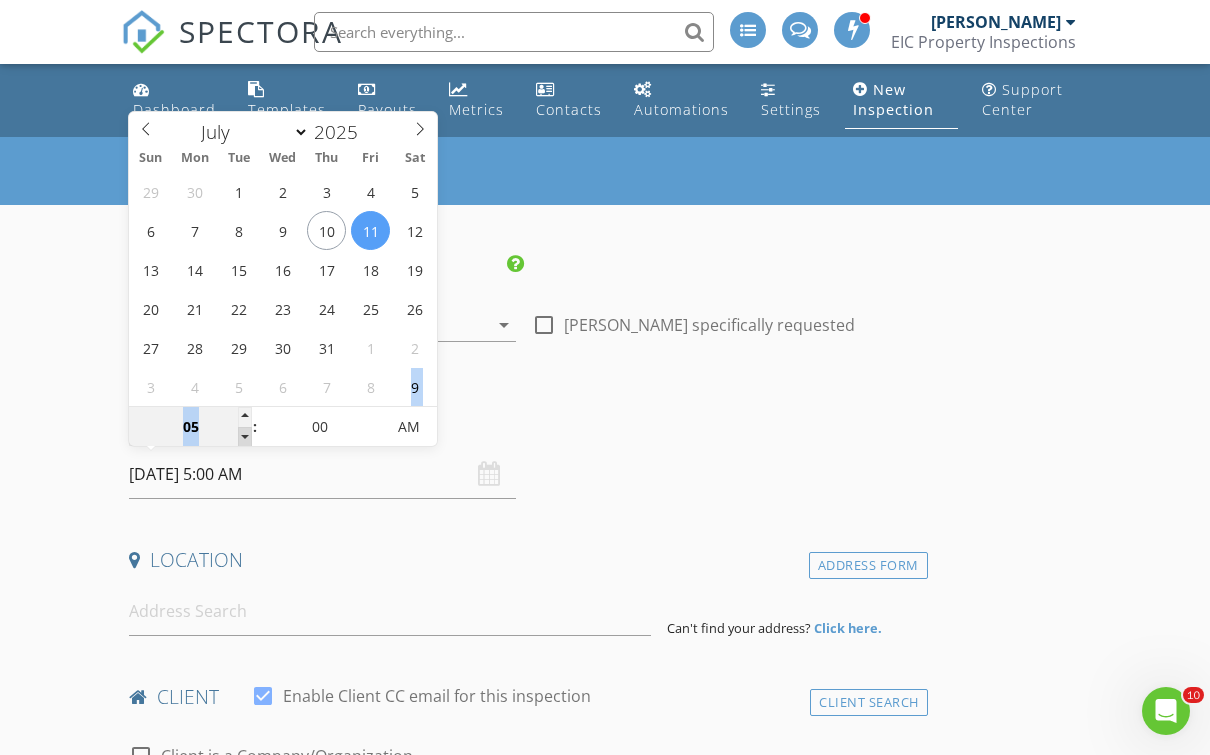 click at bounding box center (245, 437) 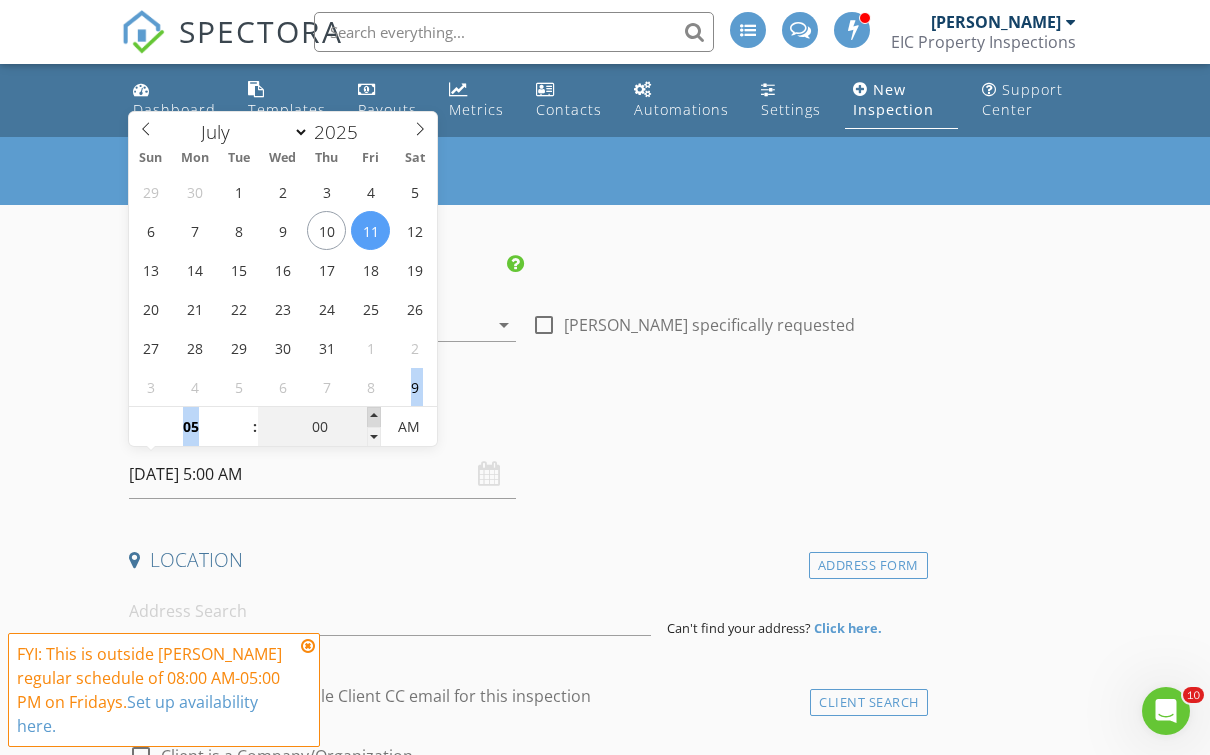 type on "05" 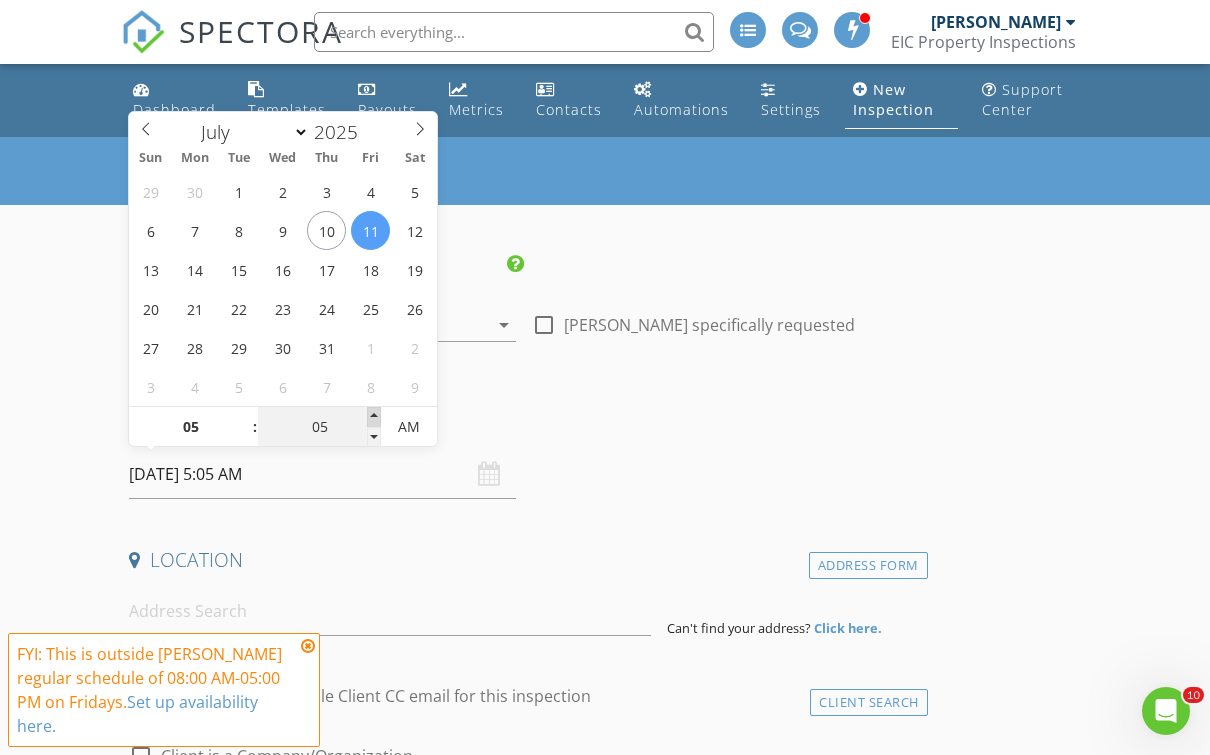 click at bounding box center [374, 417] 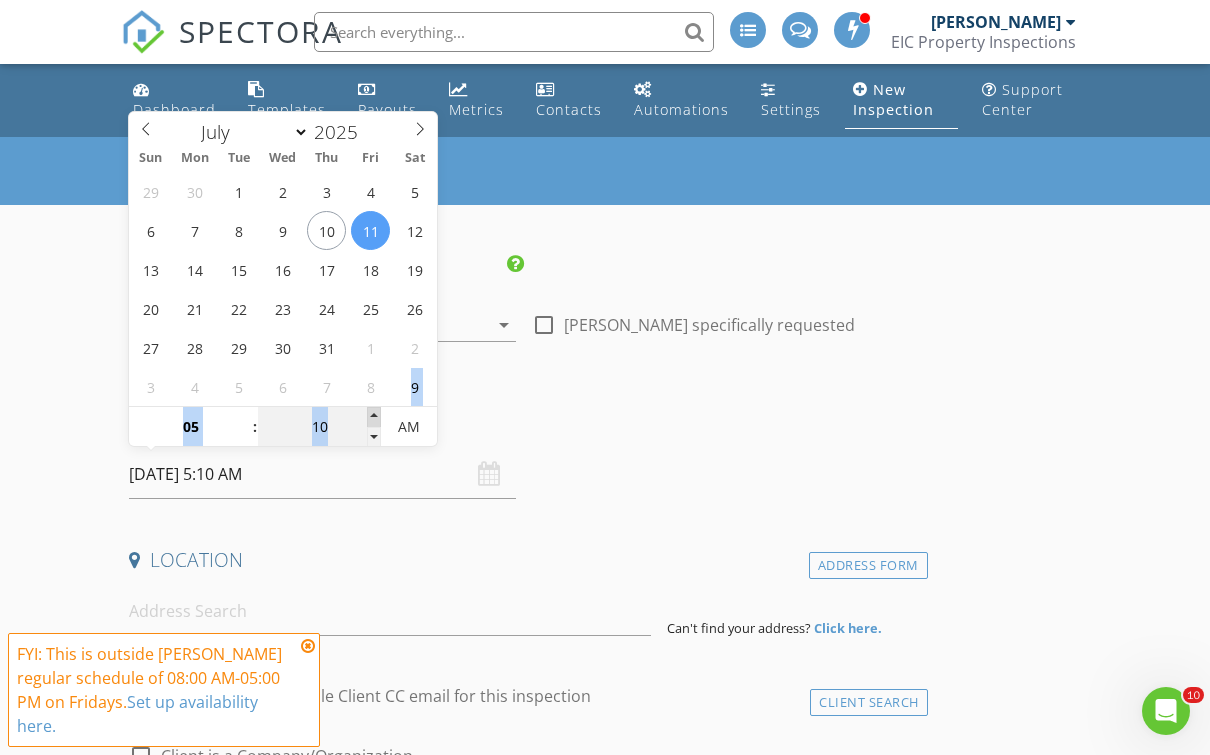 click at bounding box center [374, 417] 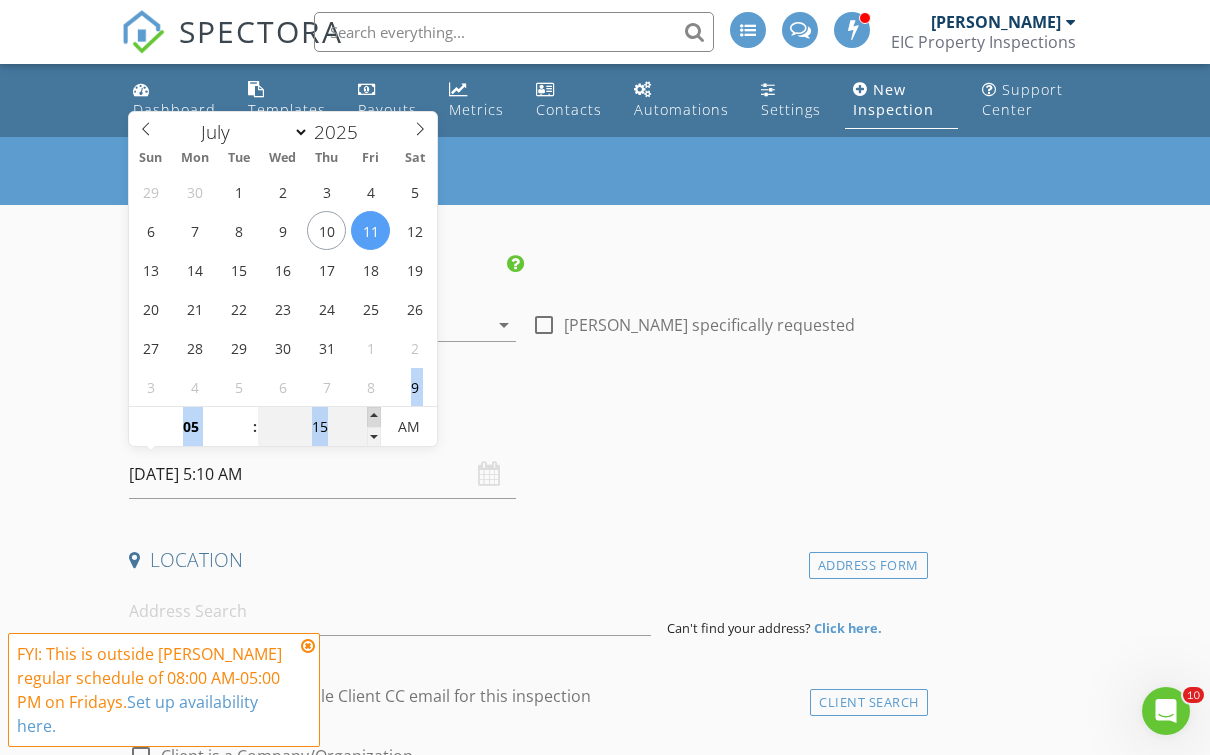 type on "07/11/2025 5:15 AM" 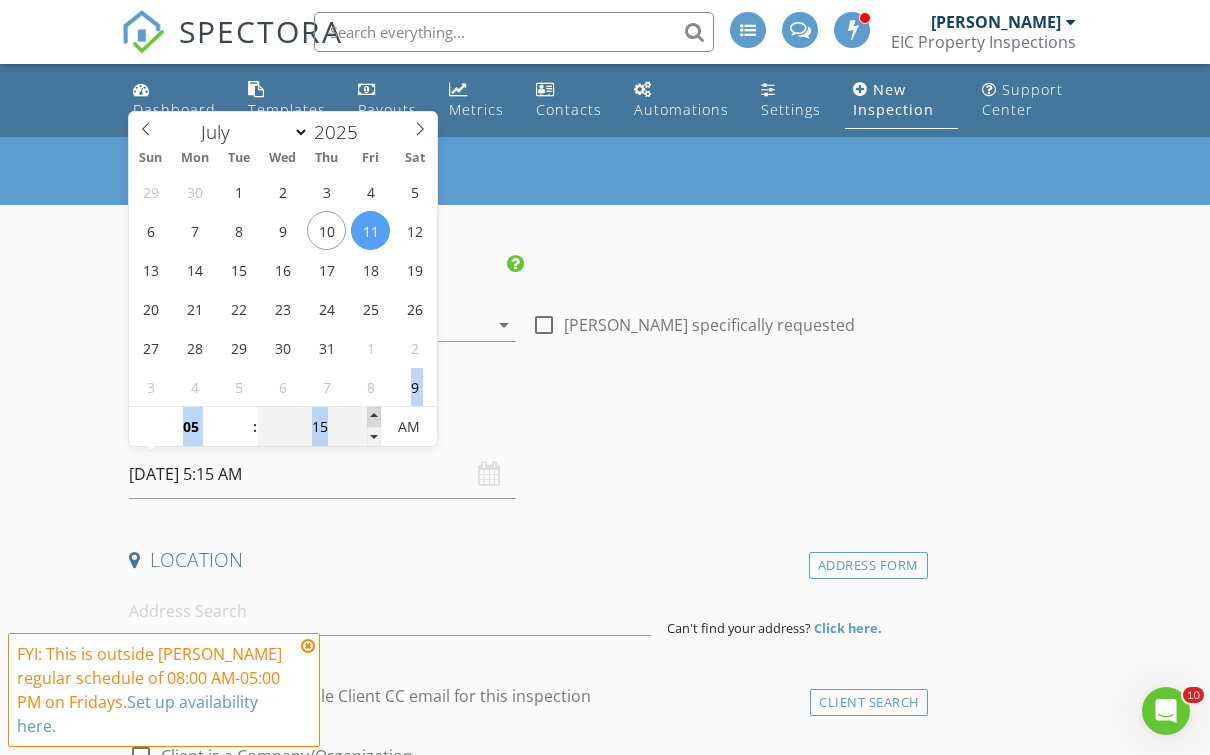 click at bounding box center [374, 417] 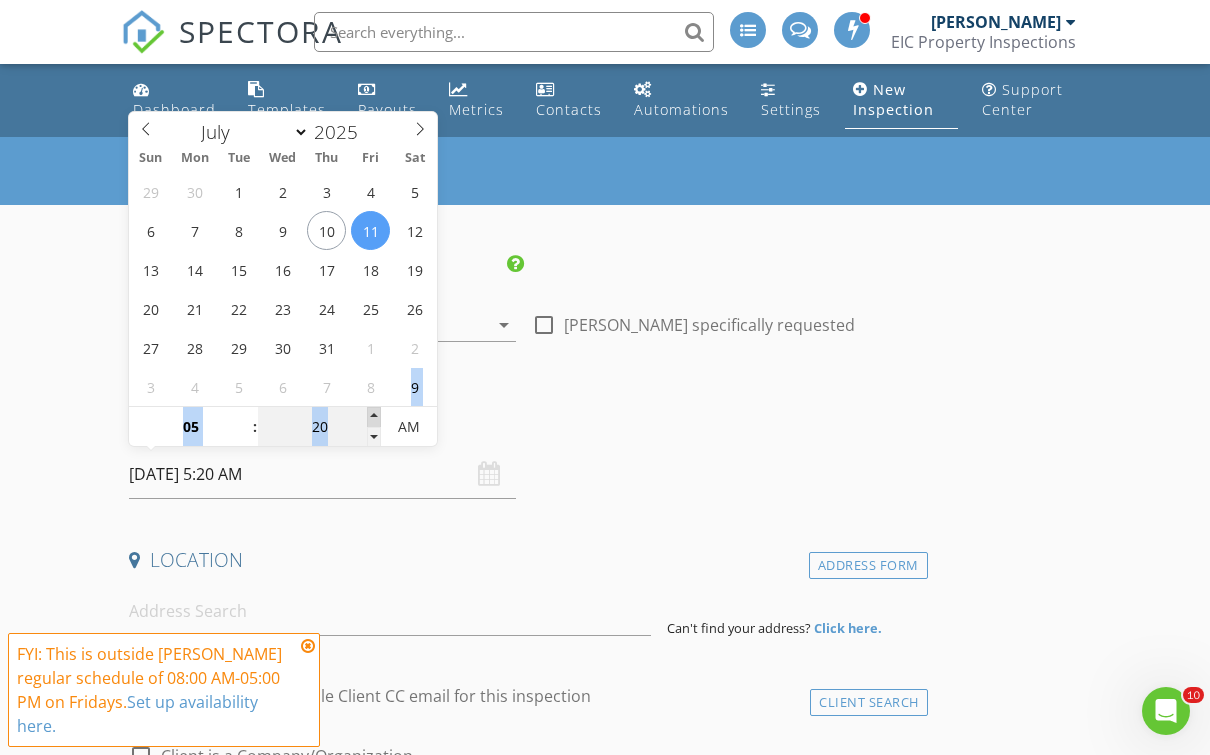 click at bounding box center (374, 417) 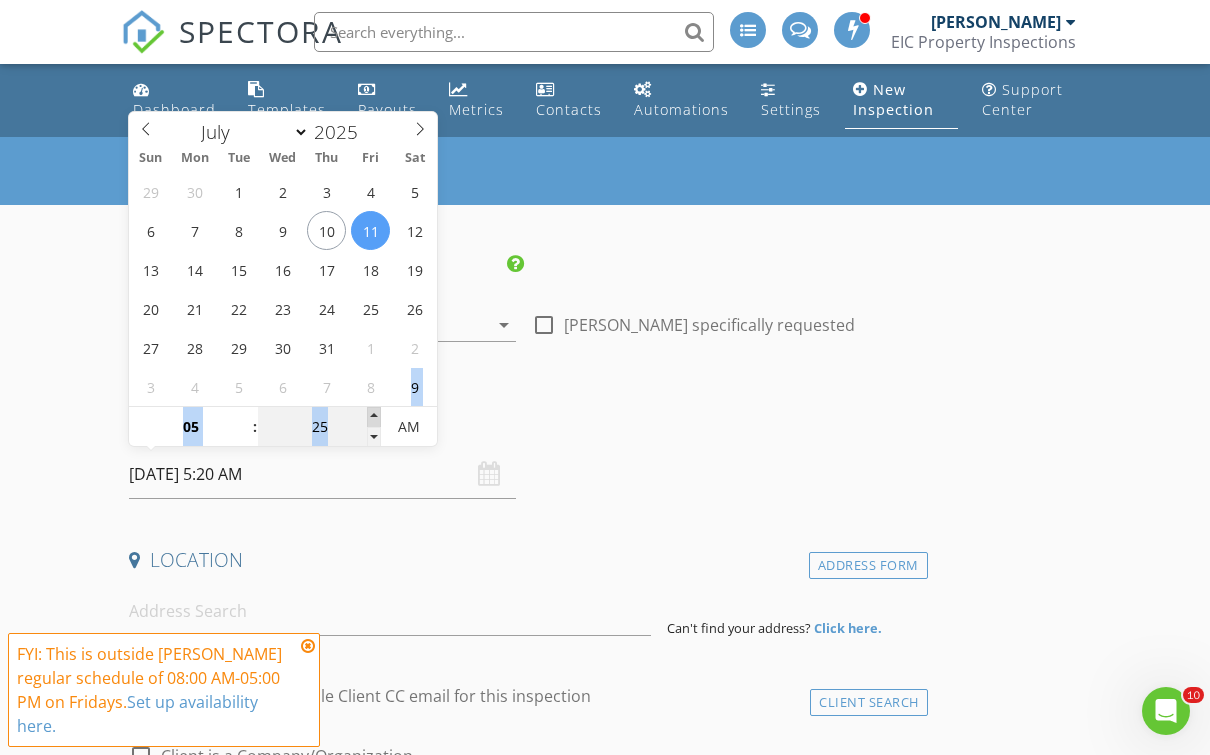 type on "07/11/2025 5:25 AM" 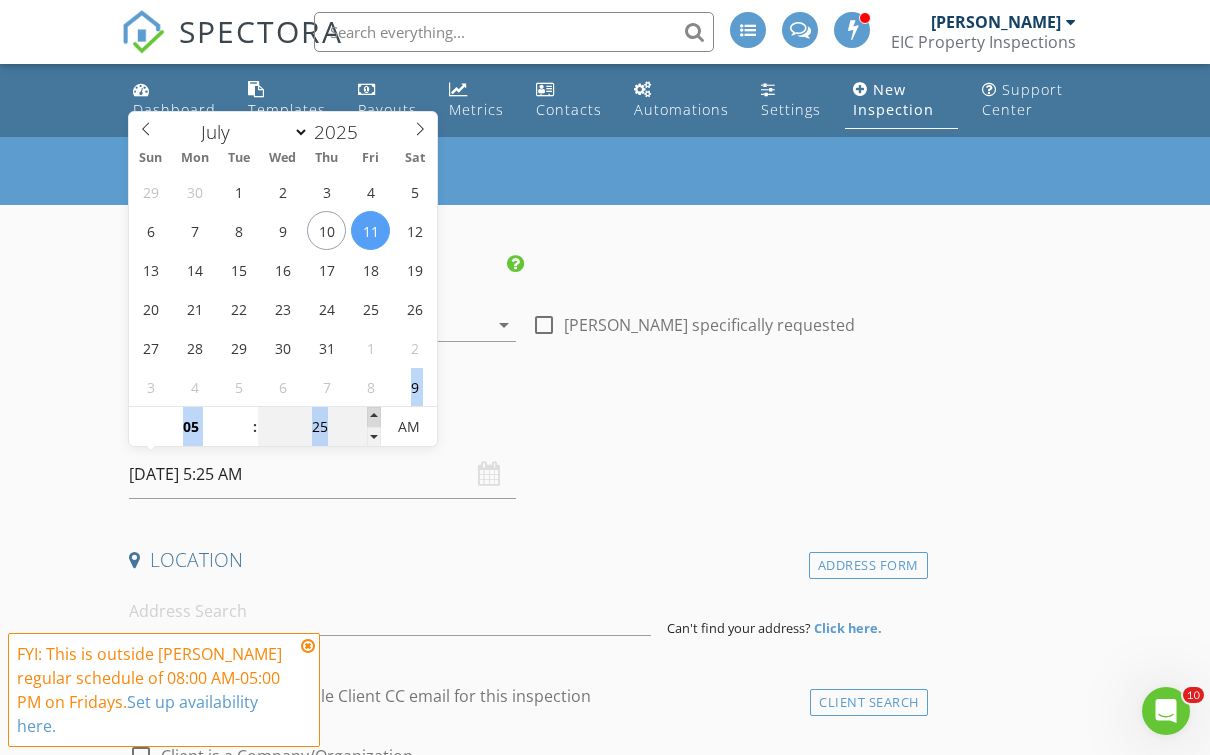 click at bounding box center (374, 417) 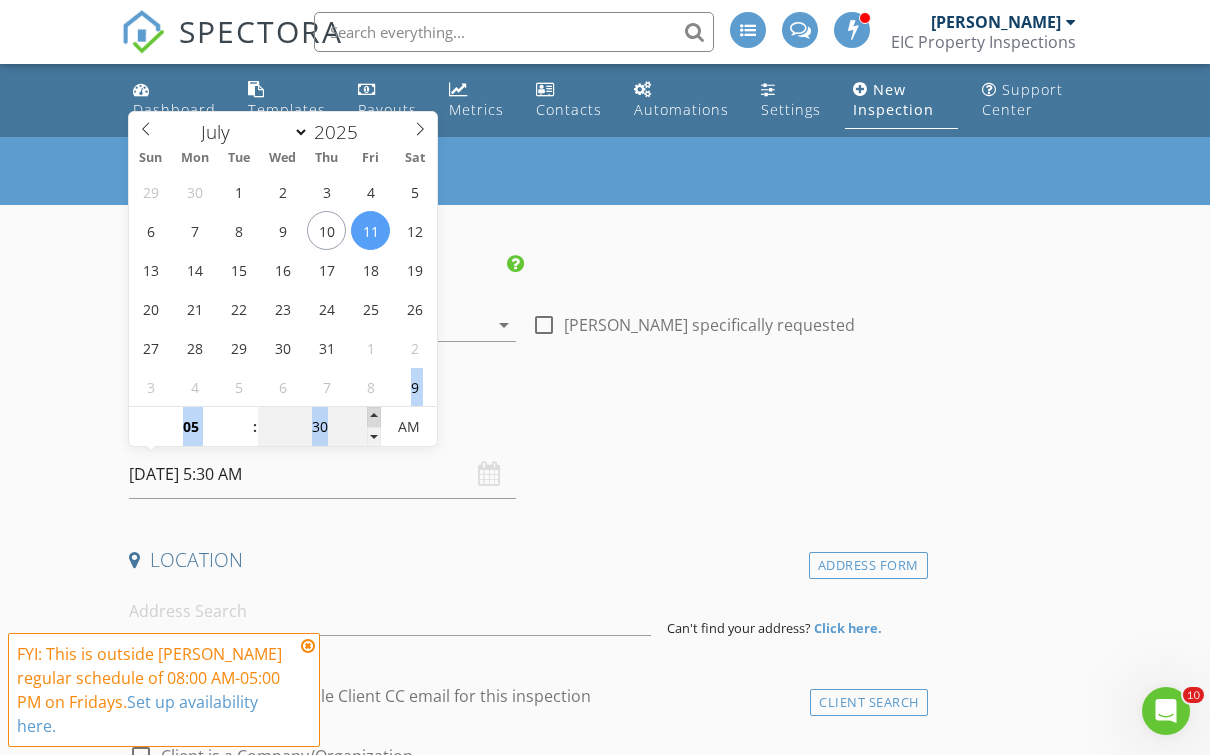 click at bounding box center (374, 417) 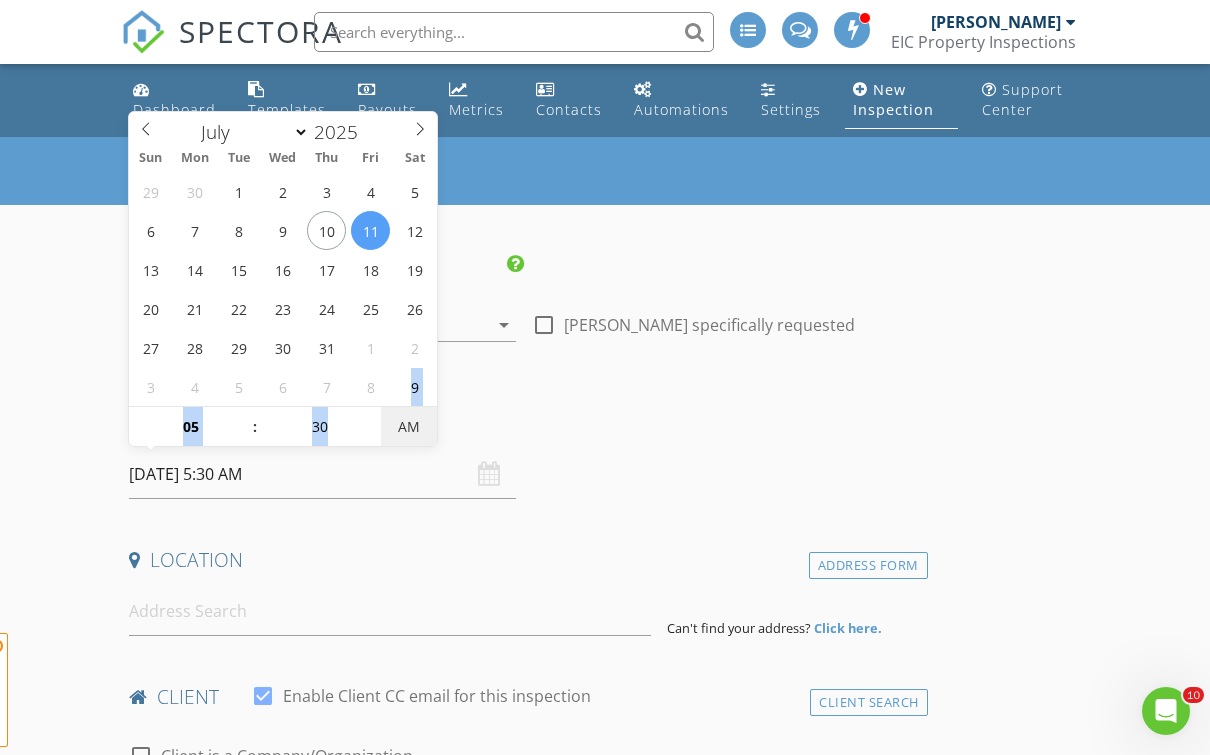 type on "[DATE] 5:30 PM" 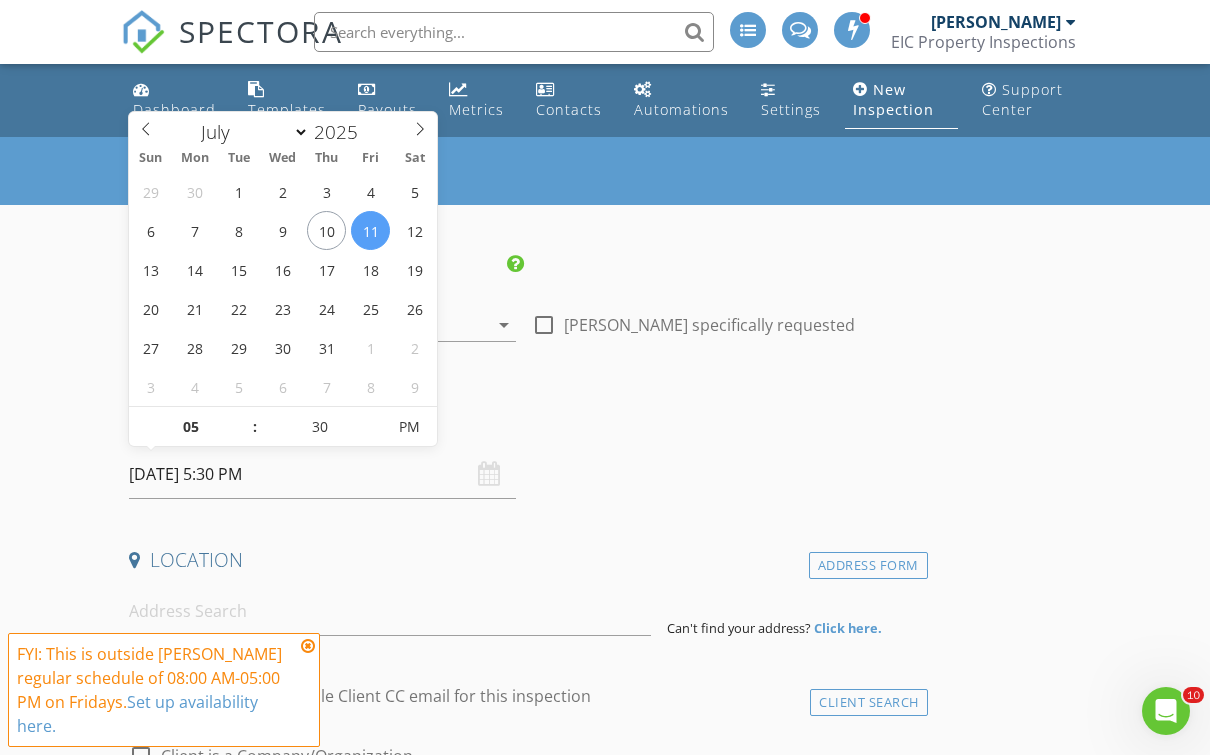 click on "Date/Time
07/11/2025 5:30 PM" at bounding box center [524, 454] 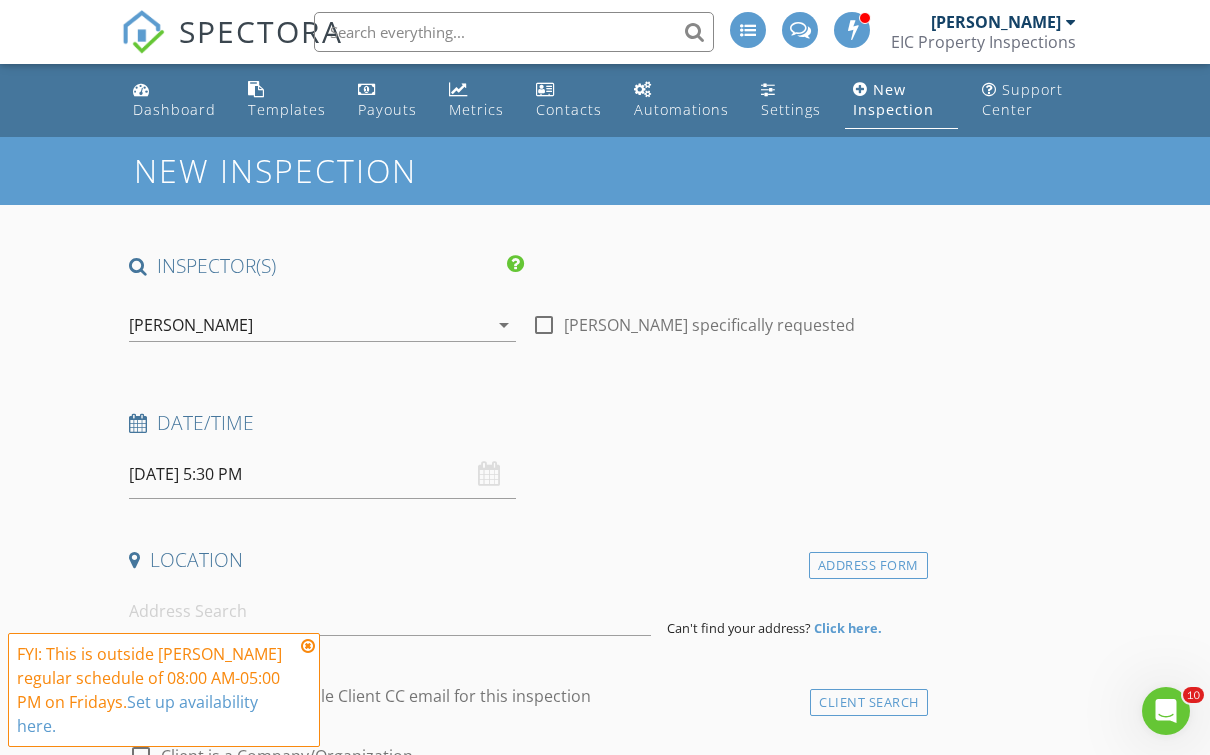 click on "INSPECTOR(S)
check_box   Edgar Castillo   PRIMARY   Edgar Castillo arrow_drop_down   check_box_outline_blank Edgar Castillo specifically requested
Date/Time
07/11/2025 5:30 PM
Location
Address Form       Can't find your address?   Click here.
client
check_box Enable Client CC email for this inspection   Client Search     check_box_outline_blank Client is a Company/Organization     First Name   Last Name   Email   CC Email   Phone   Address   City   State   Zip     Tags         Notes   Private Notes
ADD ADDITIONAL client
SERVICES
check_box_outline_blank   Residential Inspection   check_box_outline_blank   Radon Inspection   check_box_outline_blank   Sewer Scope   check_box_outline_blank   Engineer’s Foundation Evaluation   check_box_outline_blank     check_box_outline_blank" at bounding box center (605, 2118) 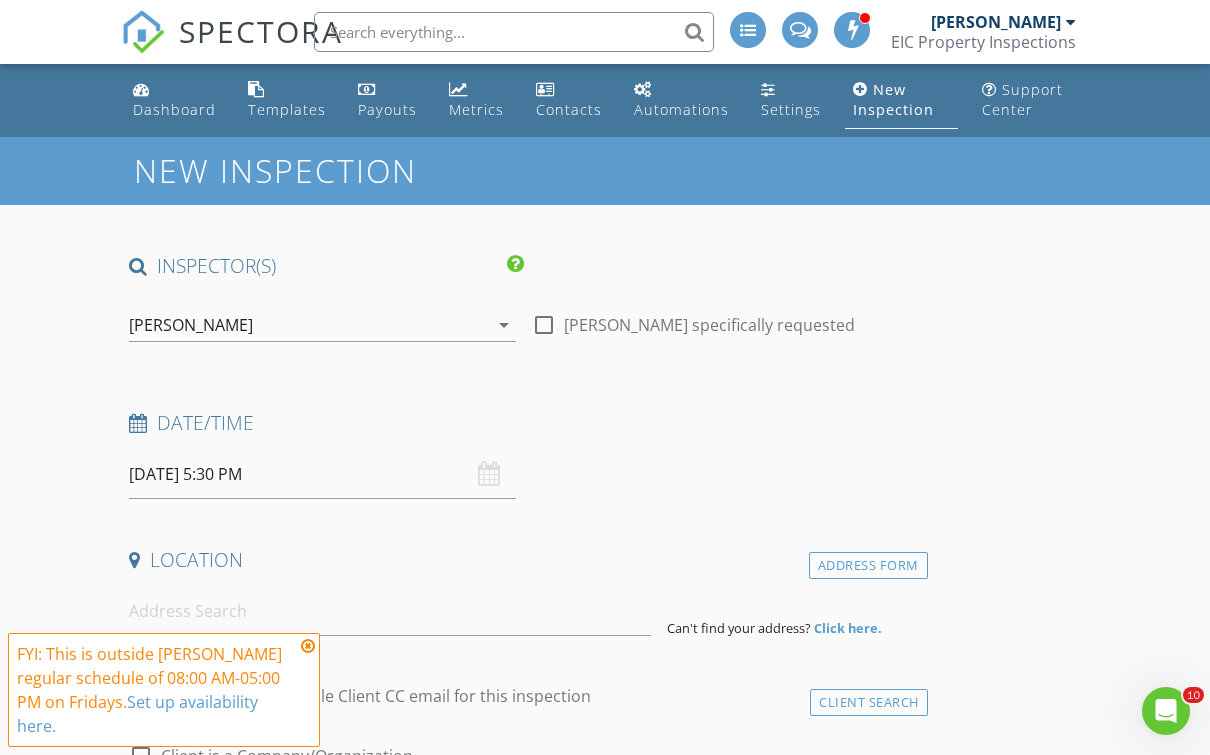 click at bounding box center [308, 646] 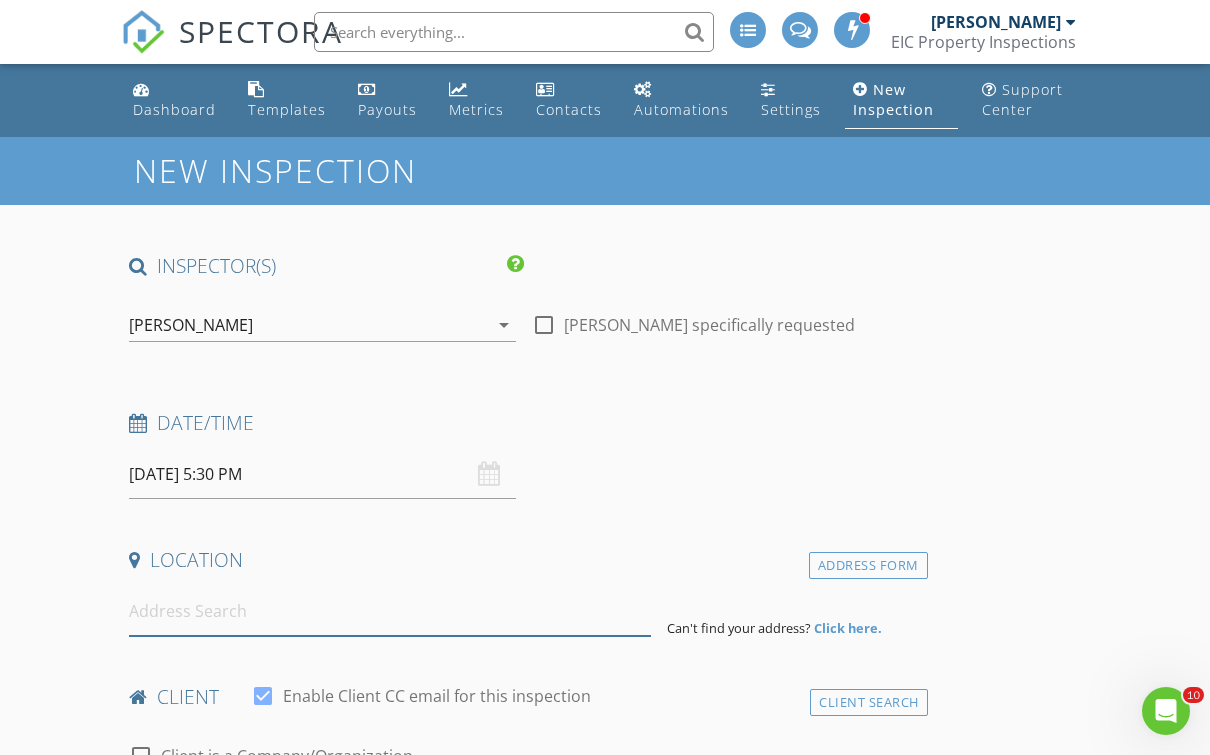 click at bounding box center (390, 611) 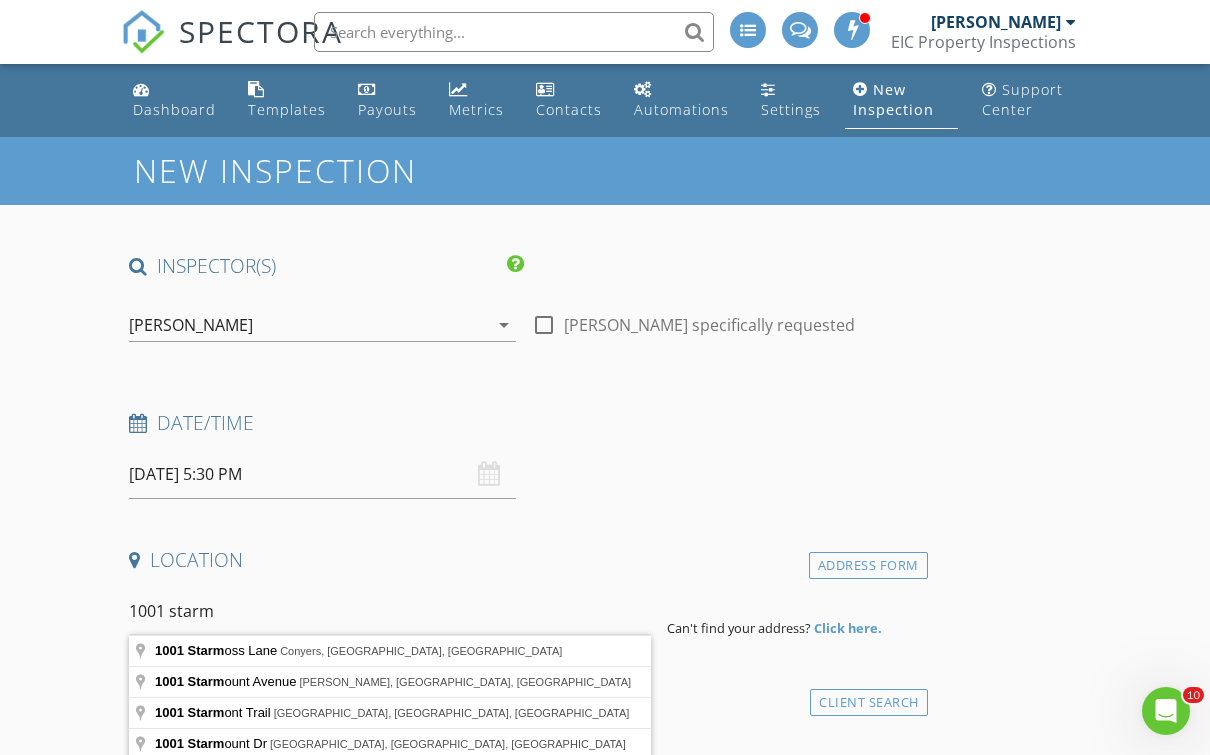 drag, startPoint x: 249, startPoint y: 608, endPoint x: 216, endPoint y: 659, distance: 60.74537 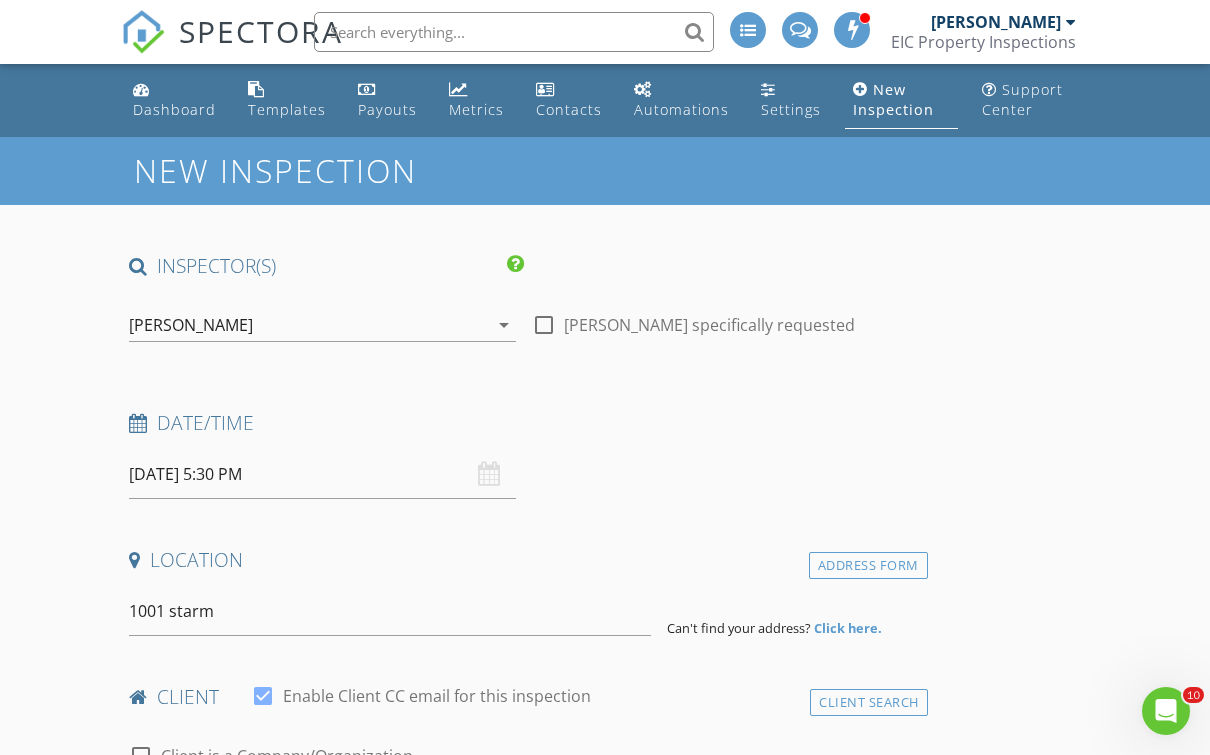 click on "INSPECTOR(S)
check_box   Edgar Castillo   PRIMARY   Edgar Castillo arrow_drop_down   check_box_outline_blank Edgar Castillo specifically requested
Date/Time
07/11/2025 5:30 PM
Location
Address Form   1001 starm     Can't find your address?   Click here.
client
check_box Enable Client CC email for this inspection   Client Search     check_box_outline_blank Client is a Company/Organization     First Name   Last Name   Email   CC Email   Phone   Address   City   State   Zip     Tags         Notes   Private Notes
ADD ADDITIONAL client
SERVICES
check_box_outline_blank   Residential Inspection   check_box_outline_blank   Radon Inspection   check_box_outline_blank   Sewer Scope   check_box_outline_blank   Engineer’s Foundation Evaluation   check_box_outline_blank" at bounding box center (524, 2060) 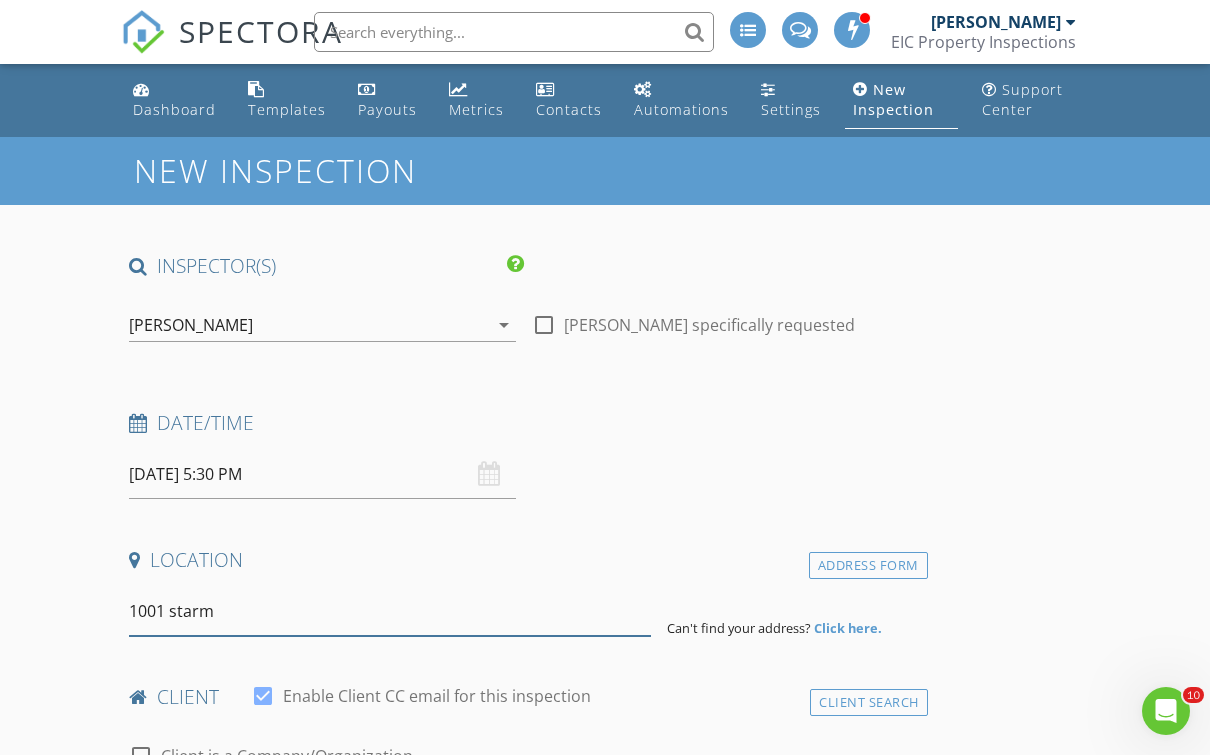 click on "1001 starm" at bounding box center (390, 611) 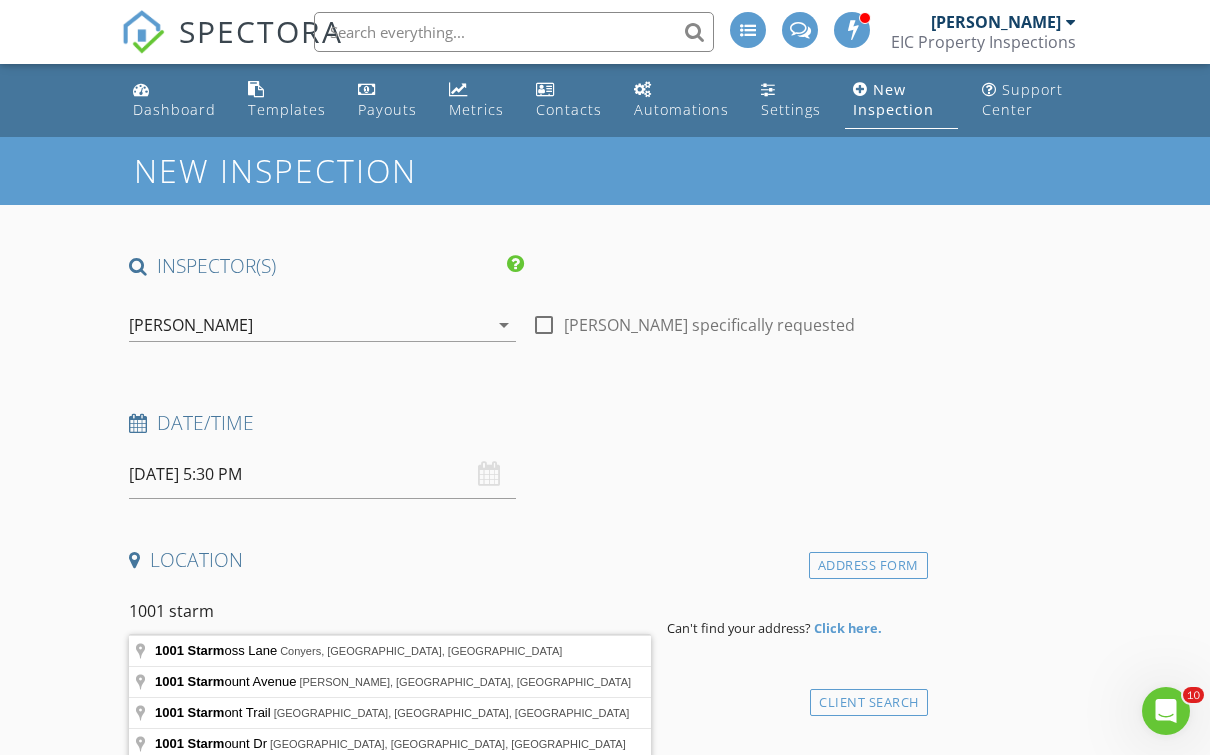 type on "1001 Starmoss Lane, Conyers, GA, USA" 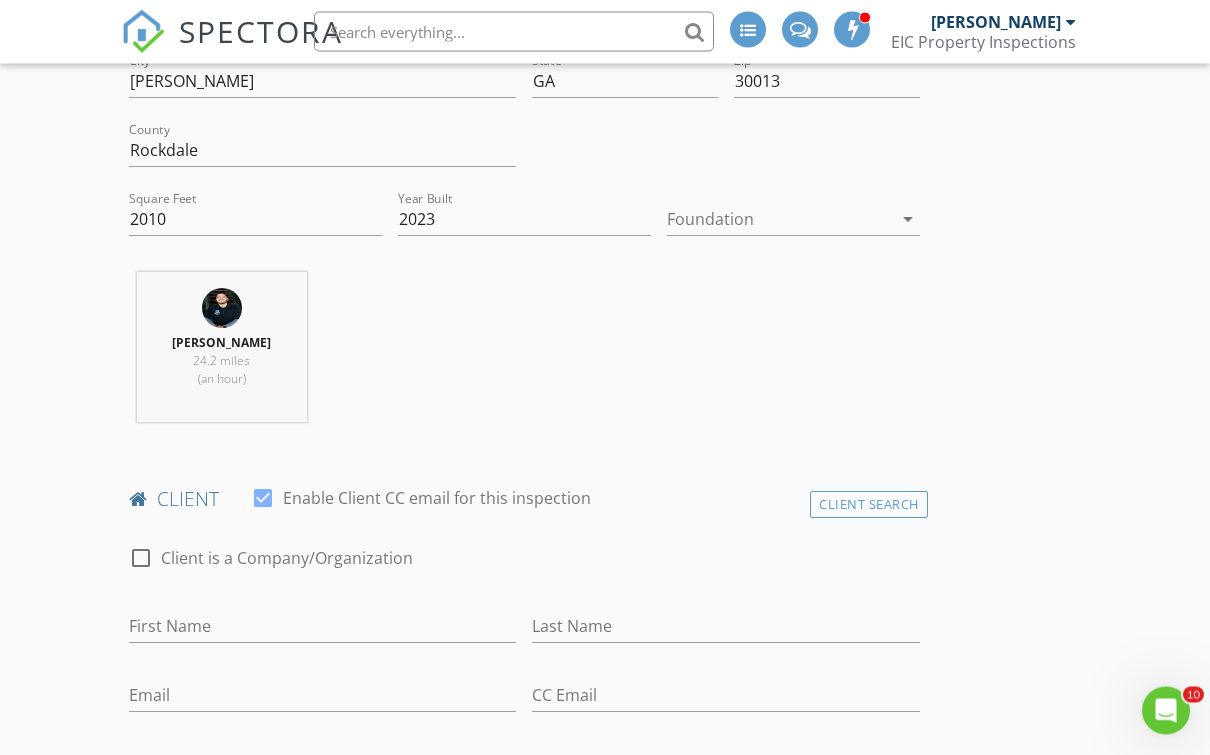 scroll, scrollTop: 723, scrollLeft: 0, axis: vertical 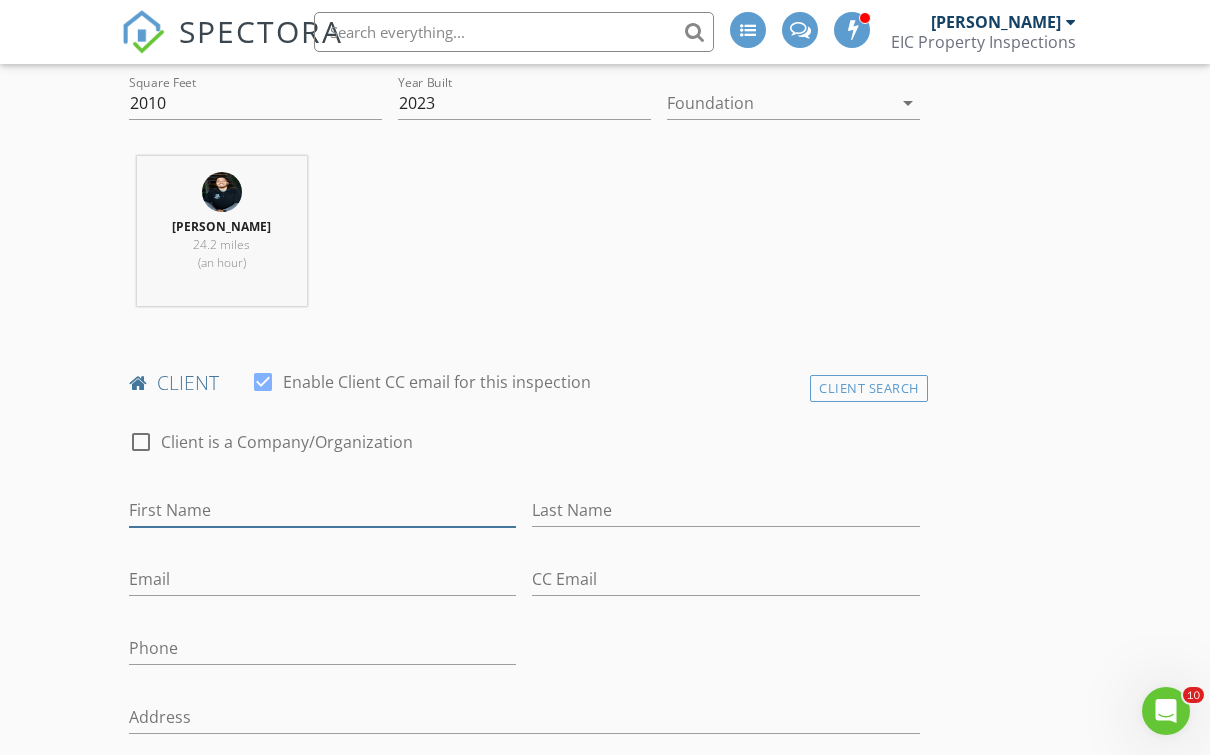 click on "First Name" at bounding box center [322, 510] 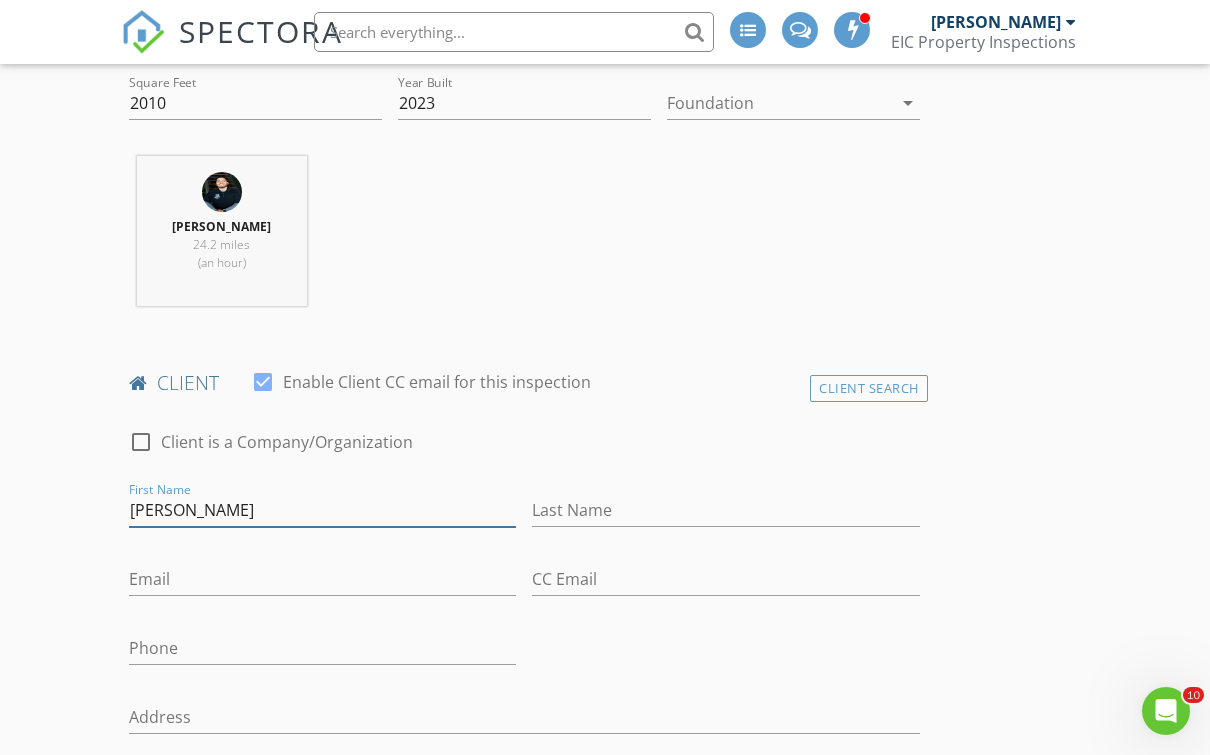 type on "[PERSON_NAME]" 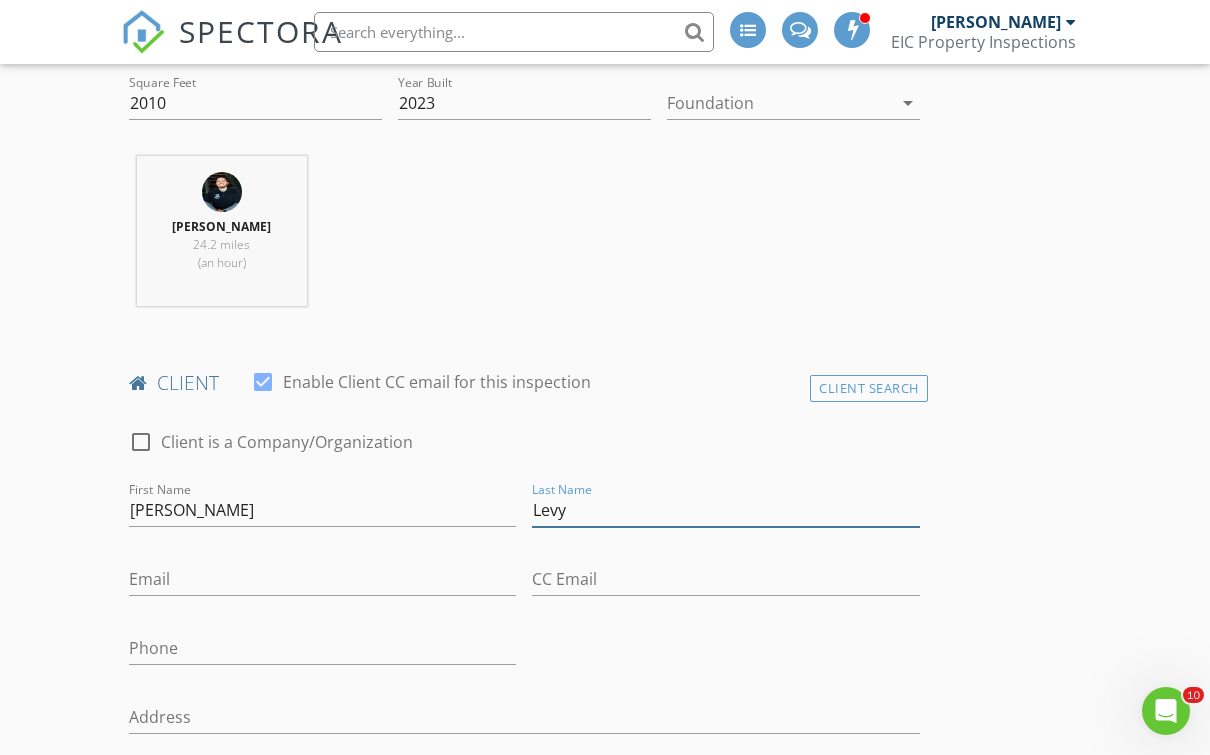 type on "Levy" 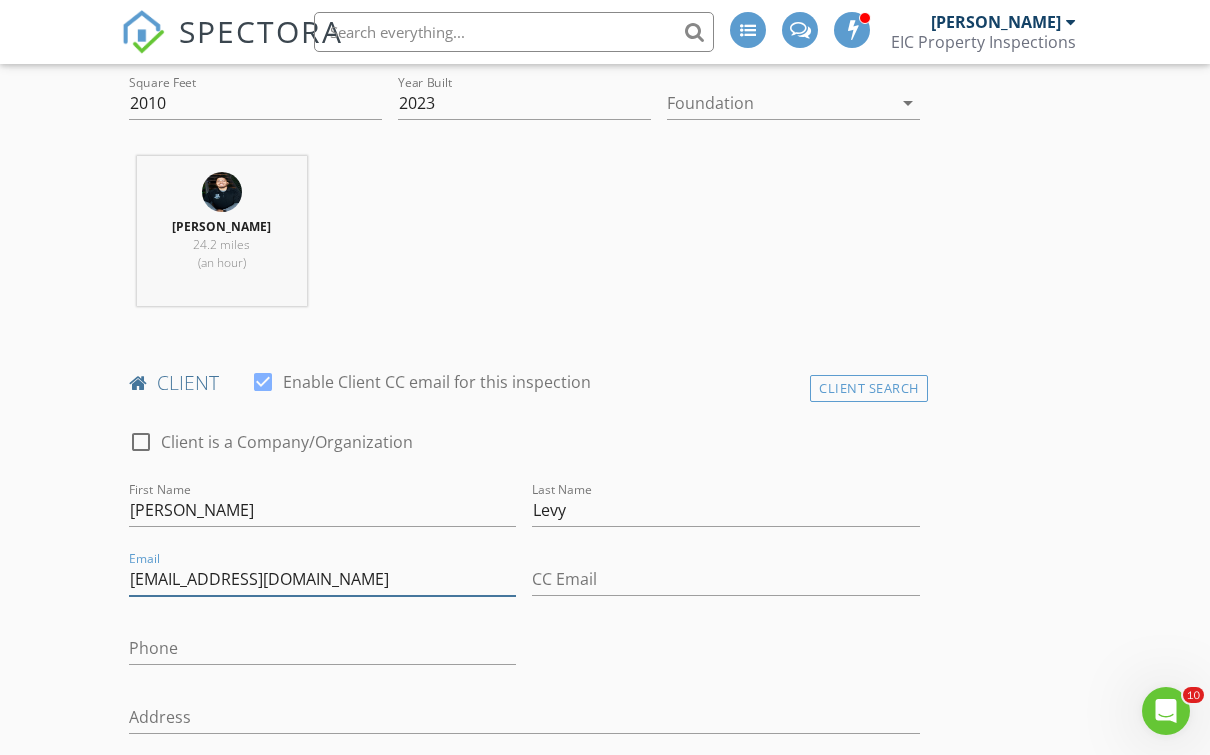 type on "jlevy2011@hotmail.com" 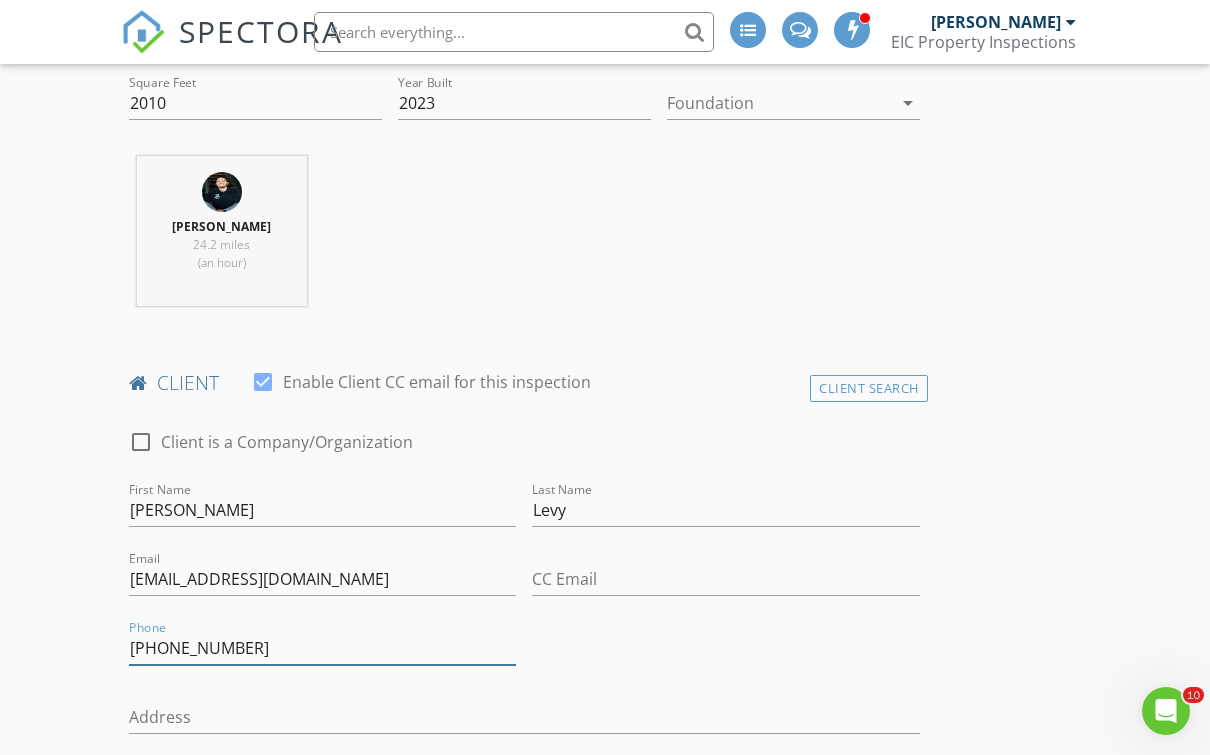 type on "973-807-8636" 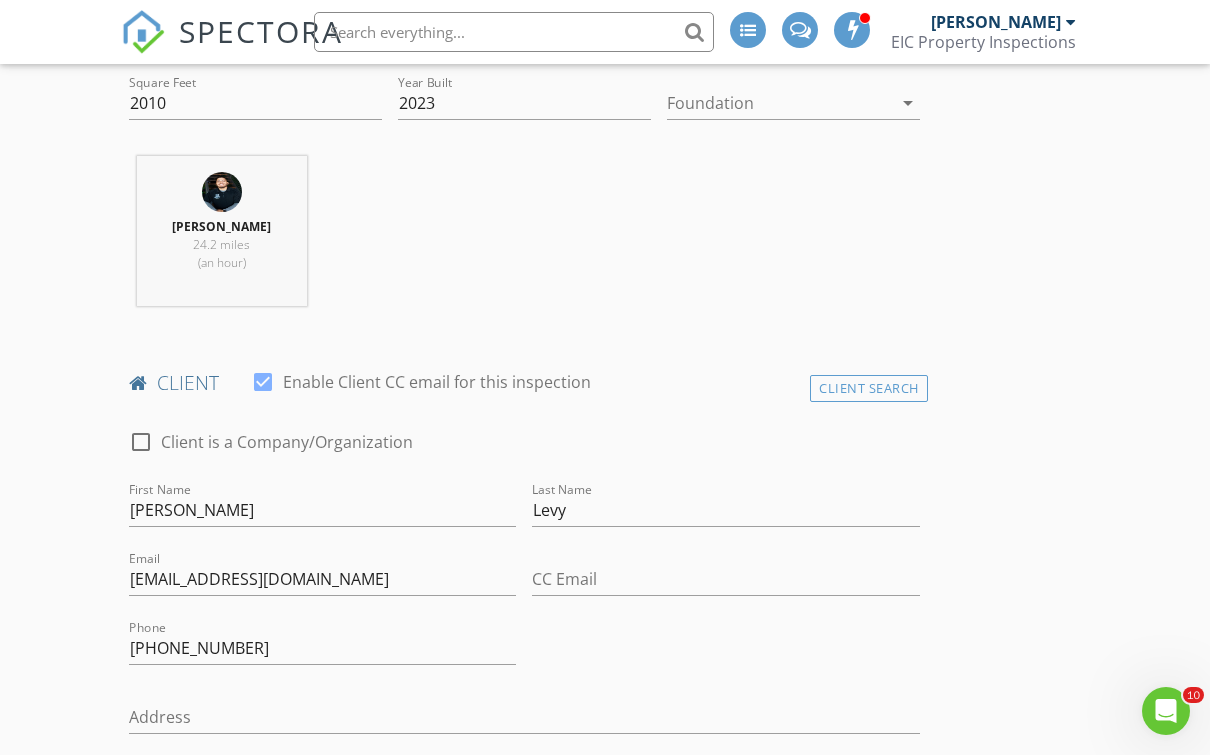 click on "INSPECTOR(S)
check_box   Edgar Castillo   PRIMARY   Edgar Castillo arrow_drop_down   check_box_outline_blank Edgar Castillo specifically requested
Date/Time
07/11/2025 5:30 PM
Location
Address Search       Address 1001 Starmoss Ln   Unit   City Conyers   State GA   Zip 30013   County Rockdale     Square Feet 2010   Year Built 2023   Foundation arrow_drop_down     Edgar Castillo     24.2 miles     (an hour)
client
check_box Enable Client CC email for this inspection   Client Search     check_box_outline_blank Client is a Company/Organization     First Name Jason   Last Name Levy   Email jlevy2011@hotmail.com   CC Email   Phone 973-807-8636   Address   City   State   Zip     Tags         Notes   Private Notes
ADD ADDITIONAL client
SERVICES
check_box_outline_blank" at bounding box center [524, 1541] 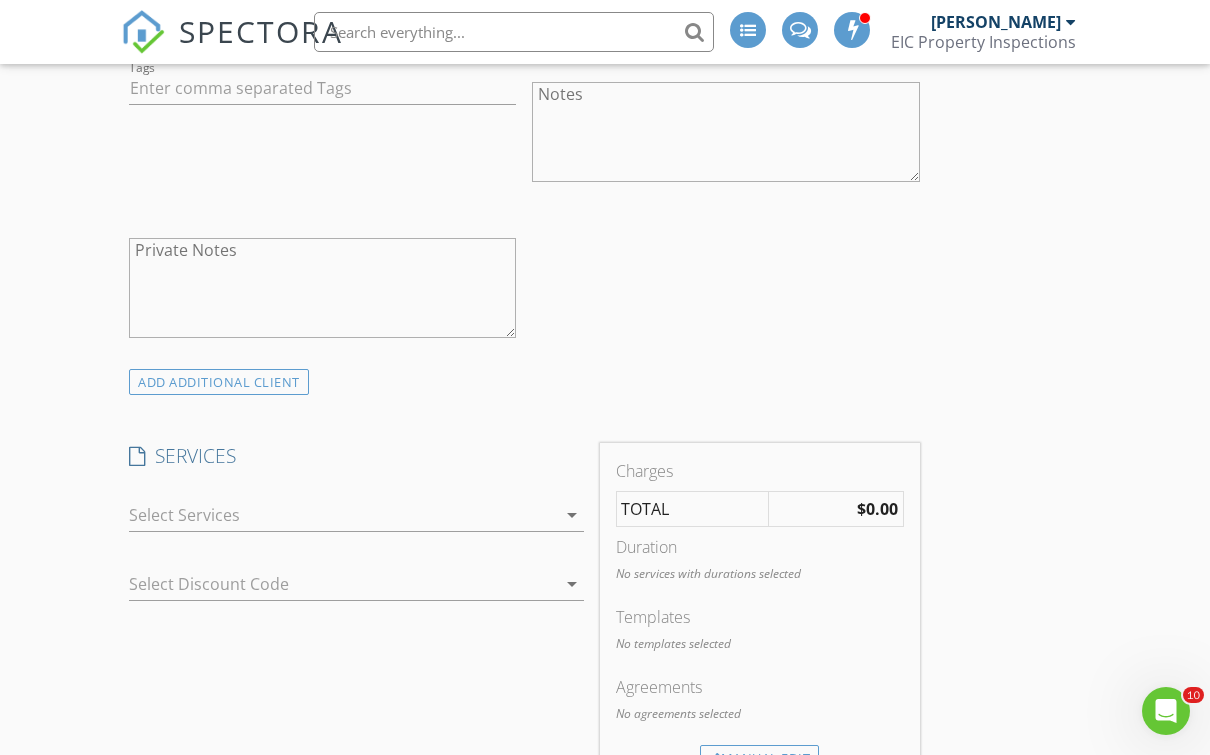 scroll, scrollTop: 1700, scrollLeft: 0, axis: vertical 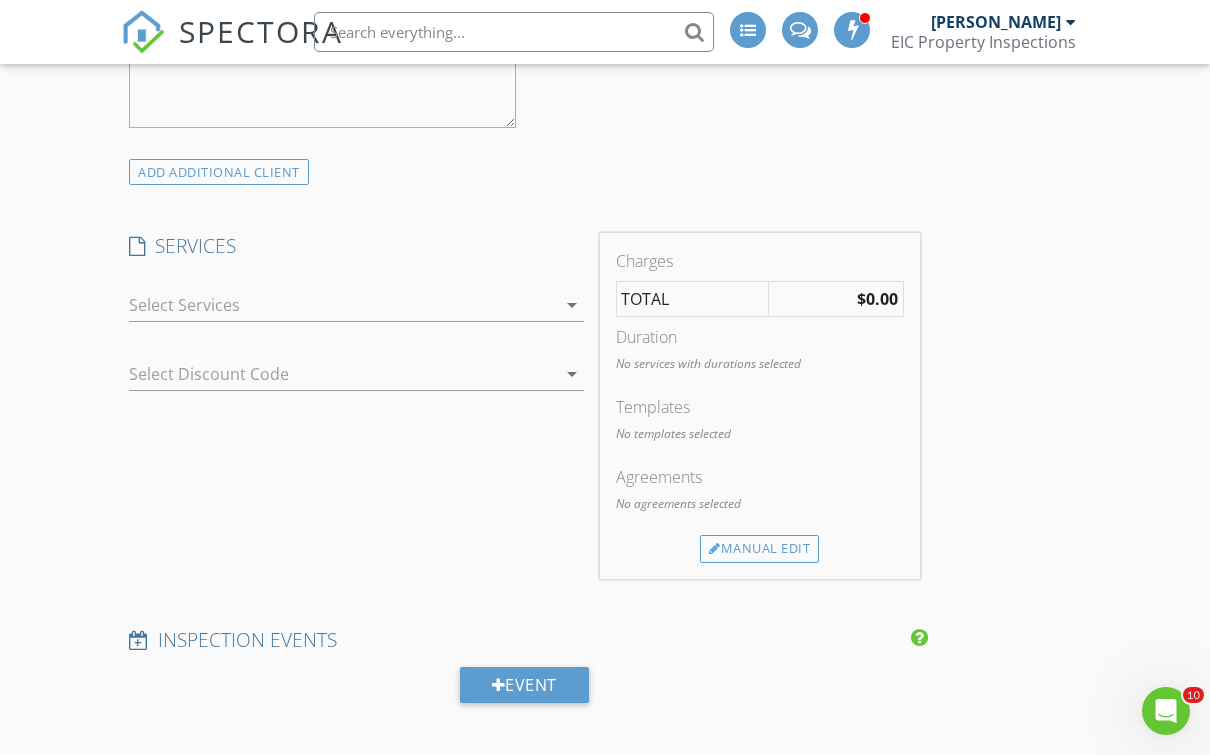 click at bounding box center [342, 305] 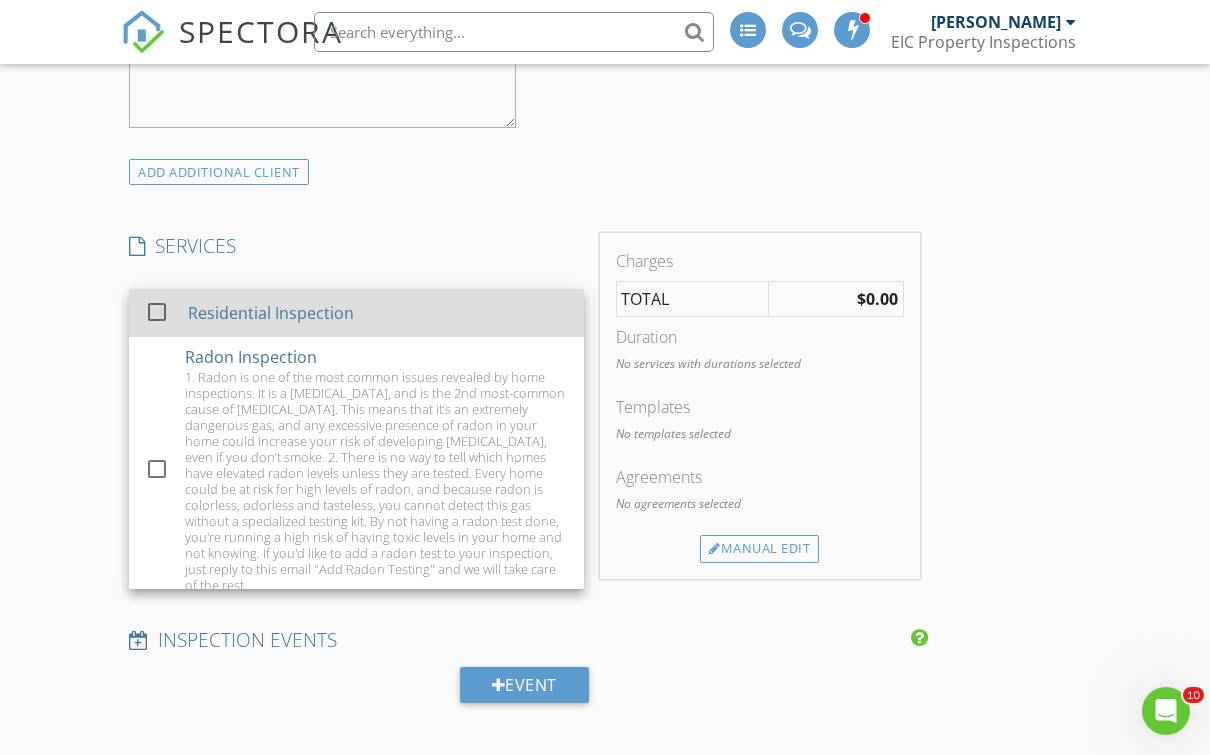 click at bounding box center (157, 312) 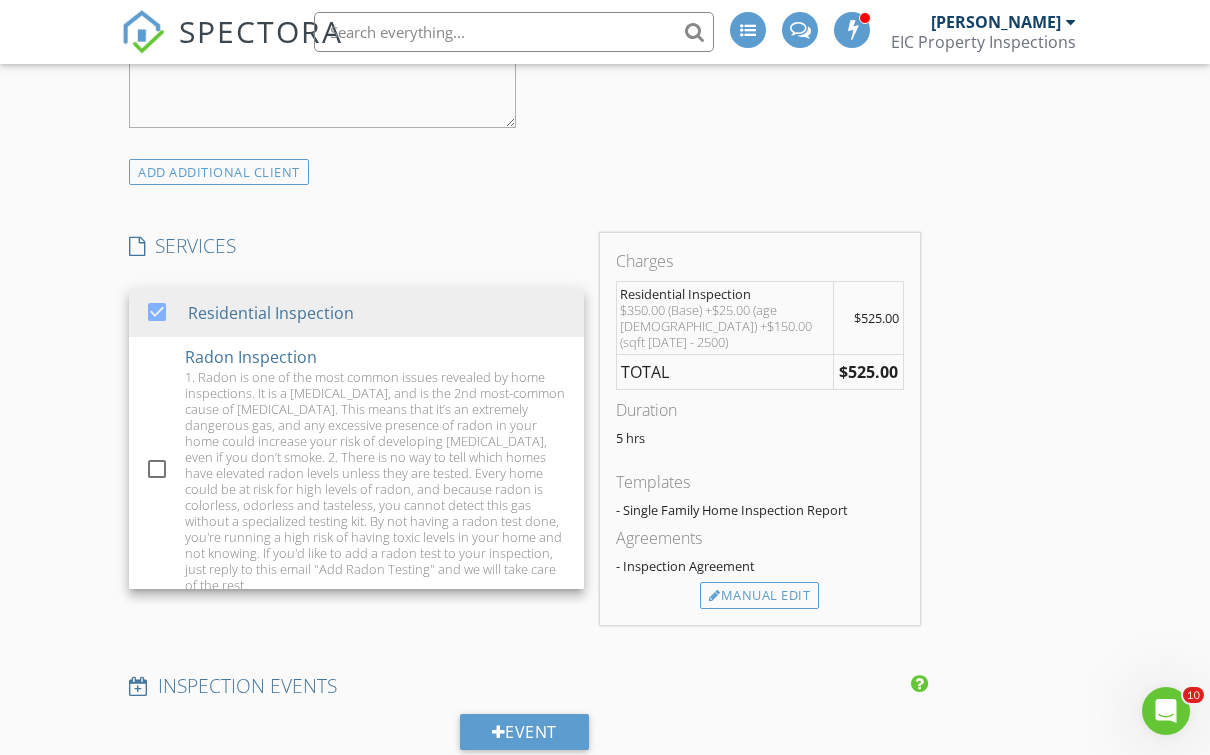 click on "New Inspection
INSPECTOR(S)
check_box   Edgar Castillo   PRIMARY   Edgar Castillo arrow_drop_down   check_box_outline_blank Edgar Castillo specifically requested
Date/Time
07/11/2025 5:30 PM
Location
Address Search       Address 1001 Starmoss Ln   Unit   City Conyers   State GA   Zip 30013   County Rockdale     Square Feet 2010   Year Built 2023   Foundation arrow_drop_down     Edgar Castillo     24.2 miles     (an hour)
client
check_box Enable Client CC email for this inspection   Client Search     check_box_outline_blank Client is a Company/Organization     First Name Jason   Last Name Levy   Email jlevy2011@hotmail.com   CC Email   Phone 973-807-8636   Address   City   State   Zip     Tags         Notes   Private Notes
ADD ADDITIONAL client
SERVICES
check_box" at bounding box center [605, 612] 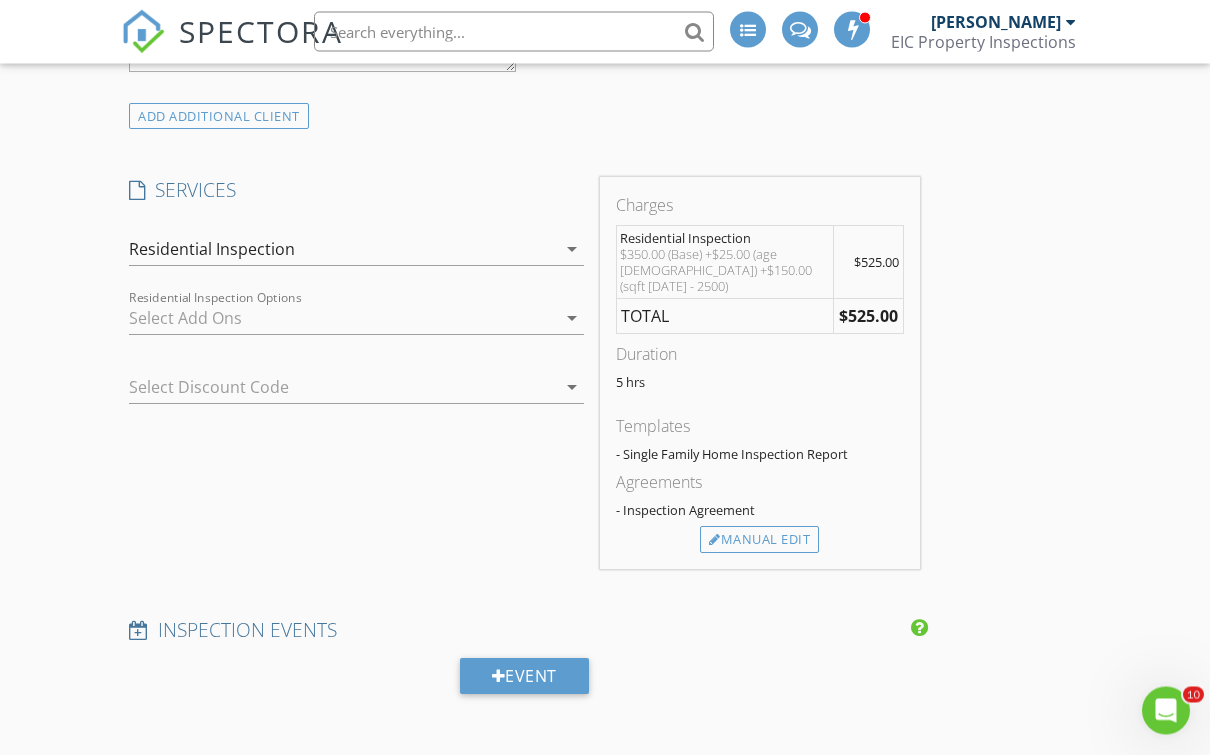 scroll, scrollTop: 1756, scrollLeft: 0, axis: vertical 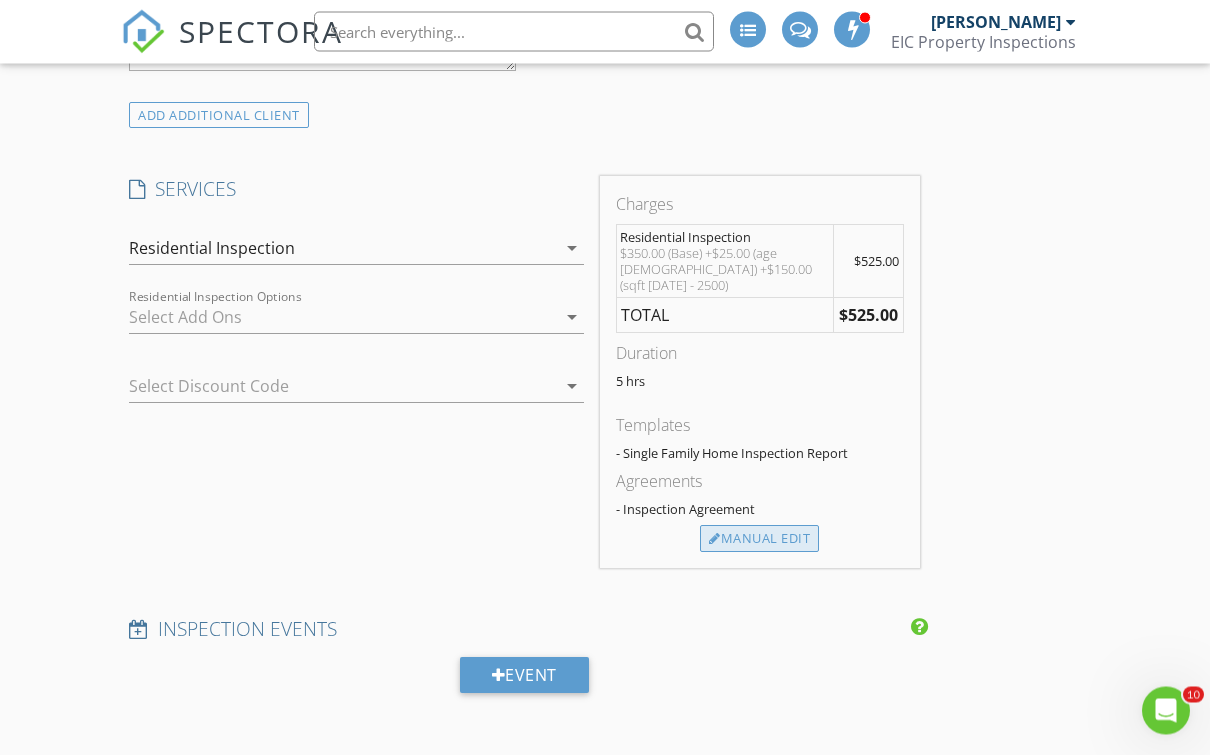 click on "Manual Edit" at bounding box center [759, 540] 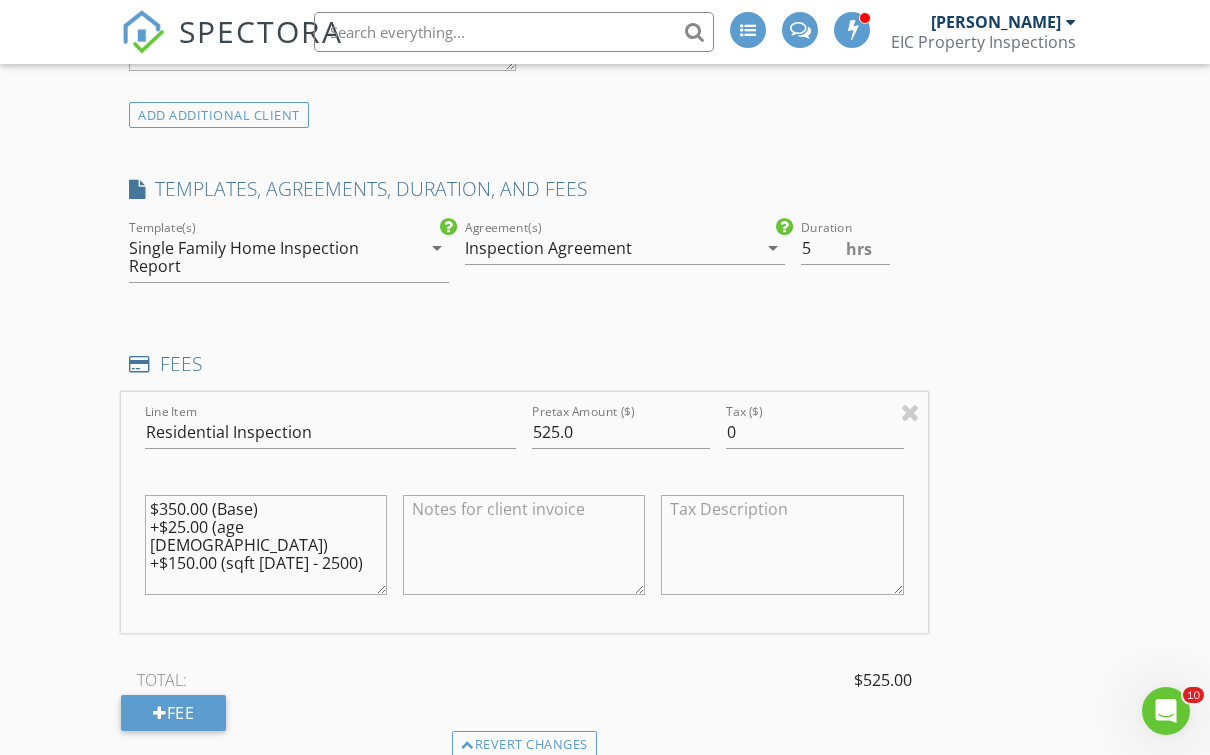 click on "$350.00 (Base)
+$25.00 (age 1 - 25)
+$150.00 (sqft 2000 - 2500)" at bounding box center (266, 545) 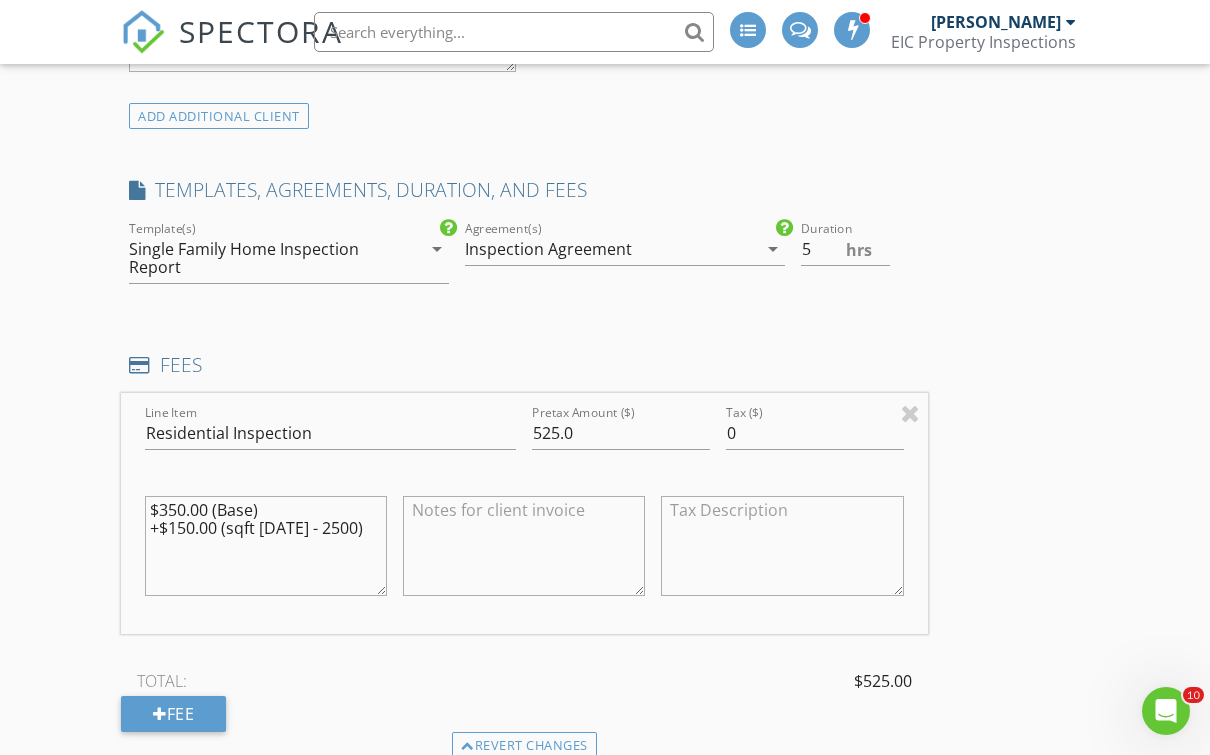 type on "$350.00 (Base)
+$150.00 (sqft 2000 - 2500)" 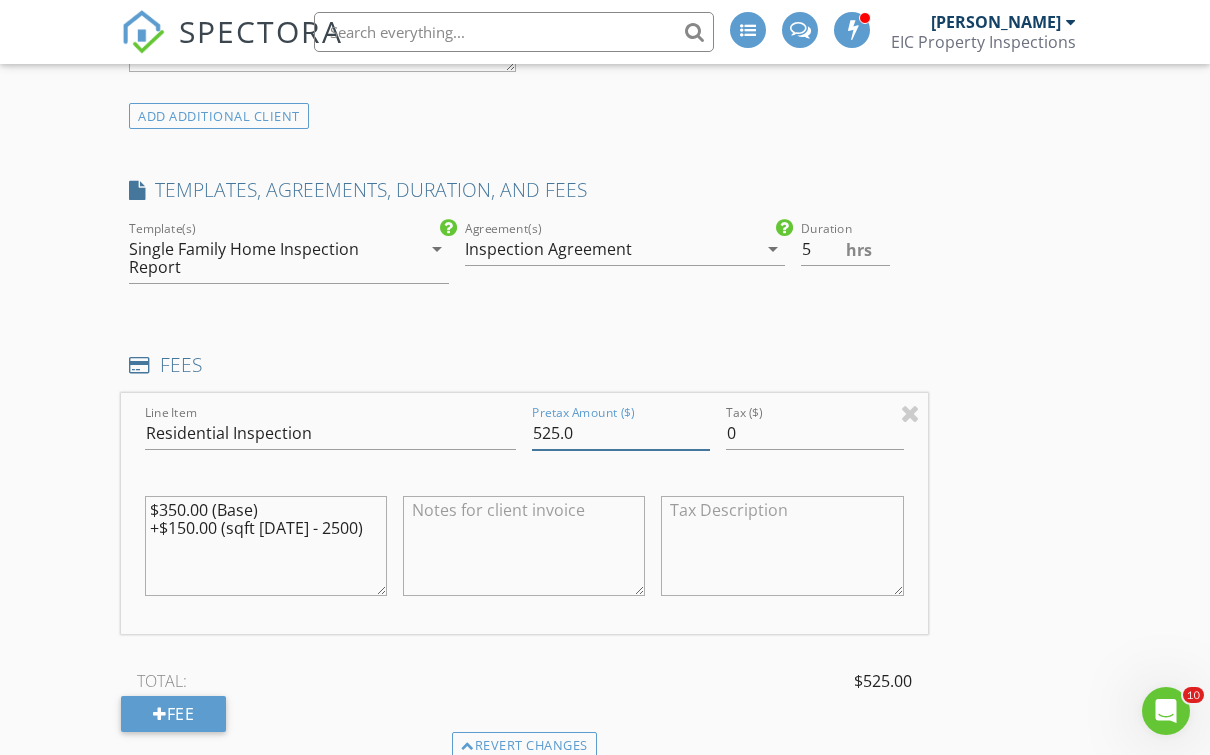 click on "525.0" at bounding box center (621, 433) 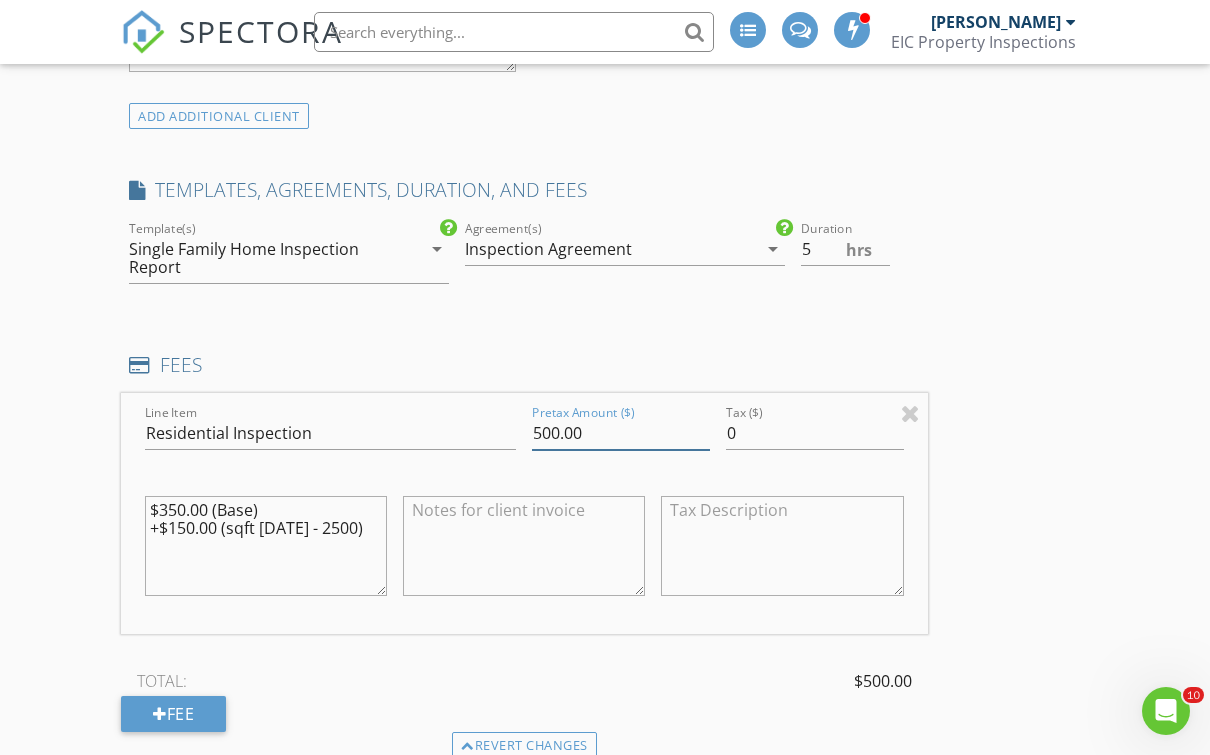 type on "500.00" 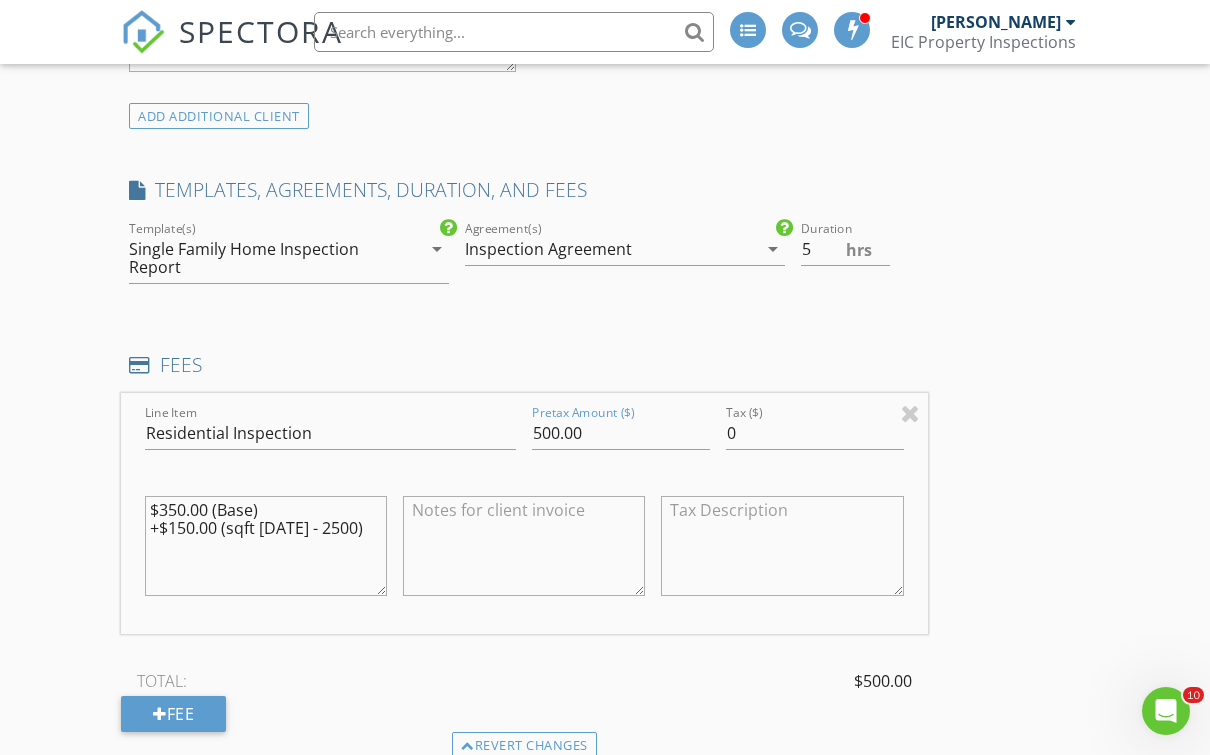 click on "INSPECTOR(S)
check_box   Edgar Castillo   PRIMARY   Edgar Castillo arrow_drop_down   check_box_outline_blank Edgar Castillo specifically requested
Date/Time
07/11/2025 5:30 PM
Location
Address Search       Address 1001 Starmoss Ln   Unit   City Conyers   State GA   Zip 30013   County Rockdale     Square Feet 2010   Year Built 2023   Foundation arrow_drop_down     Edgar Castillo     24.2 miles     (an hour)
client
check_box Enable Client CC email for this inspection   Client Search     check_box_outline_blank Client is a Company/Organization     First Name Jason   Last Name Levy   Email jlevy2011@hotmail.com   CC Email   Phone 973-807-8636   Address   City   State   Zip     Tags         Notes   Private Notes
ADD ADDITIONAL client
SERVICES
check_box   Residential Inspection" at bounding box center [605, 685] 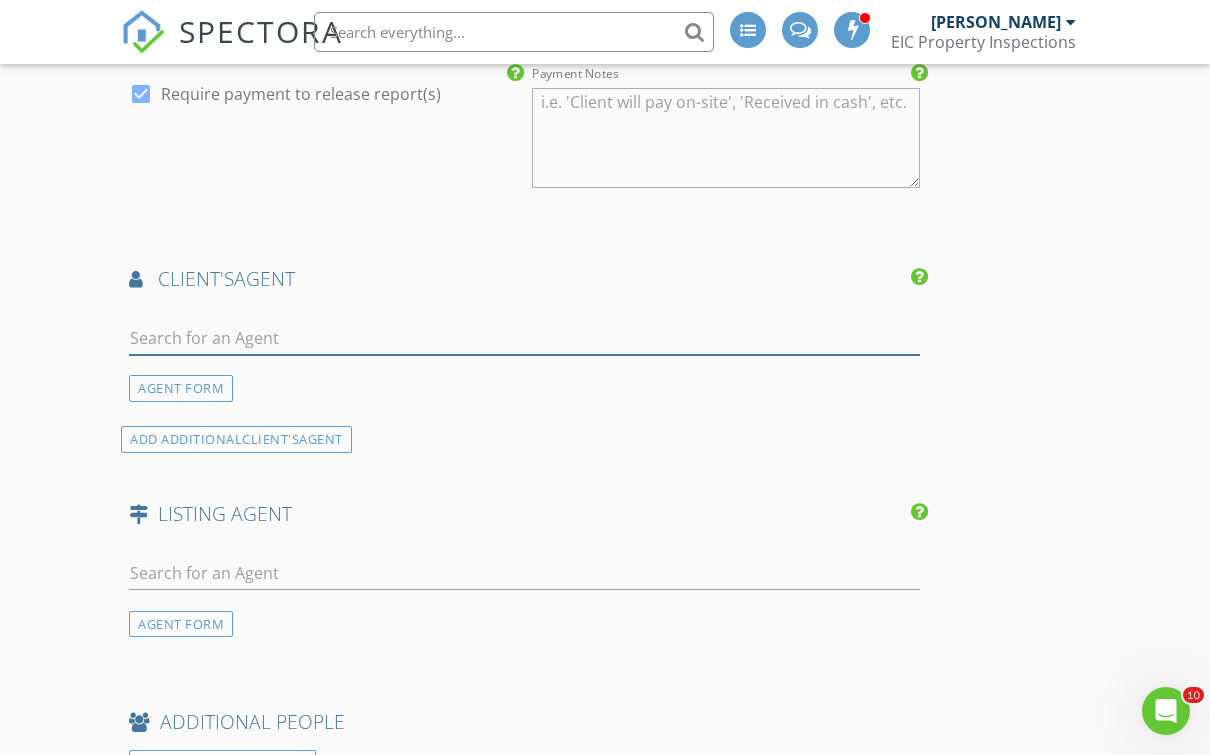 click at bounding box center (524, 338) 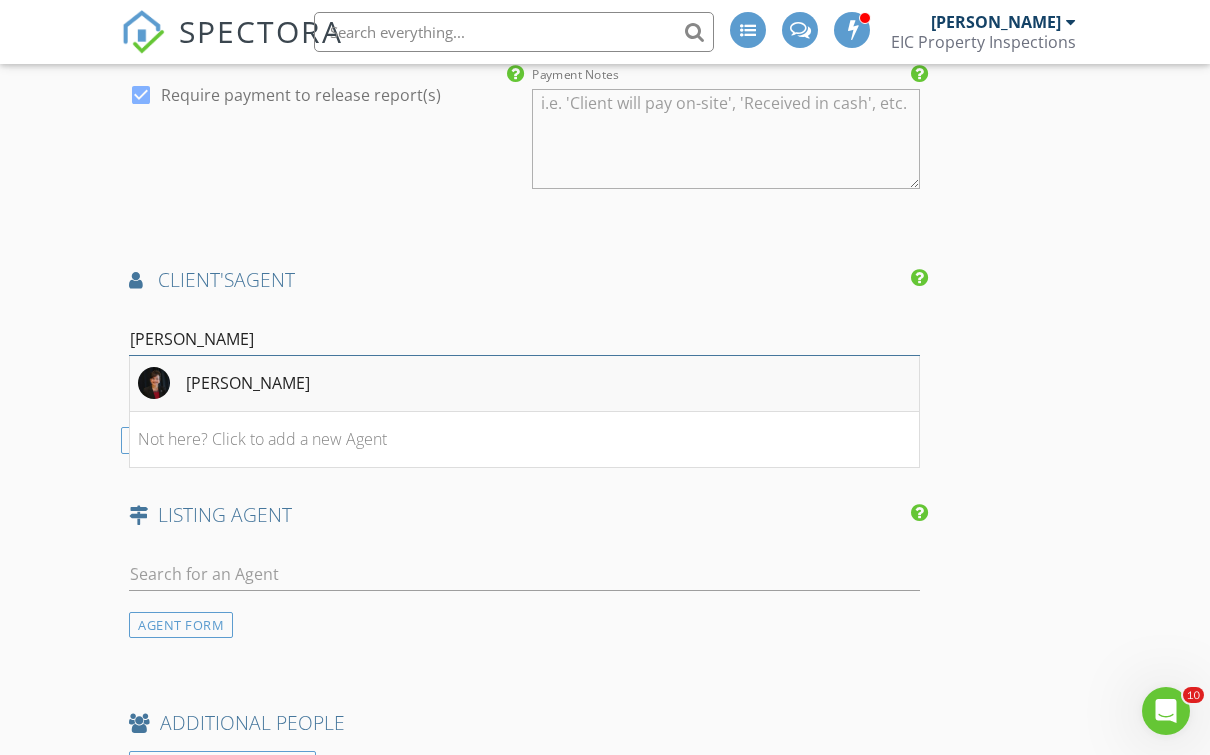type on "Raquel" 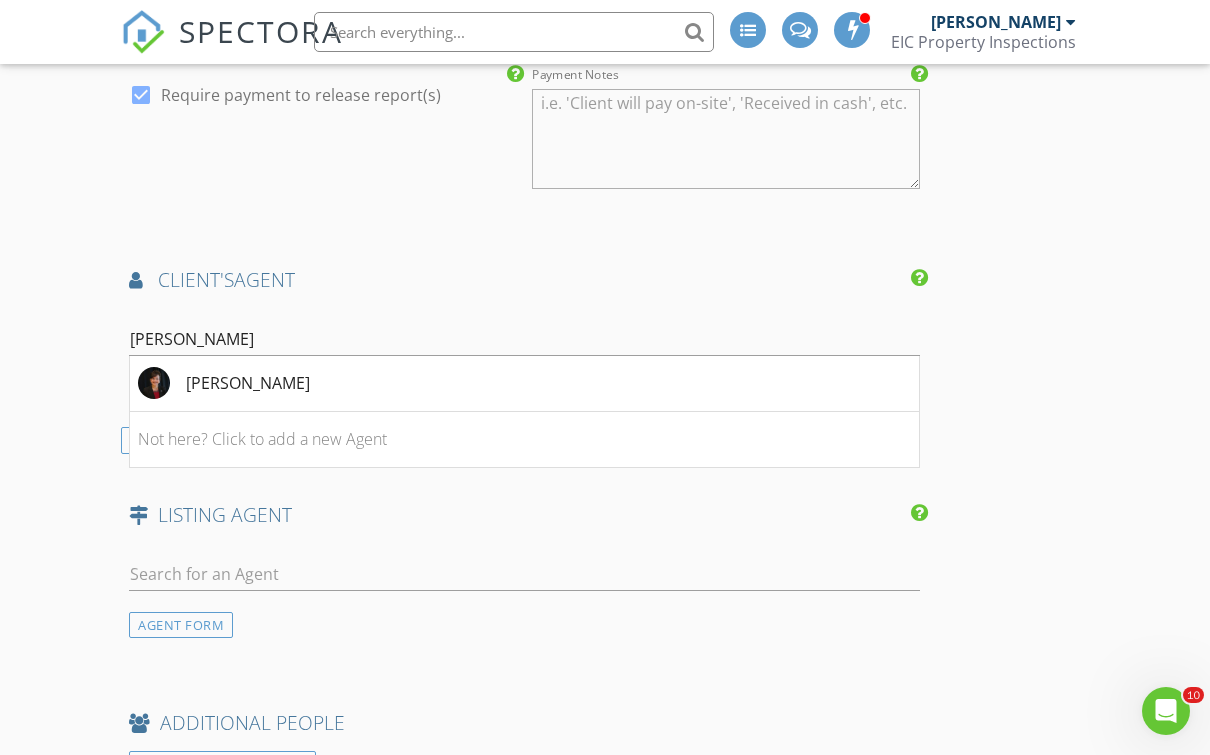 click on "Raquel Lavender" at bounding box center [248, 383] 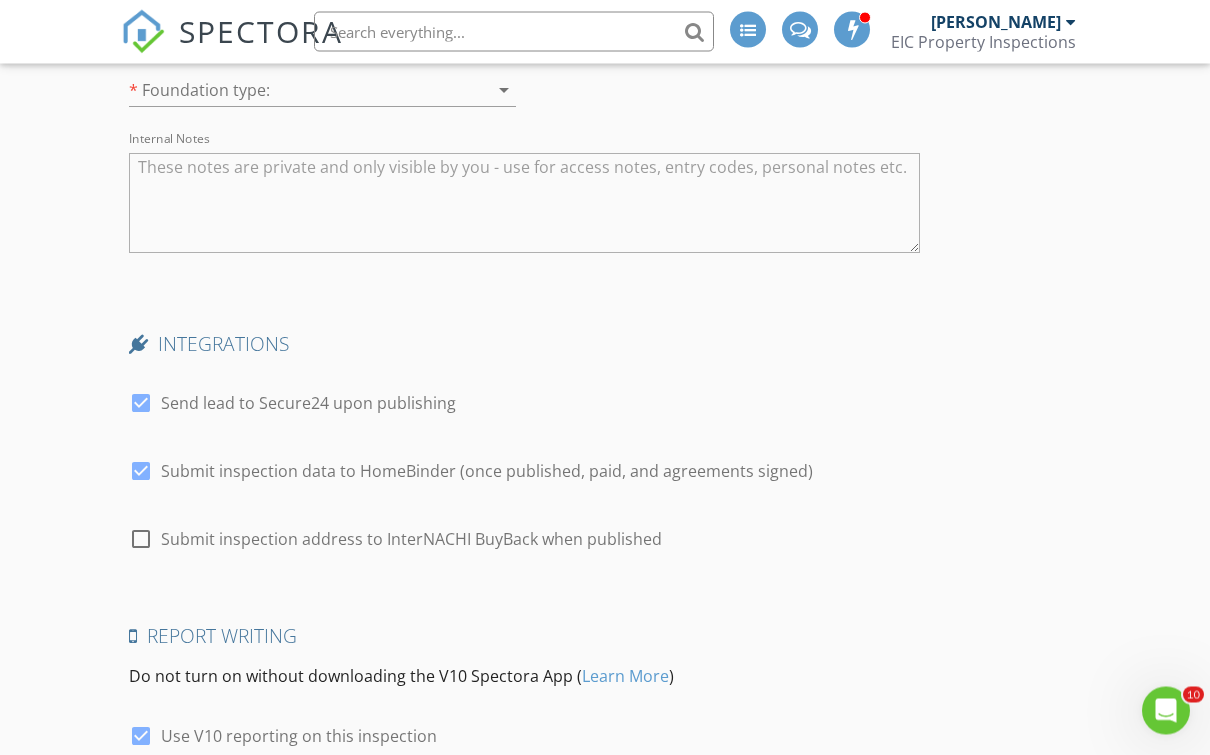 scroll, scrollTop: 4392, scrollLeft: 0, axis: vertical 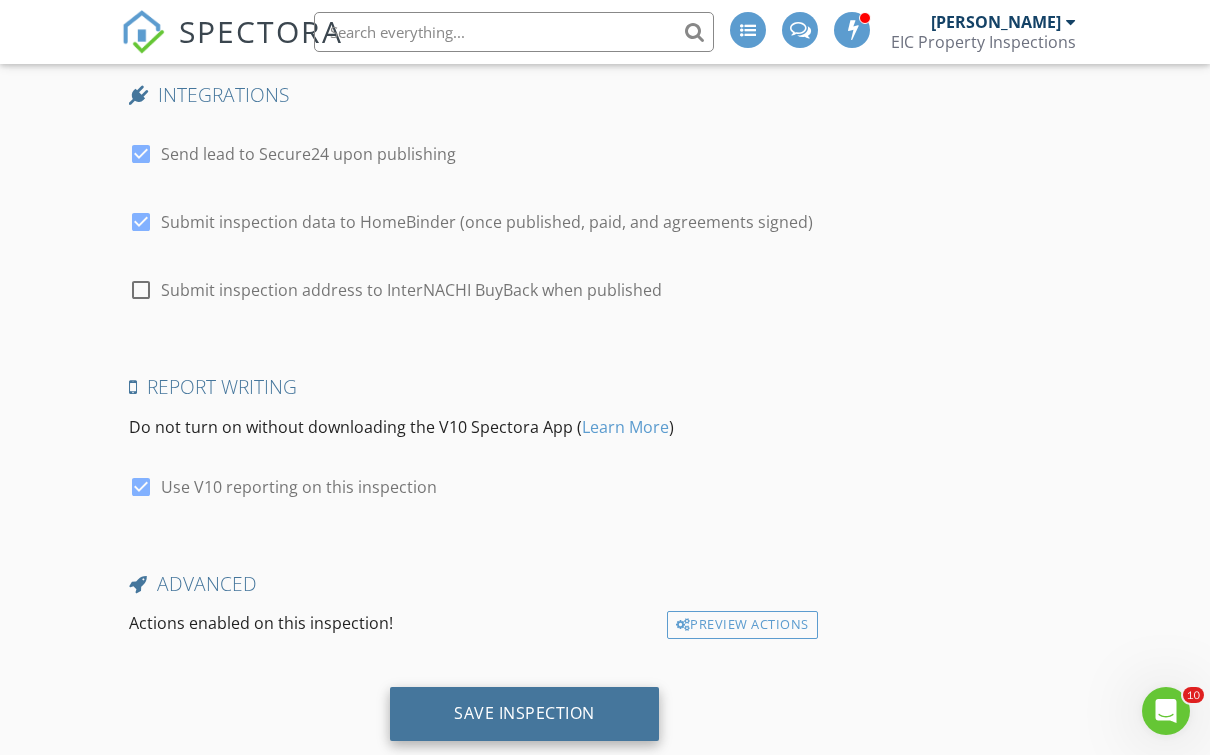 click on "Save Inspection" at bounding box center (524, 713) 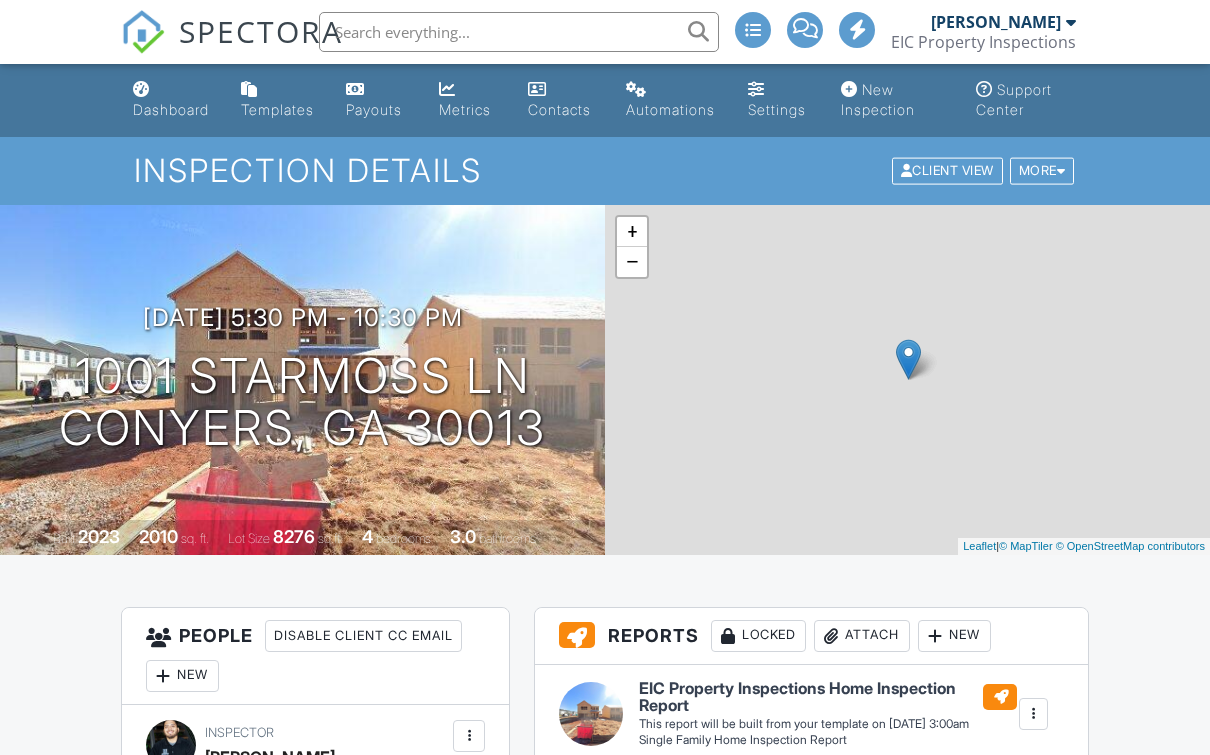scroll, scrollTop: 0, scrollLeft: 0, axis: both 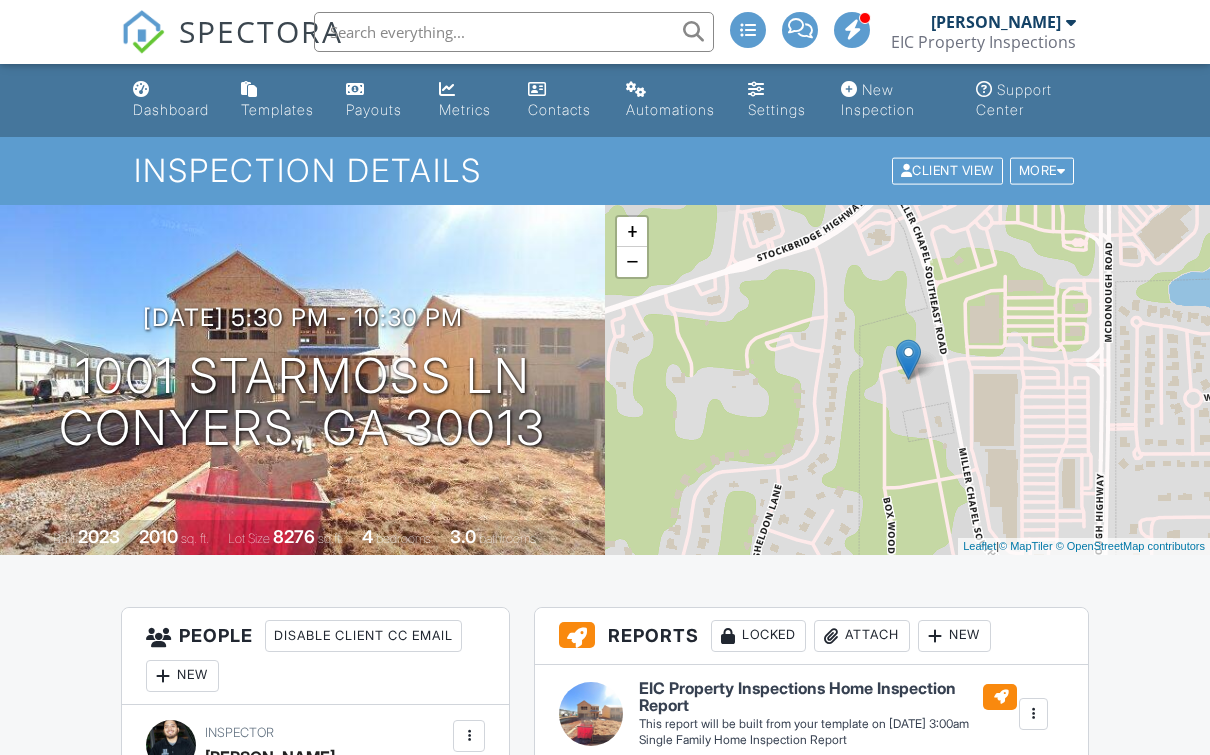 click on "Payouts" at bounding box center [374, 109] 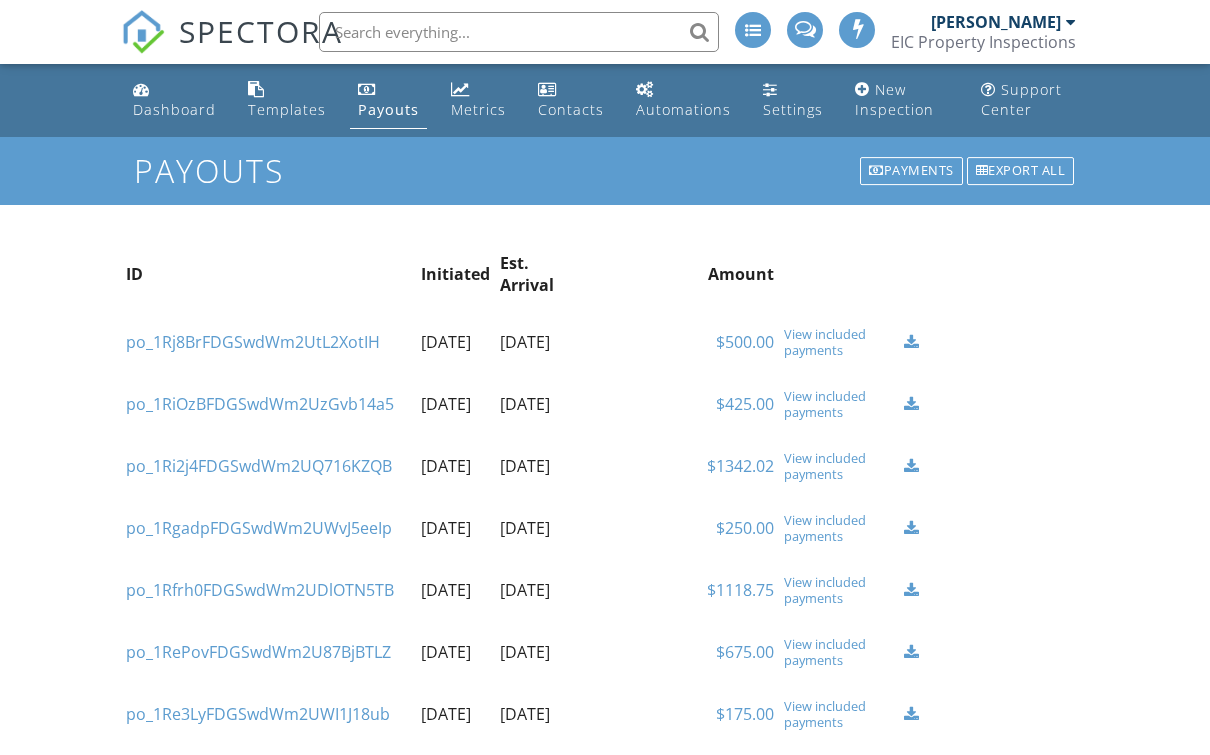 scroll, scrollTop: 0, scrollLeft: 0, axis: both 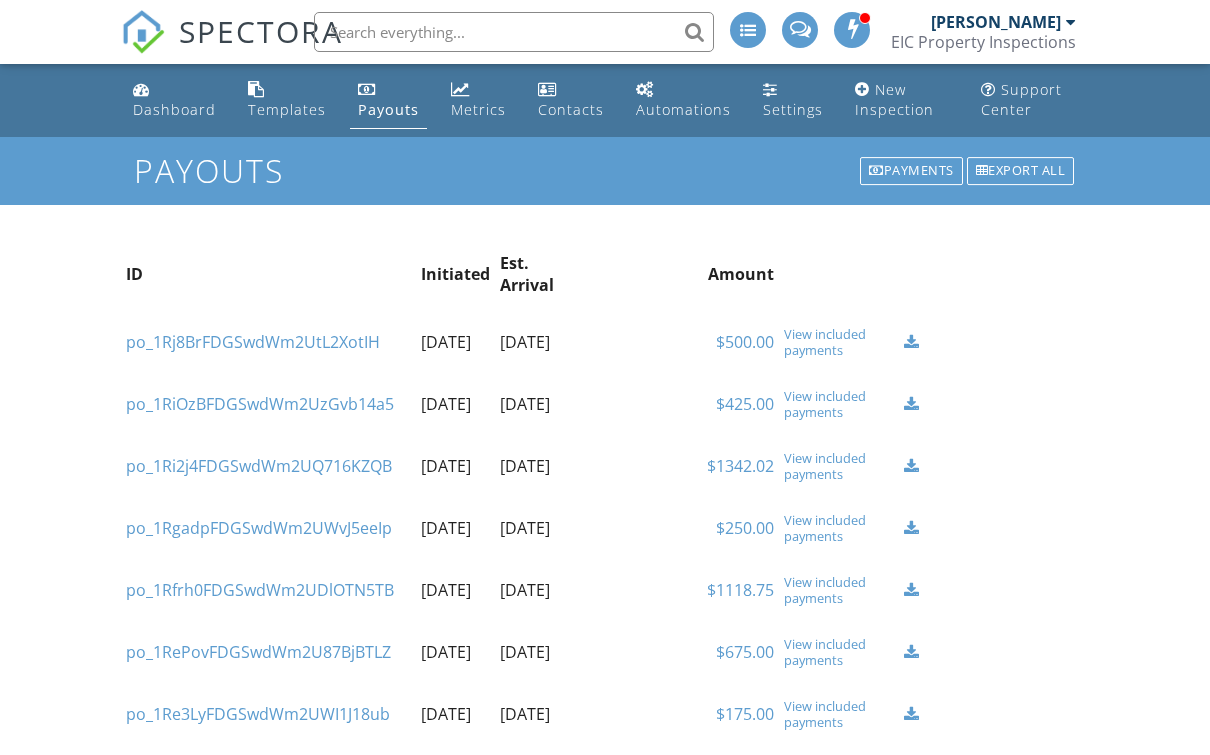 click on "Dashboard" at bounding box center (174, 109) 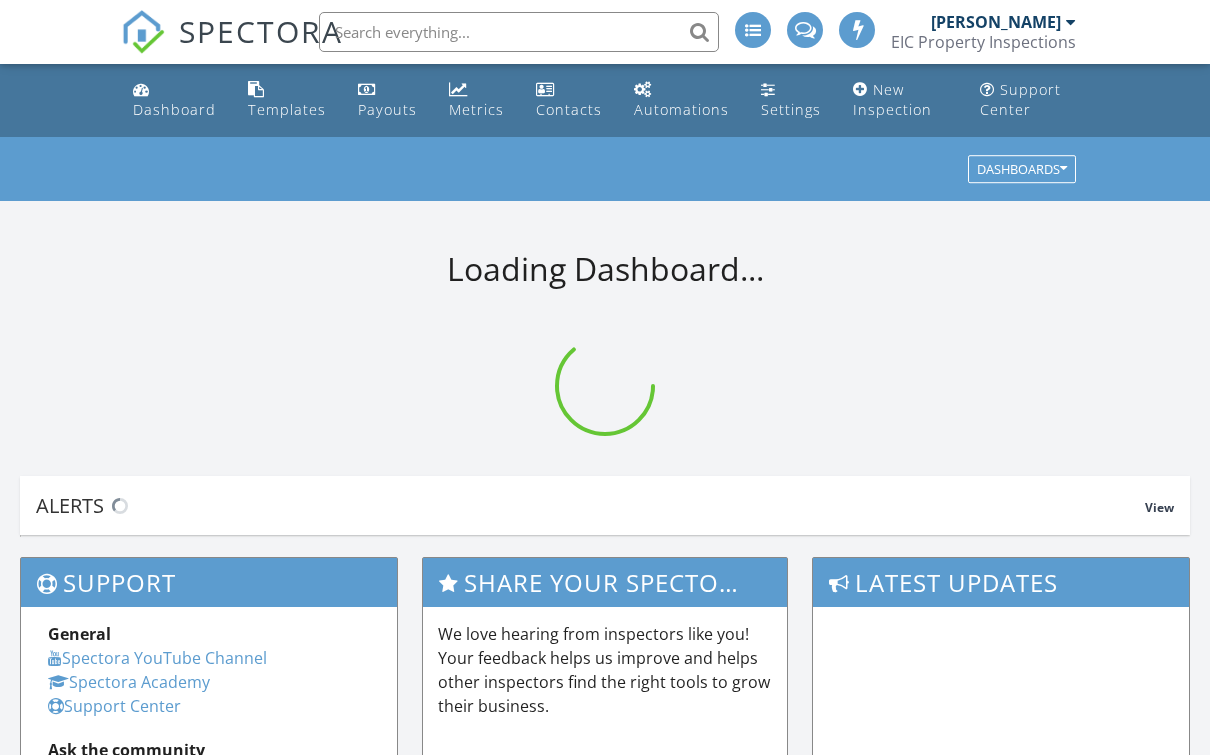 scroll, scrollTop: 0, scrollLeft: 0, axis: both 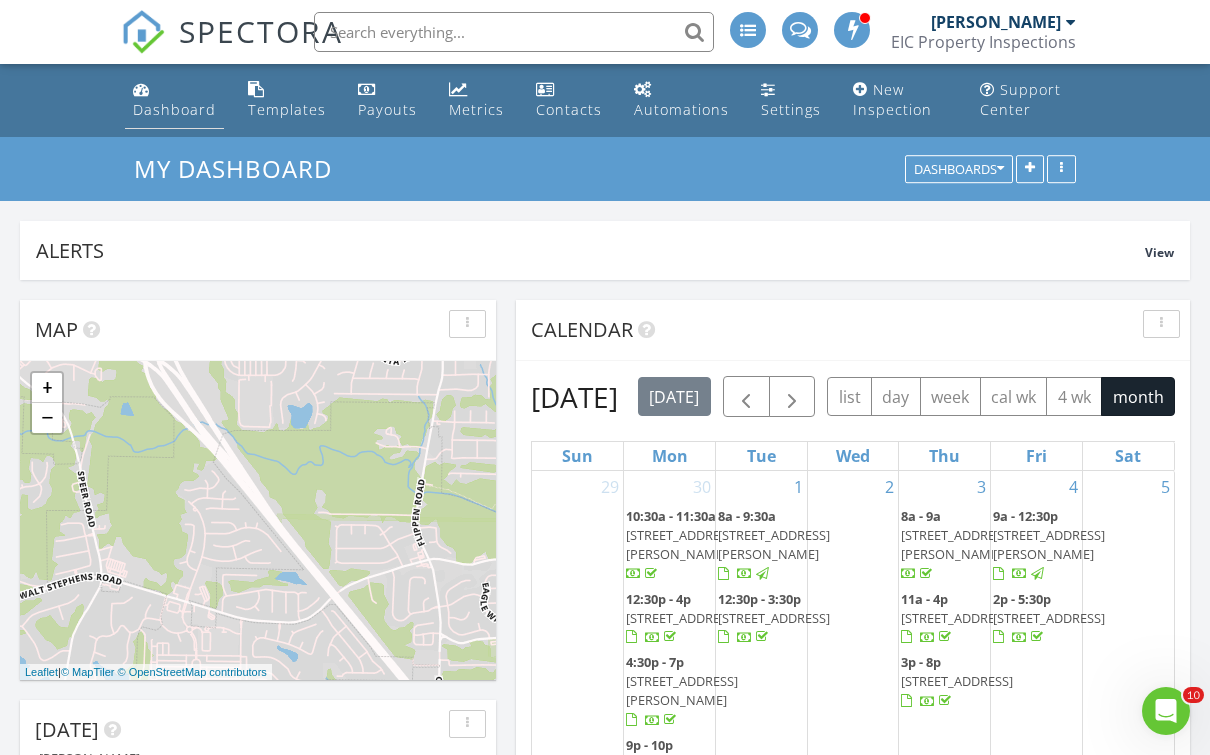 click on "Dashboard" at bounding box center (174, 109) 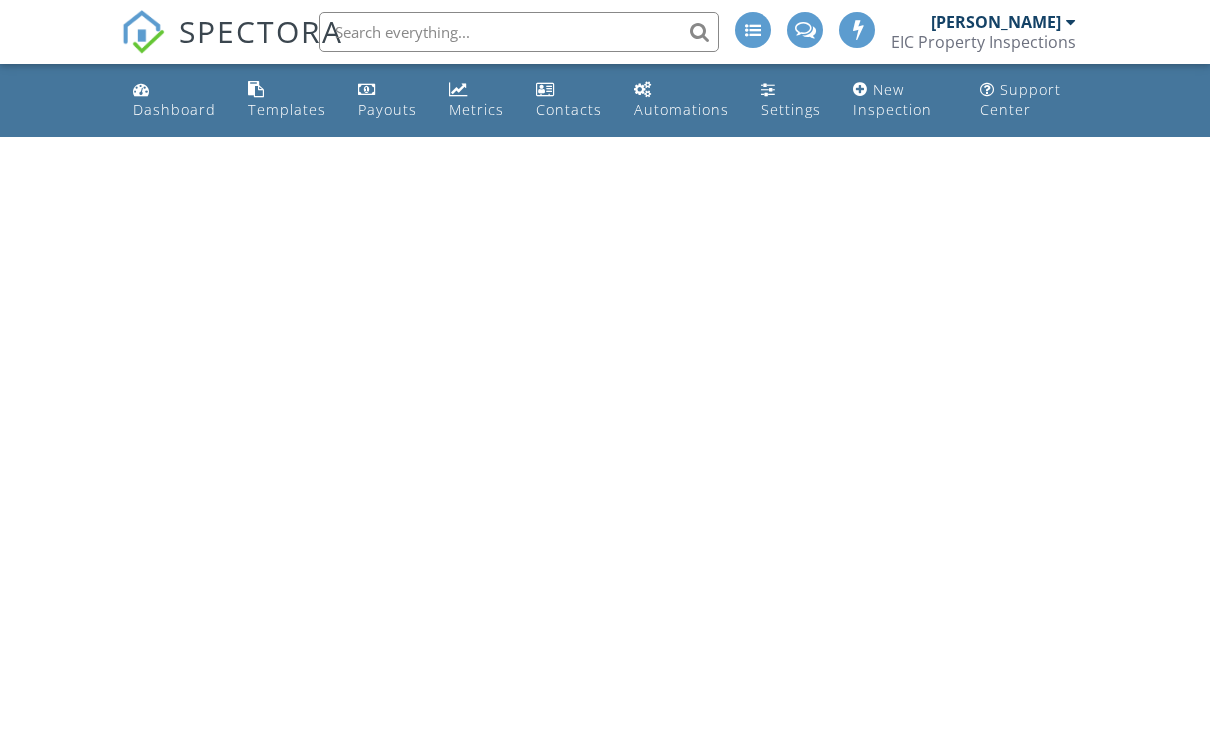 scroll, scrollTop: 0, scrollLeft: 0, axis: both 